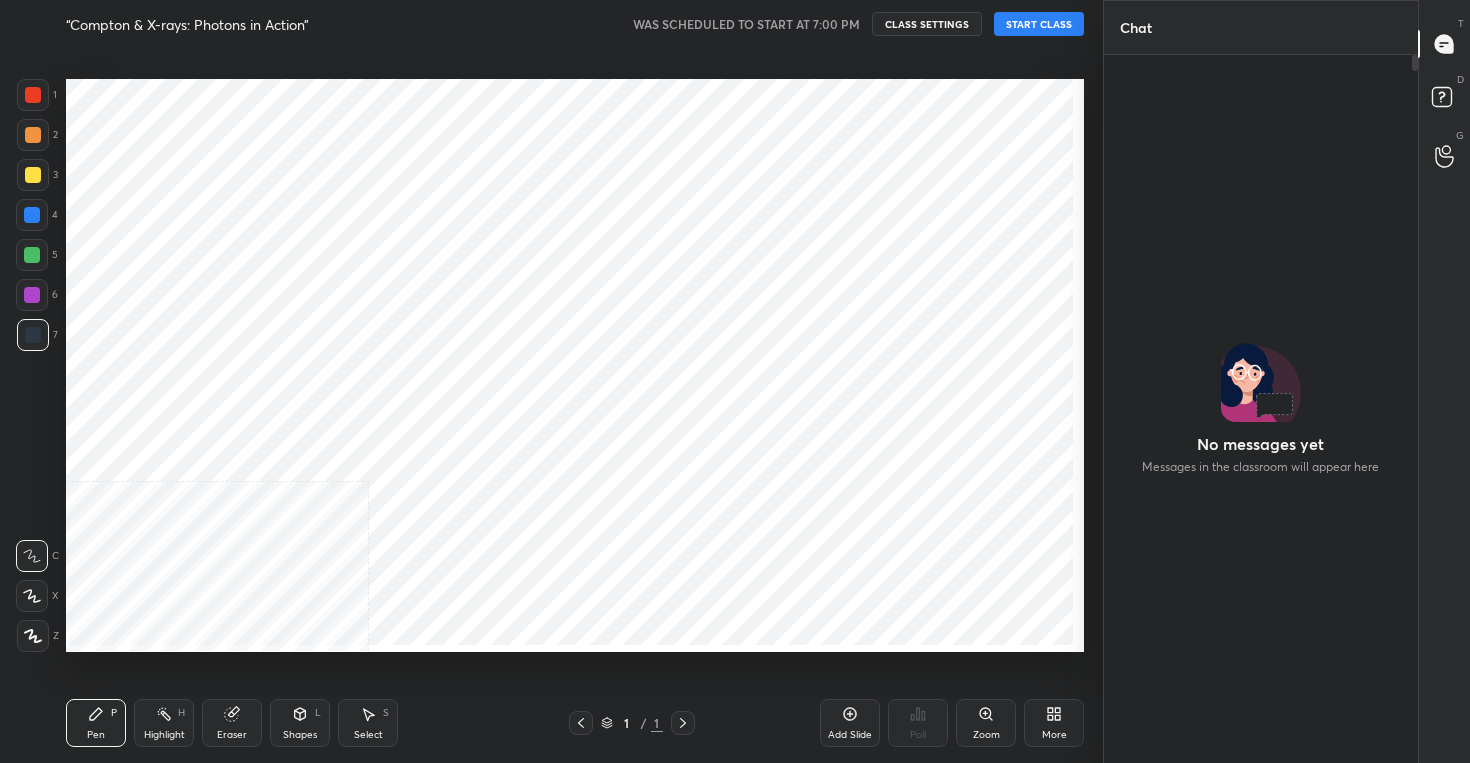 scroll, scrollTop: 0, scrollLeft: 0, axis: both 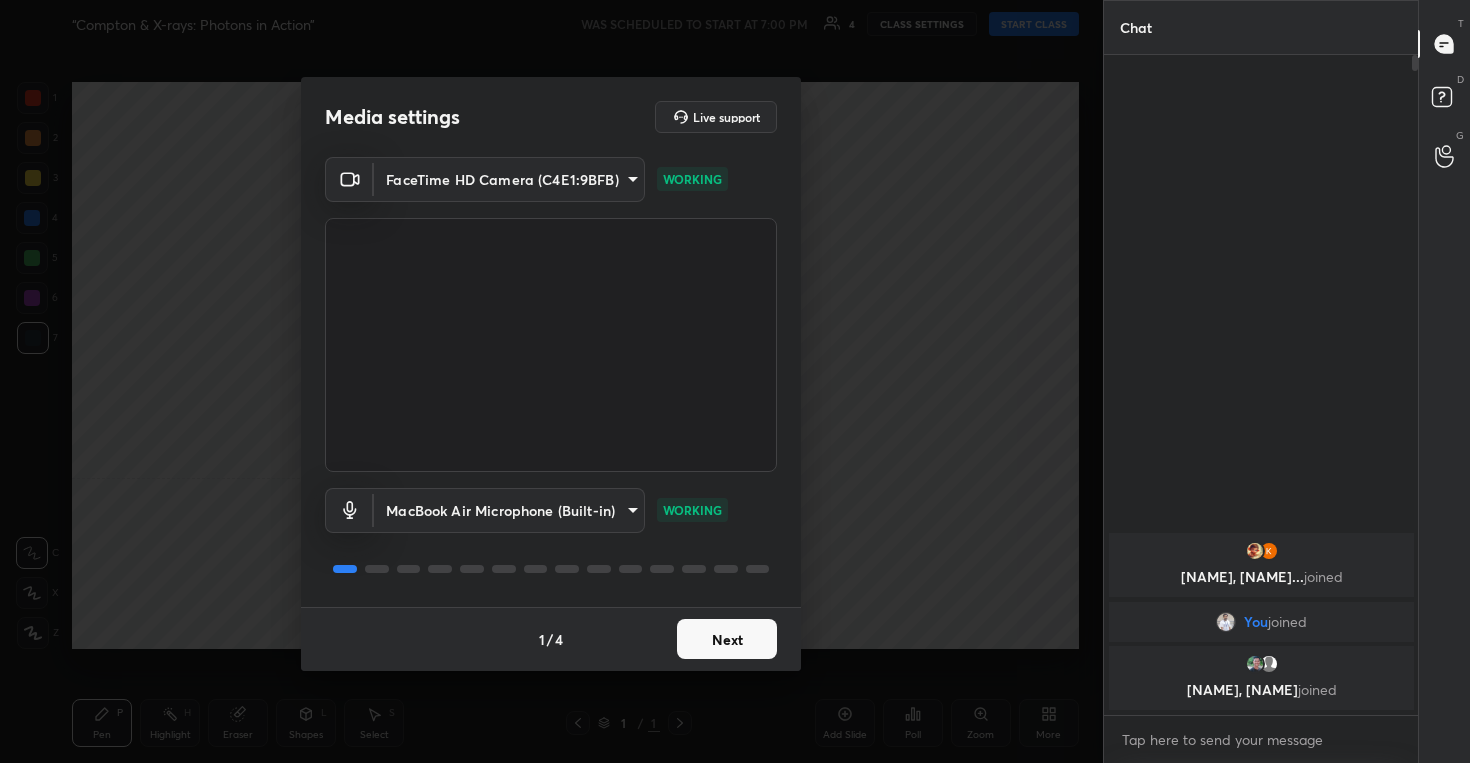 click on "Next" at bounding box center [727, 639] 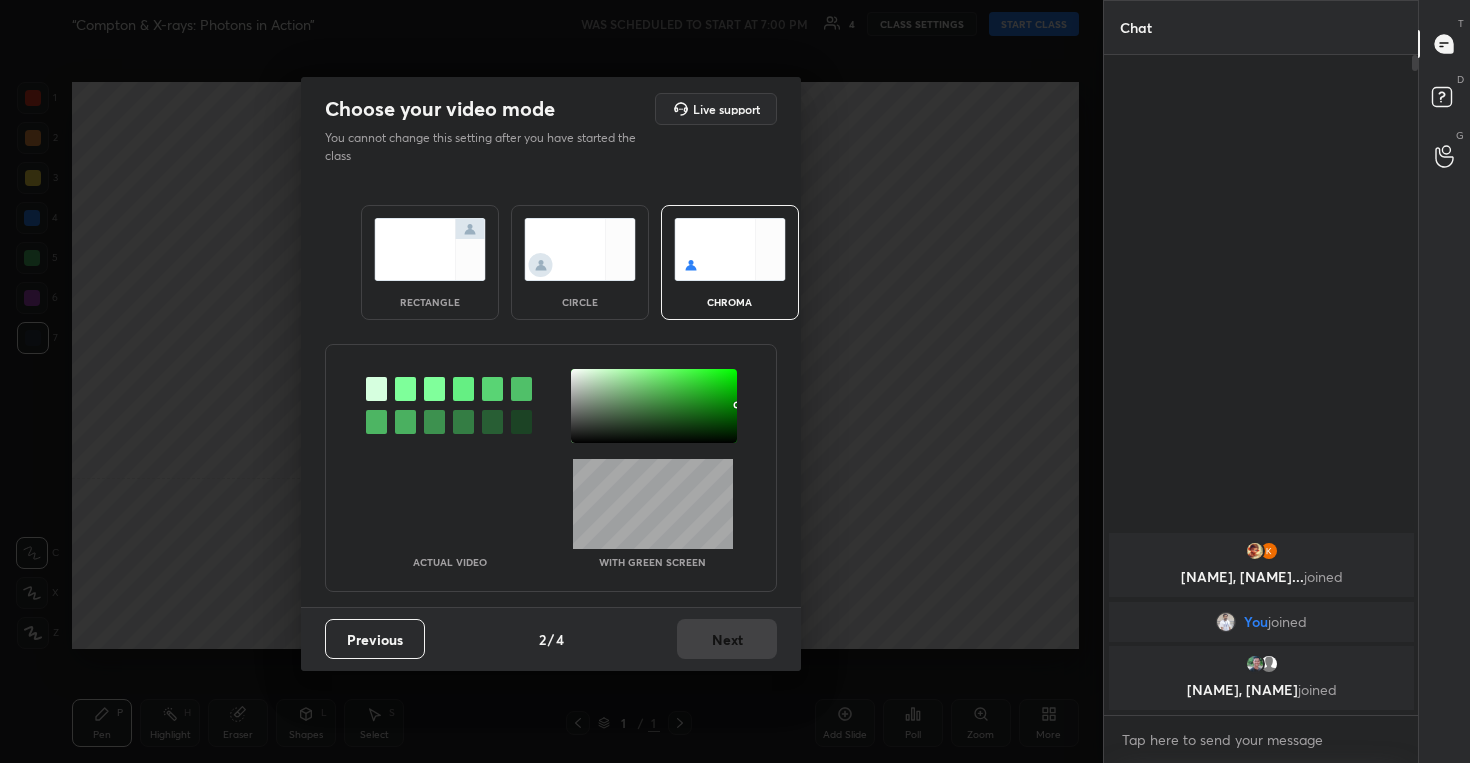 click at bounding box center (580, 249) 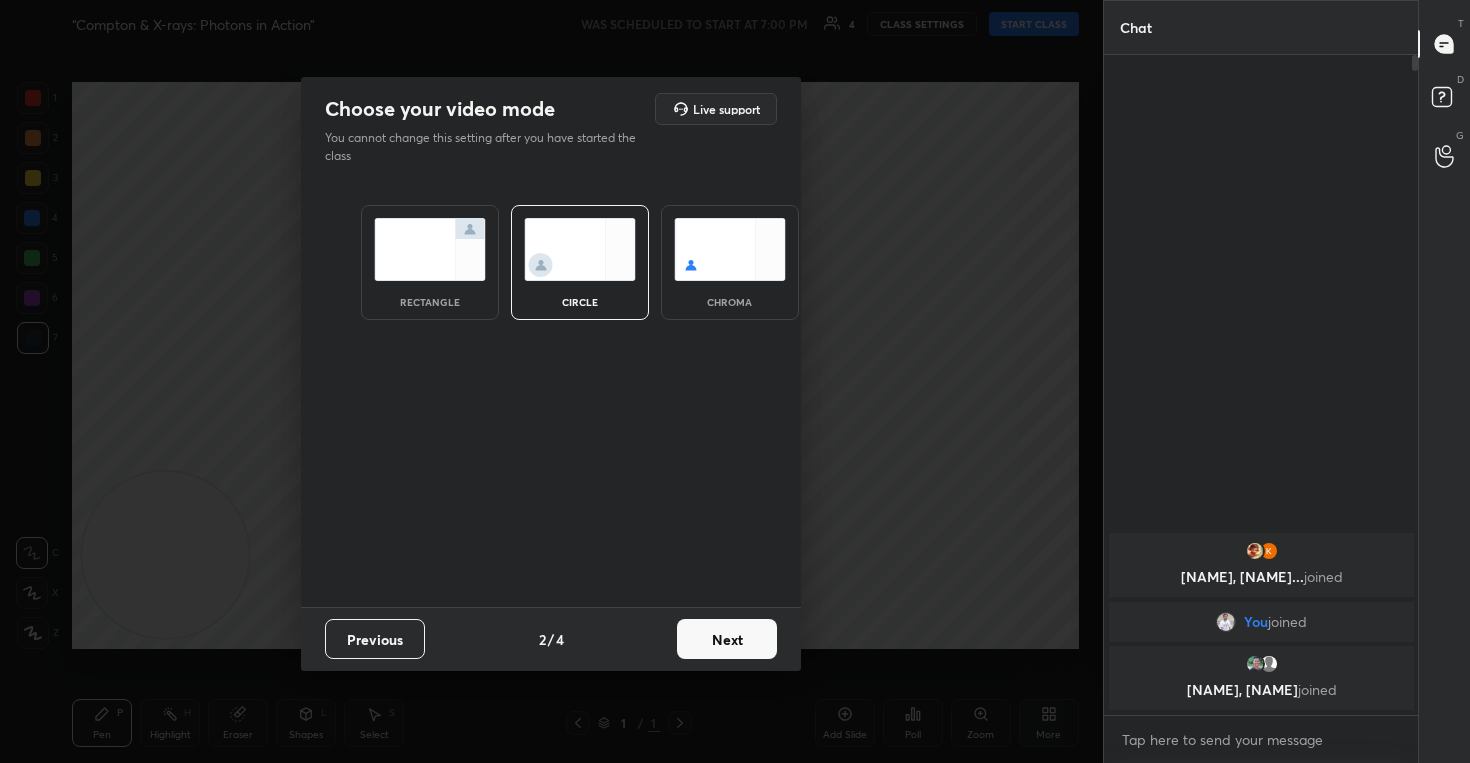 click on "Next" at bounding box center (727, 639) 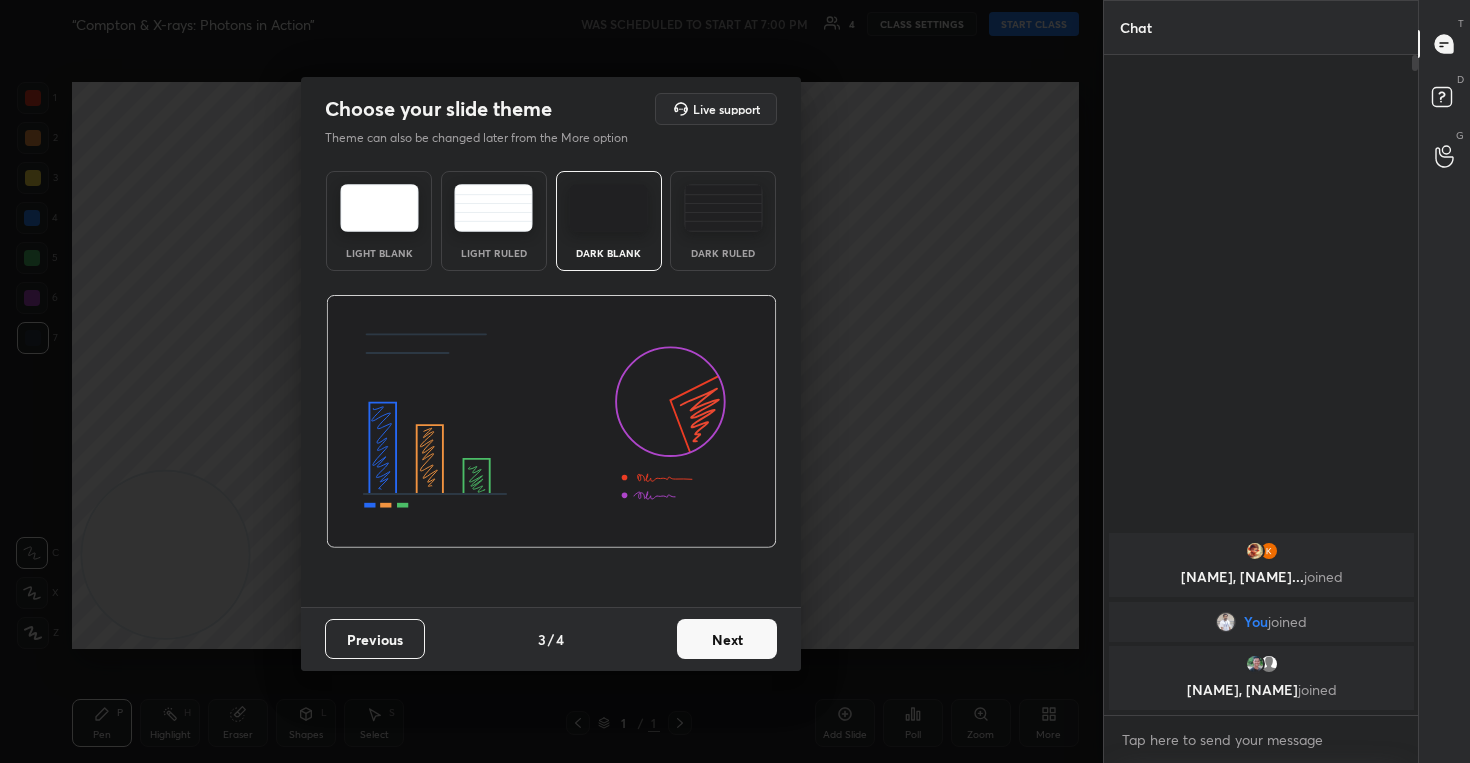 click on "Next" at bounding box center [727, 639] 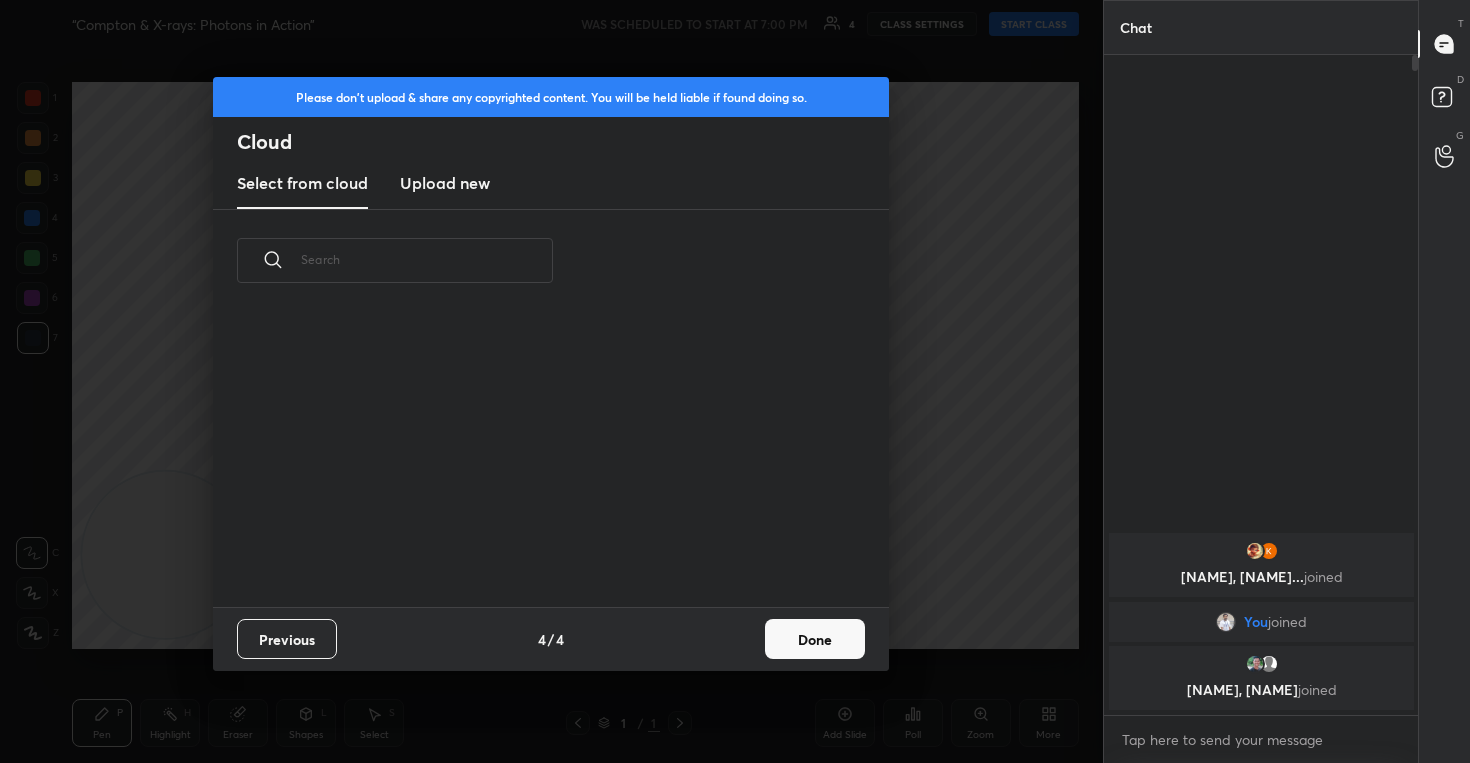 click on "Done" at bounding box center (815, 639) 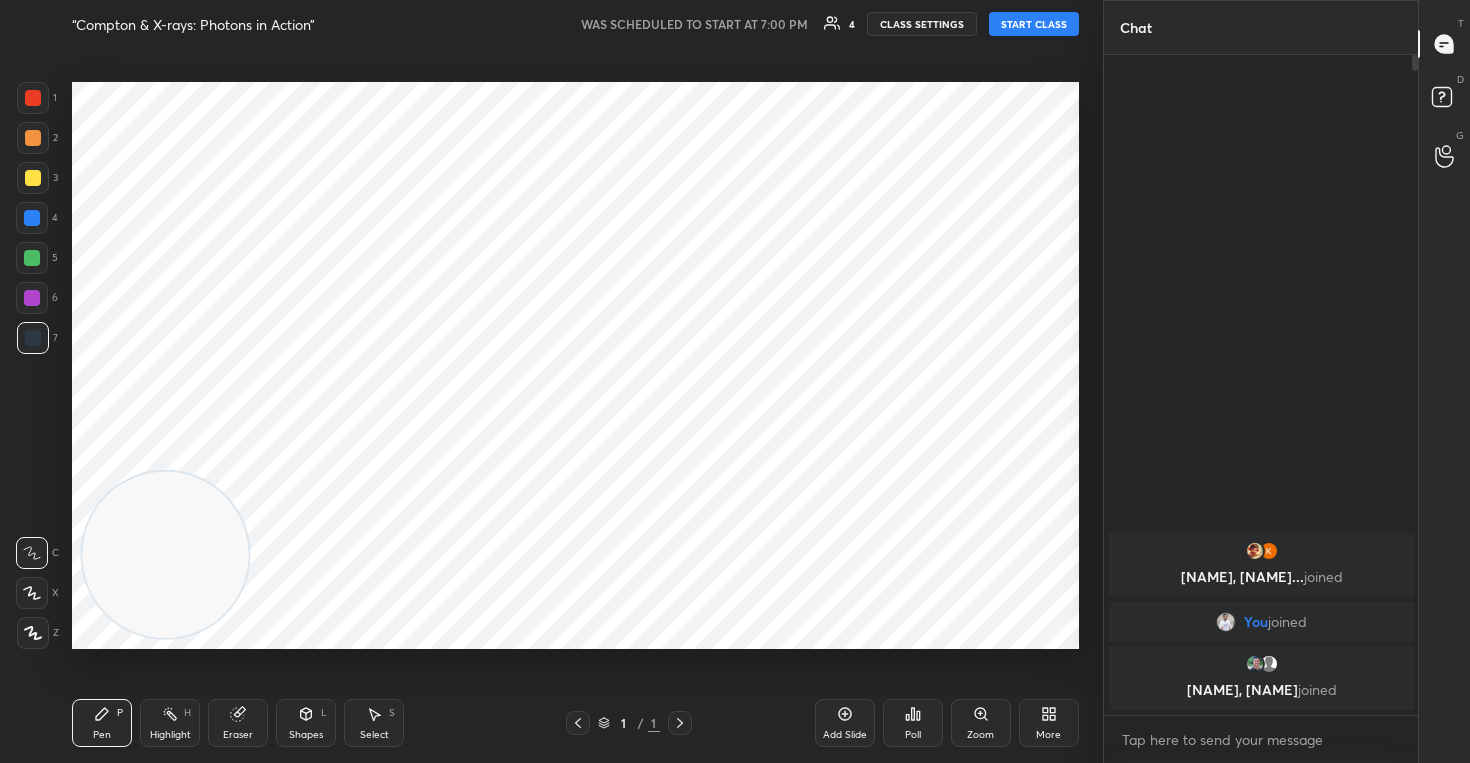 scroll, scrollTop: 7, scrollLeft: 11, axis: both 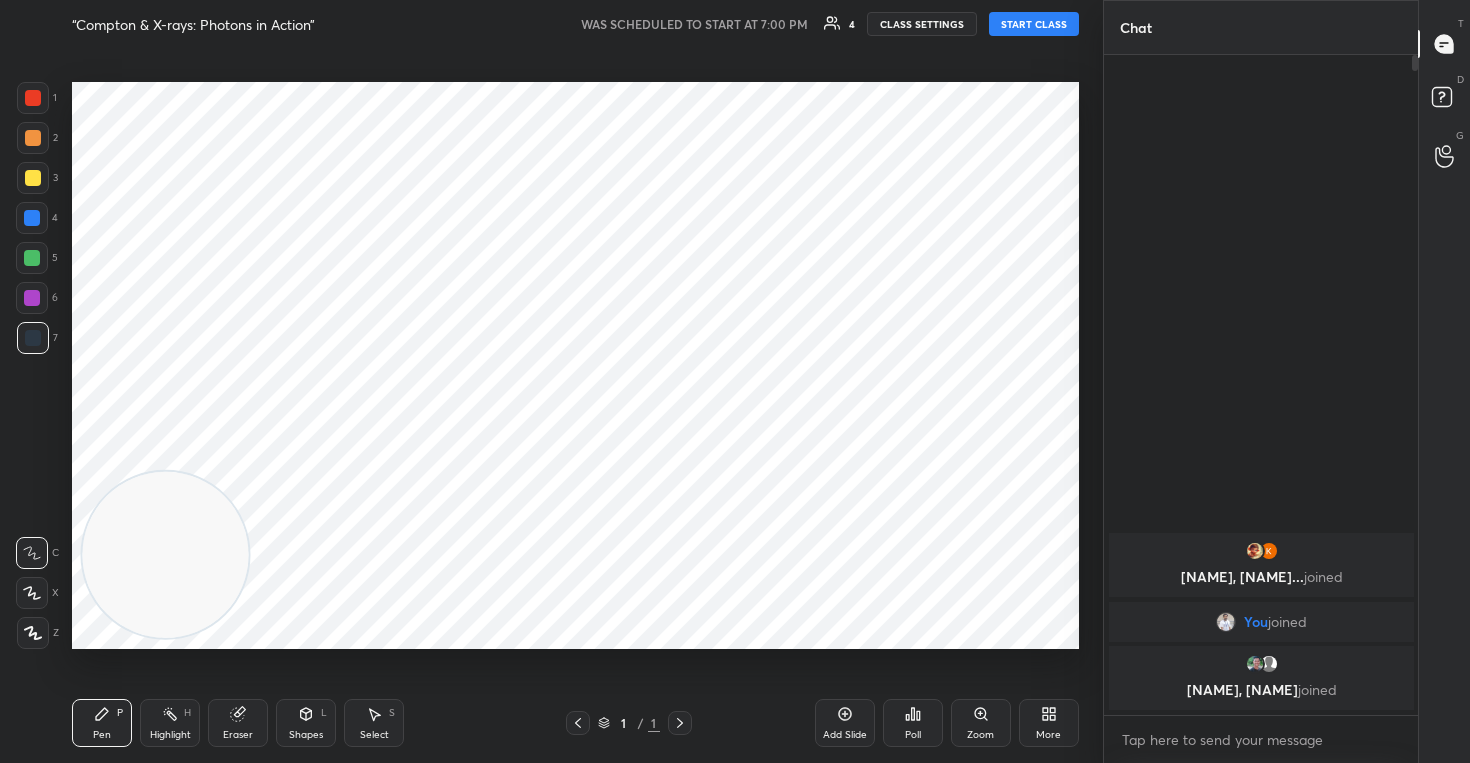 click on "CLASS SETTINGS" at bounding box center [922, 24] 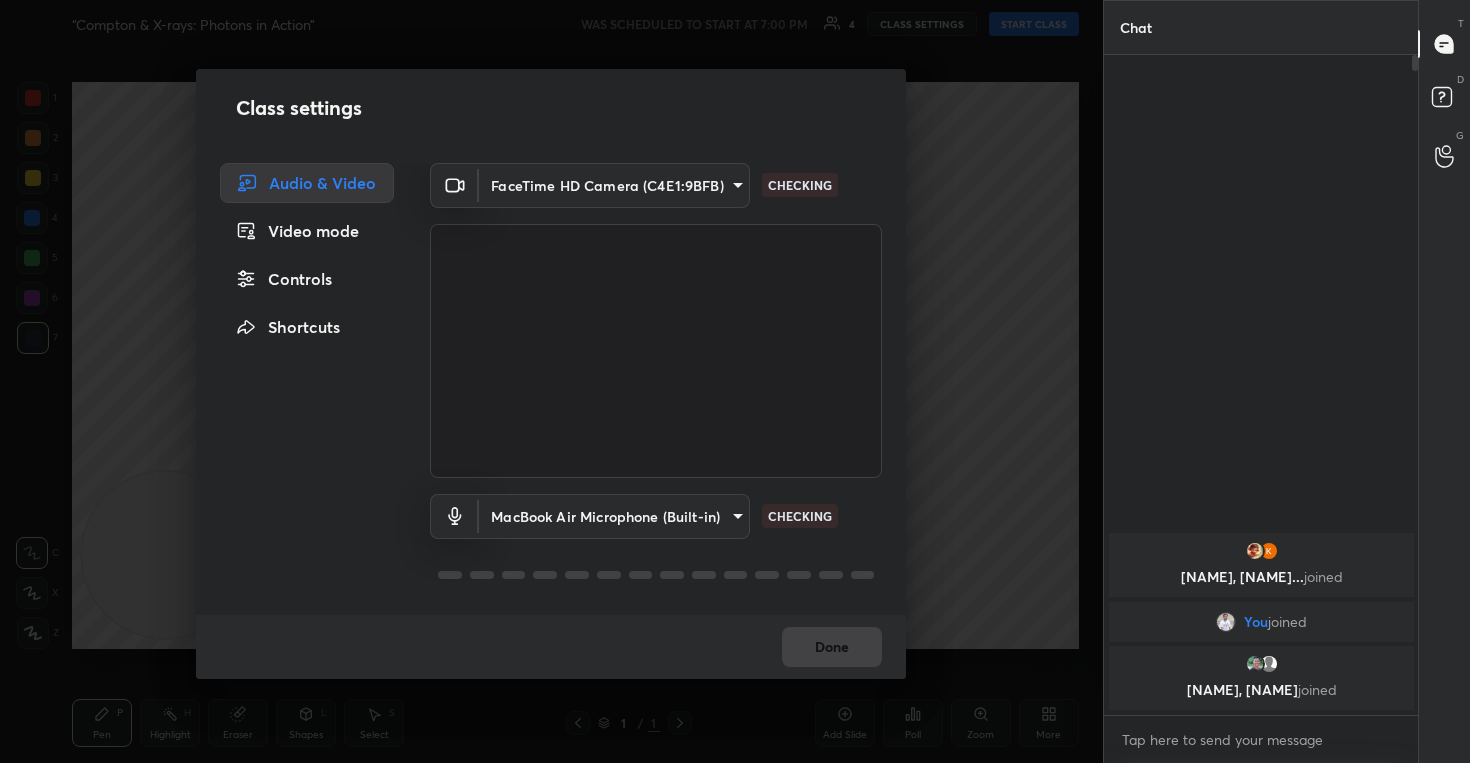 click on "Controls" at bounding box center [307, 279] 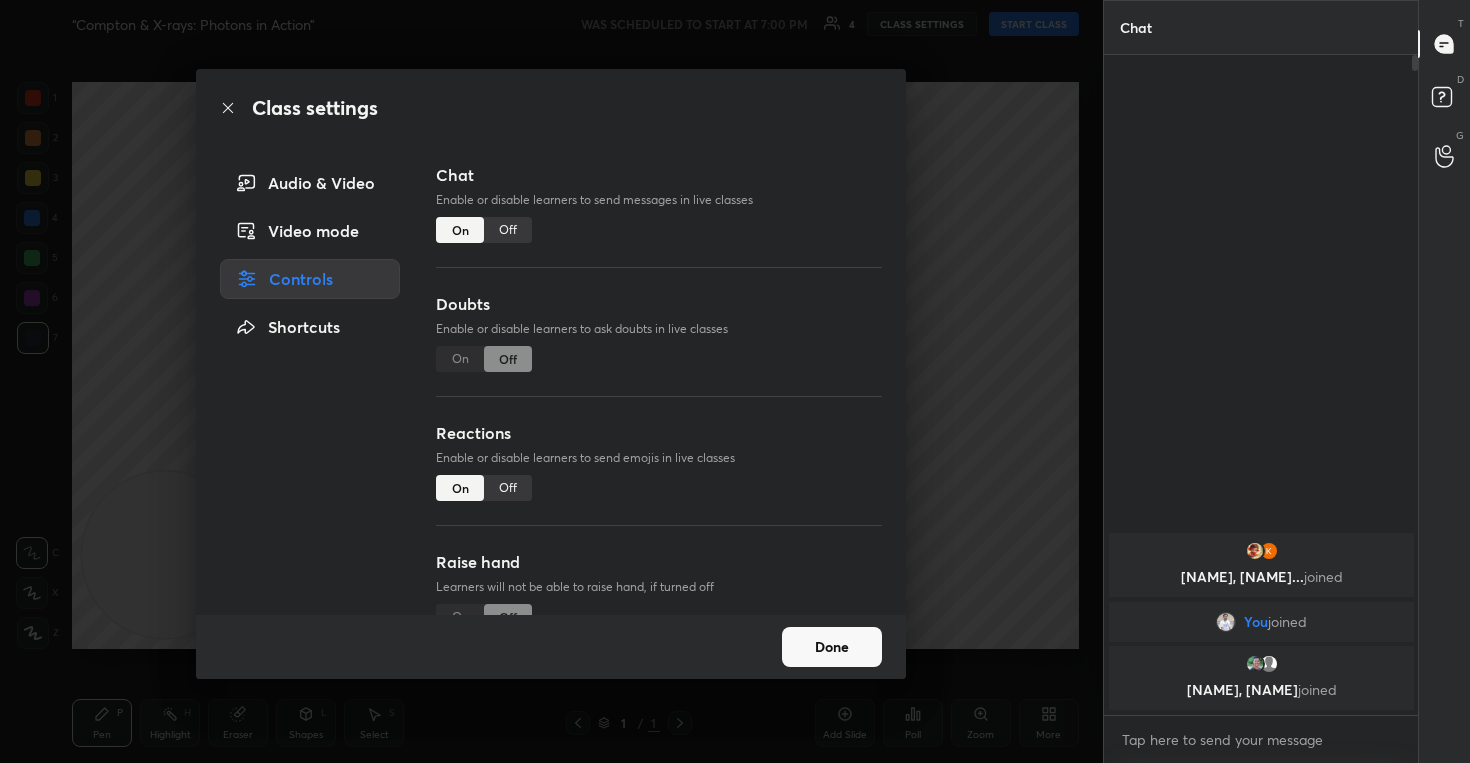 click on "Off" at bounding box center (508, 488) 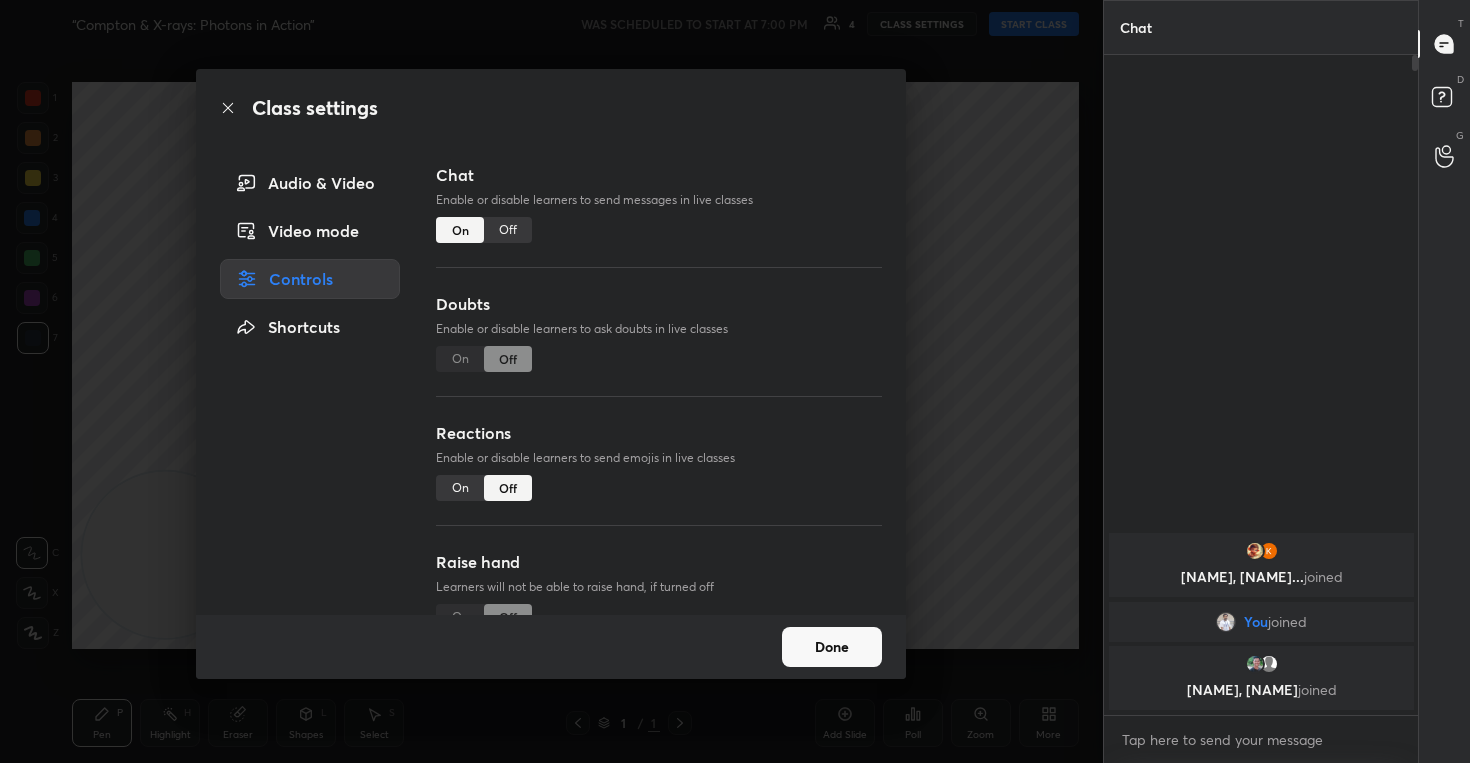 click on "Done" at bounding box center [832, 647] 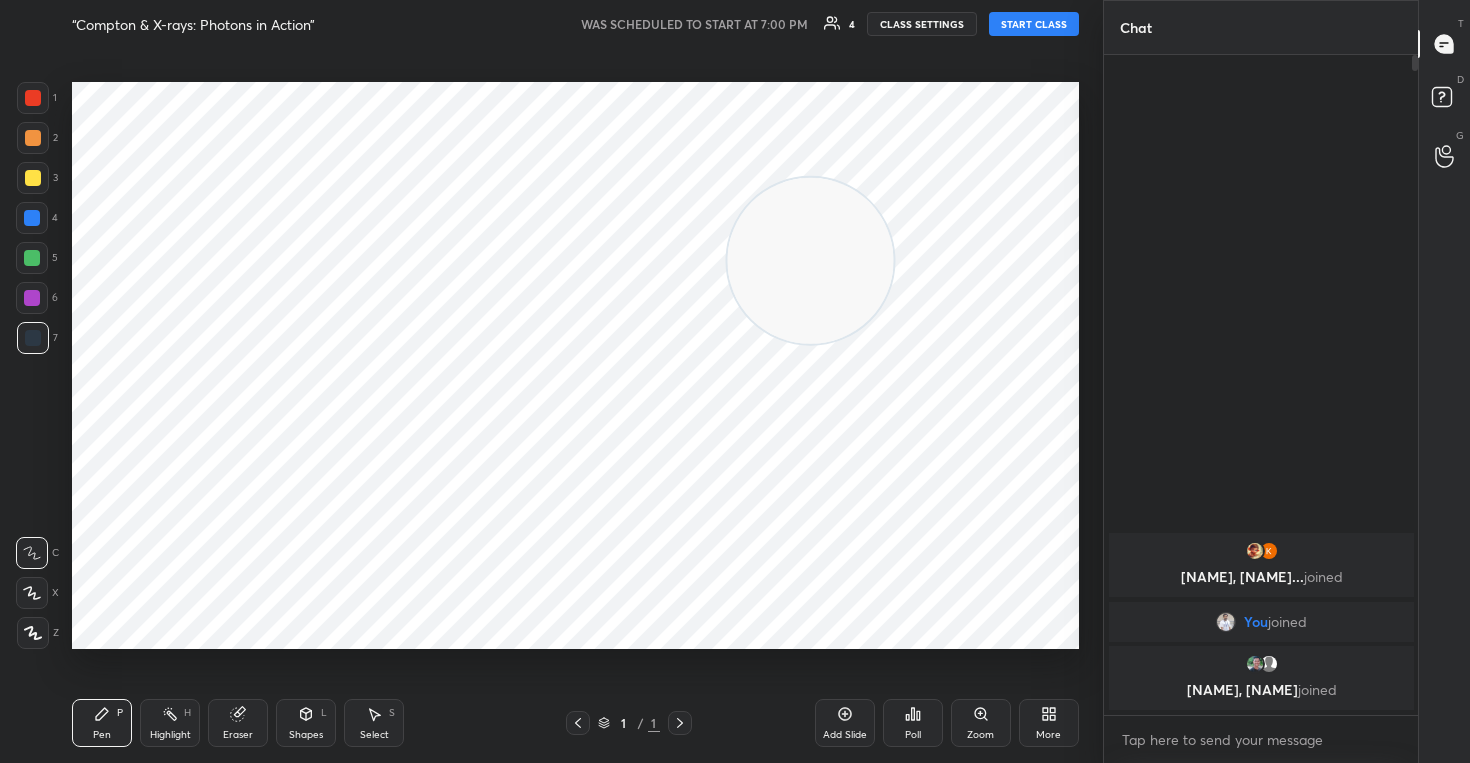drag, startPoint x: 152, startPoint y: 543, endPoint x: 919, endPoint y: 195, distance: 842.2547 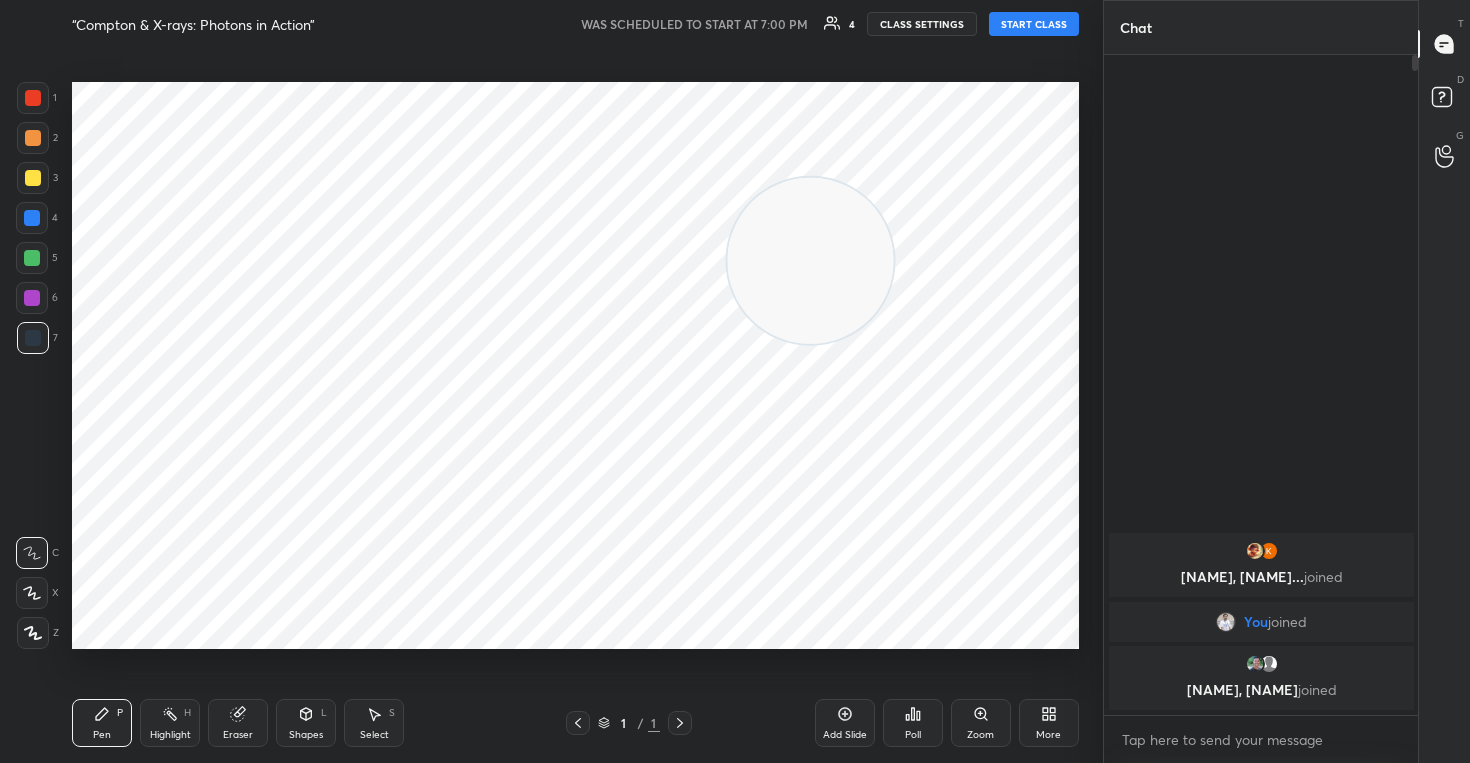 click at bounding box center [810, 261] 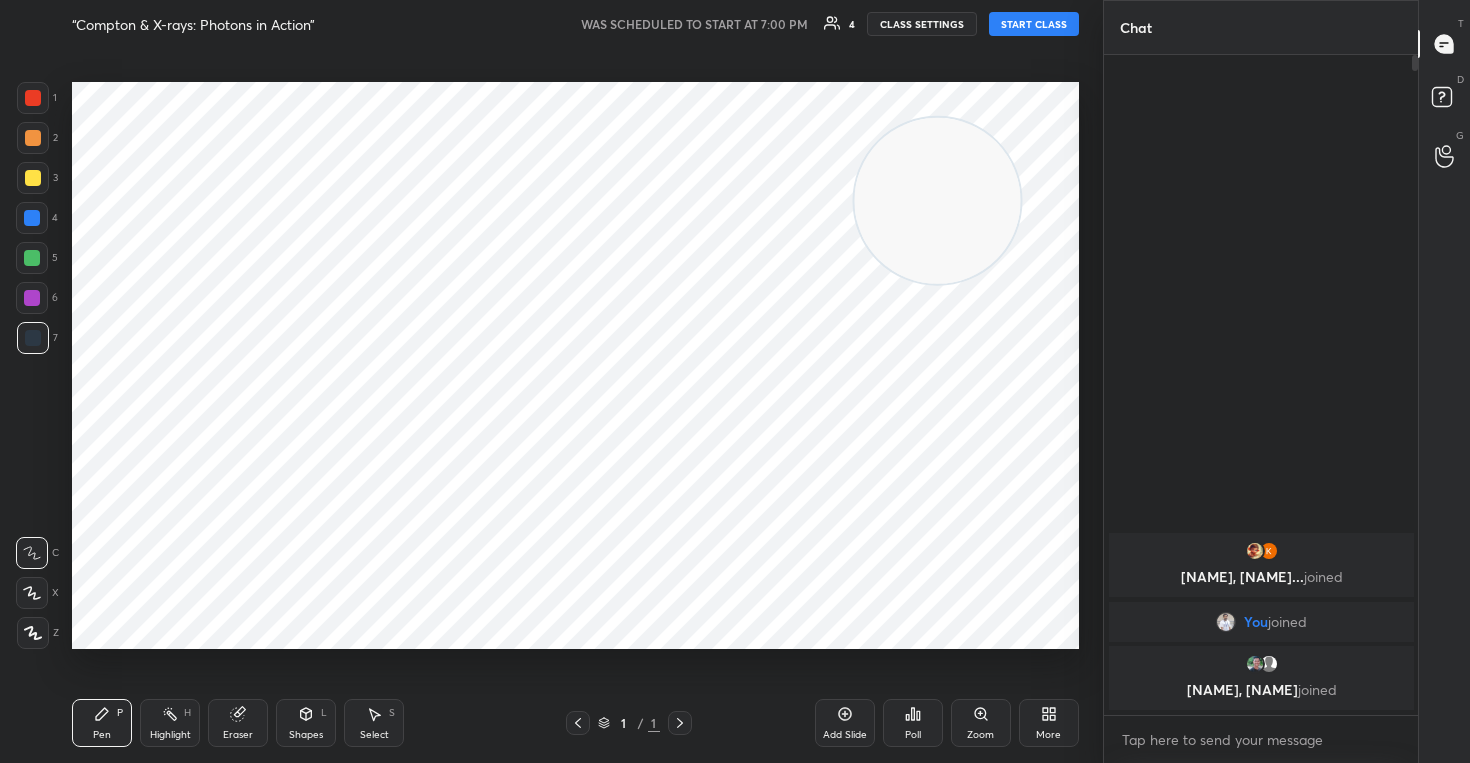 drag, startPoint x: 930, startPoint y: 174, endPoint x: 1025, endPoint y: 112, distance: 113.44161 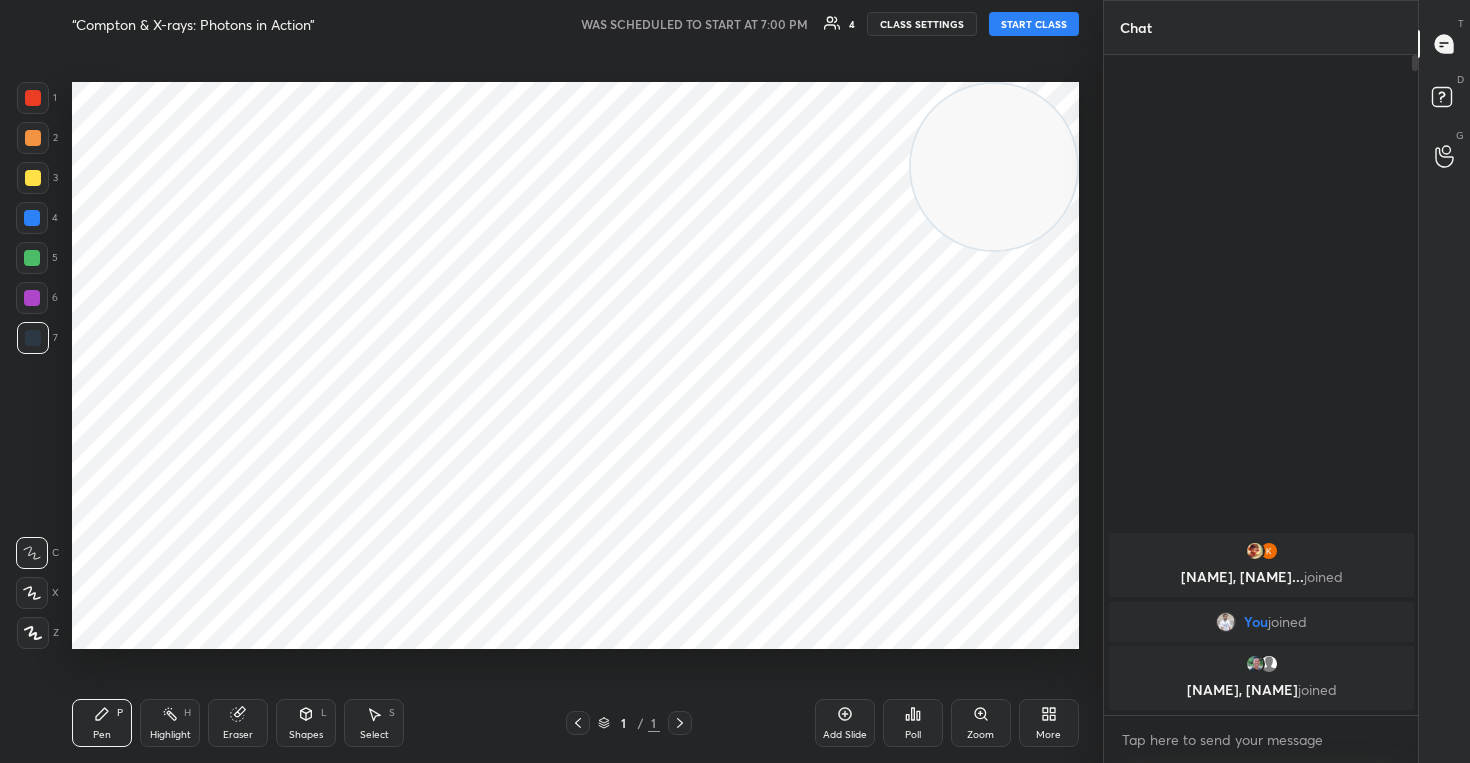 click on "START CLASS" at bounding box center (1034, 24) 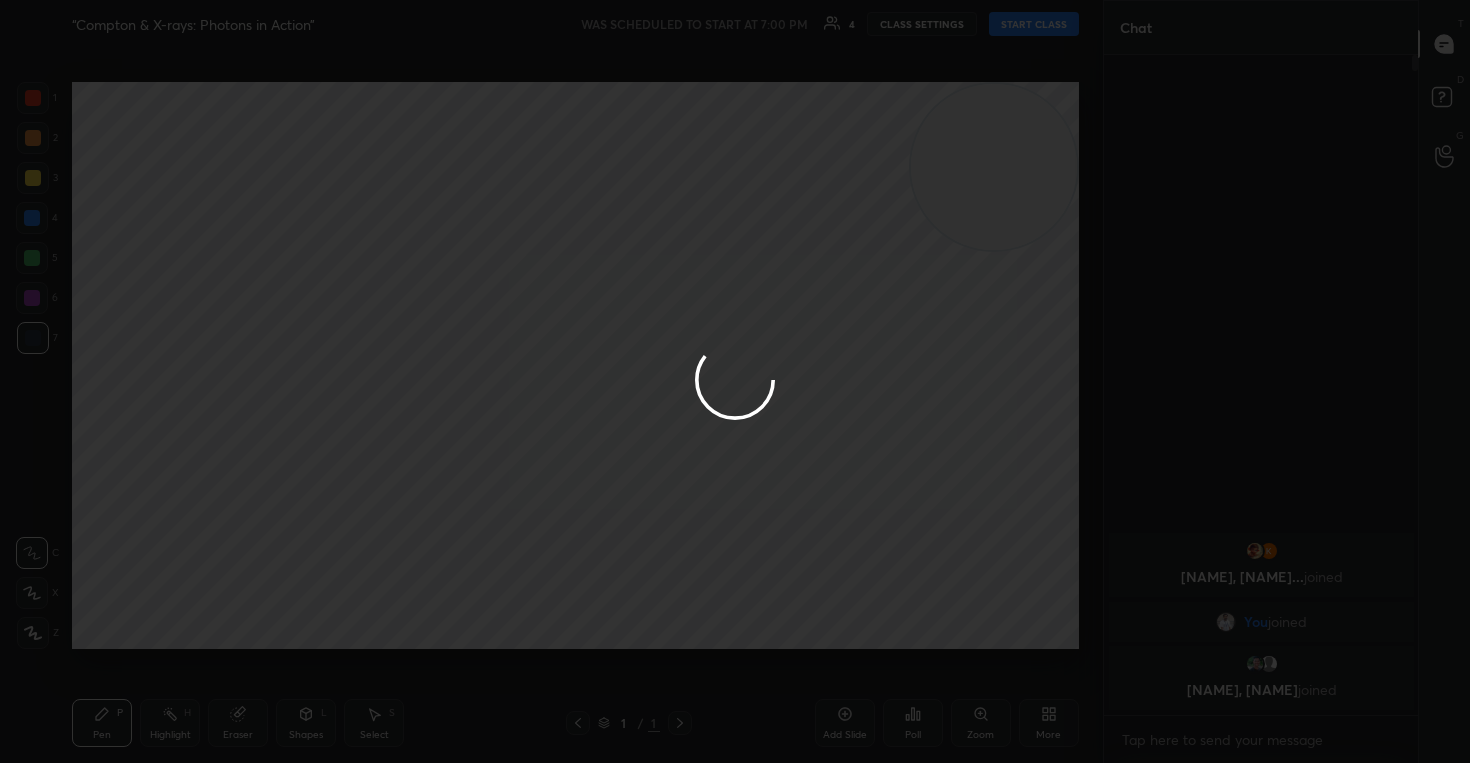 type on "x" 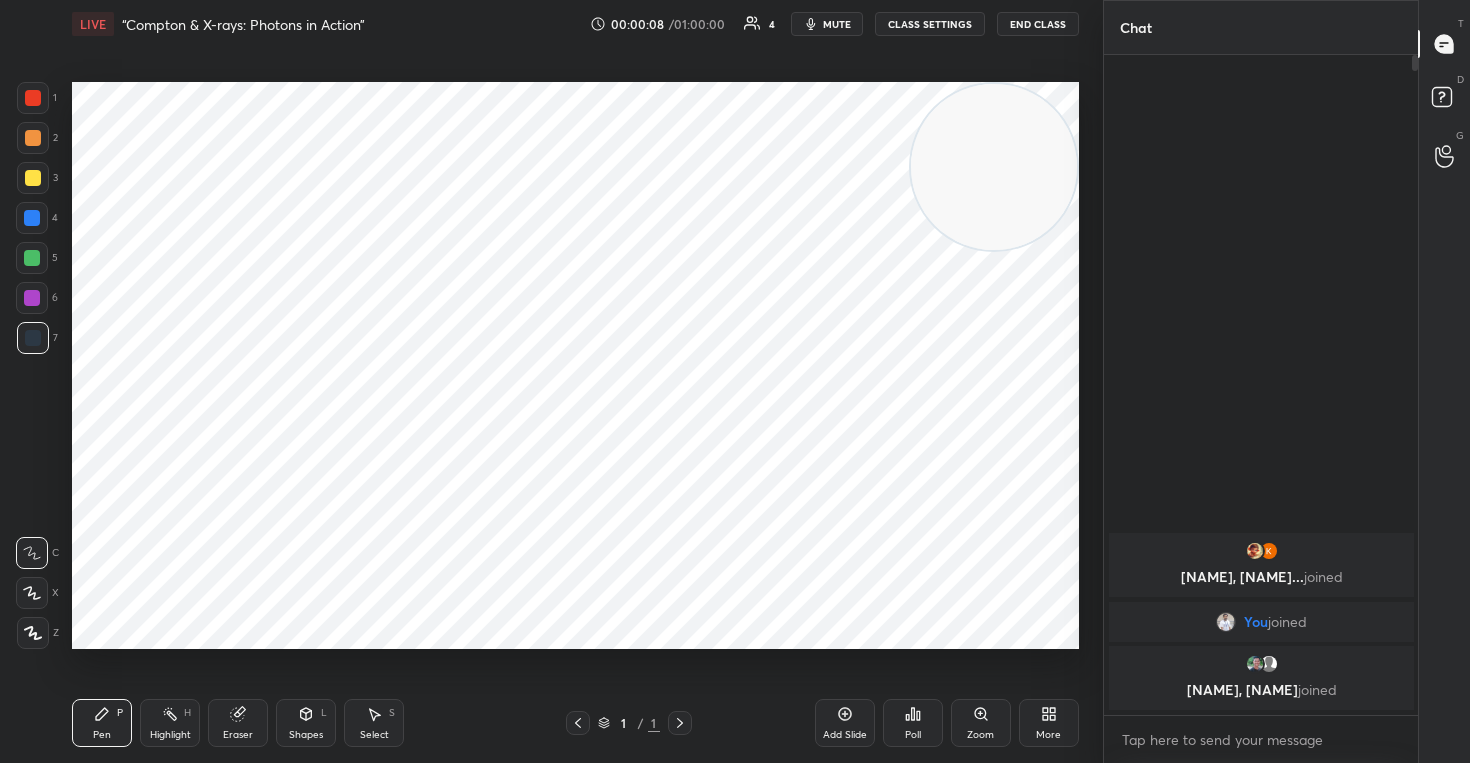 click on "mute" at bounding box center (837, 24) 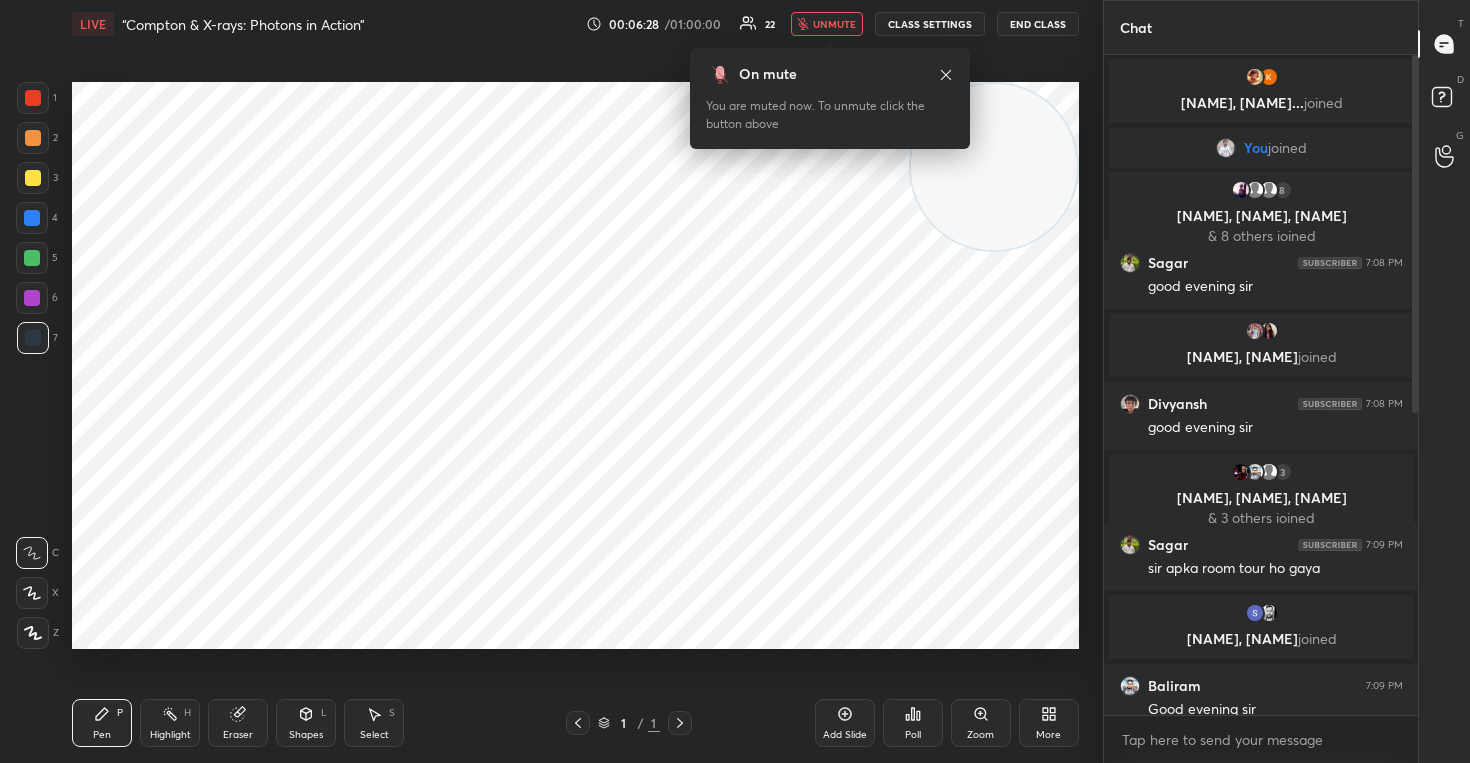 click on "unmute" at bounding box center (834, 24) 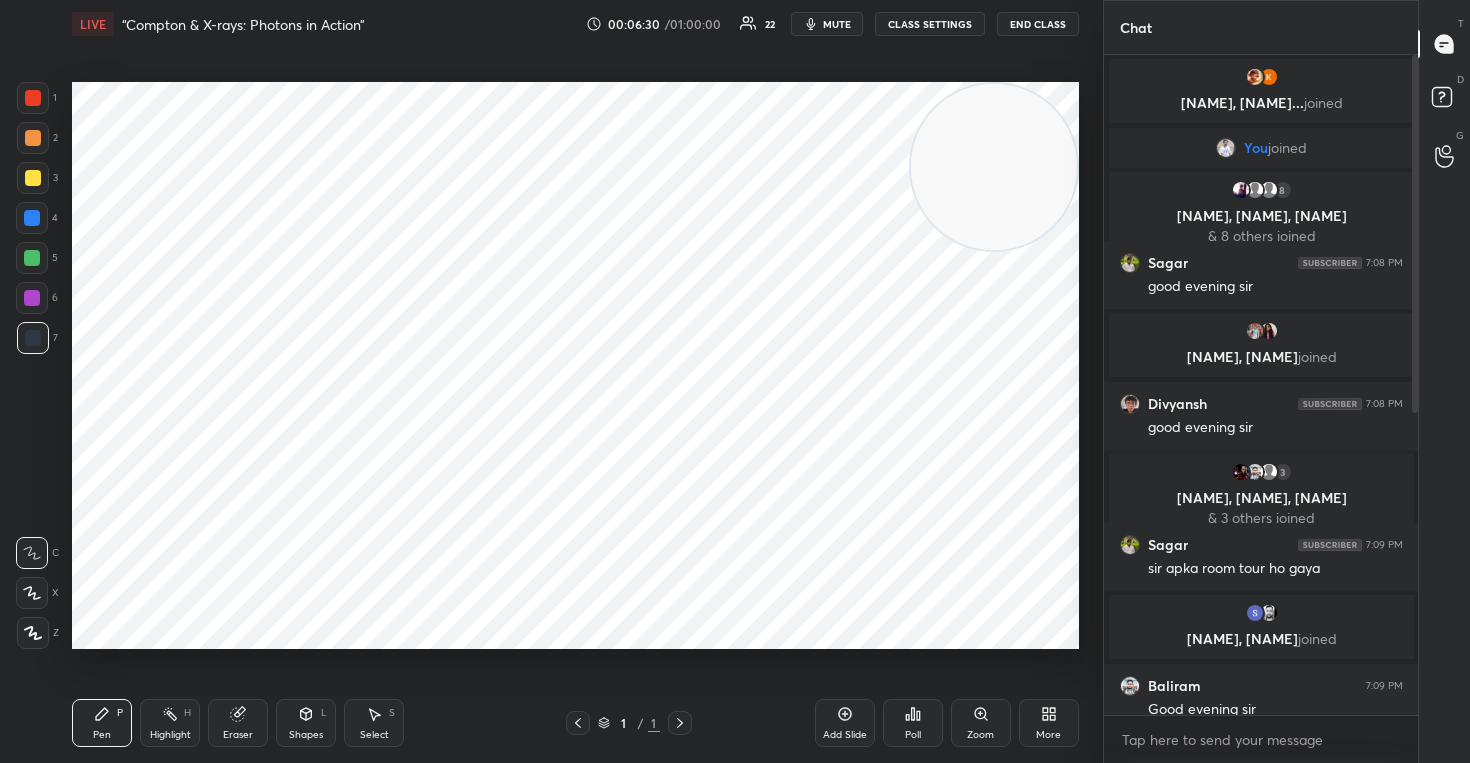 type 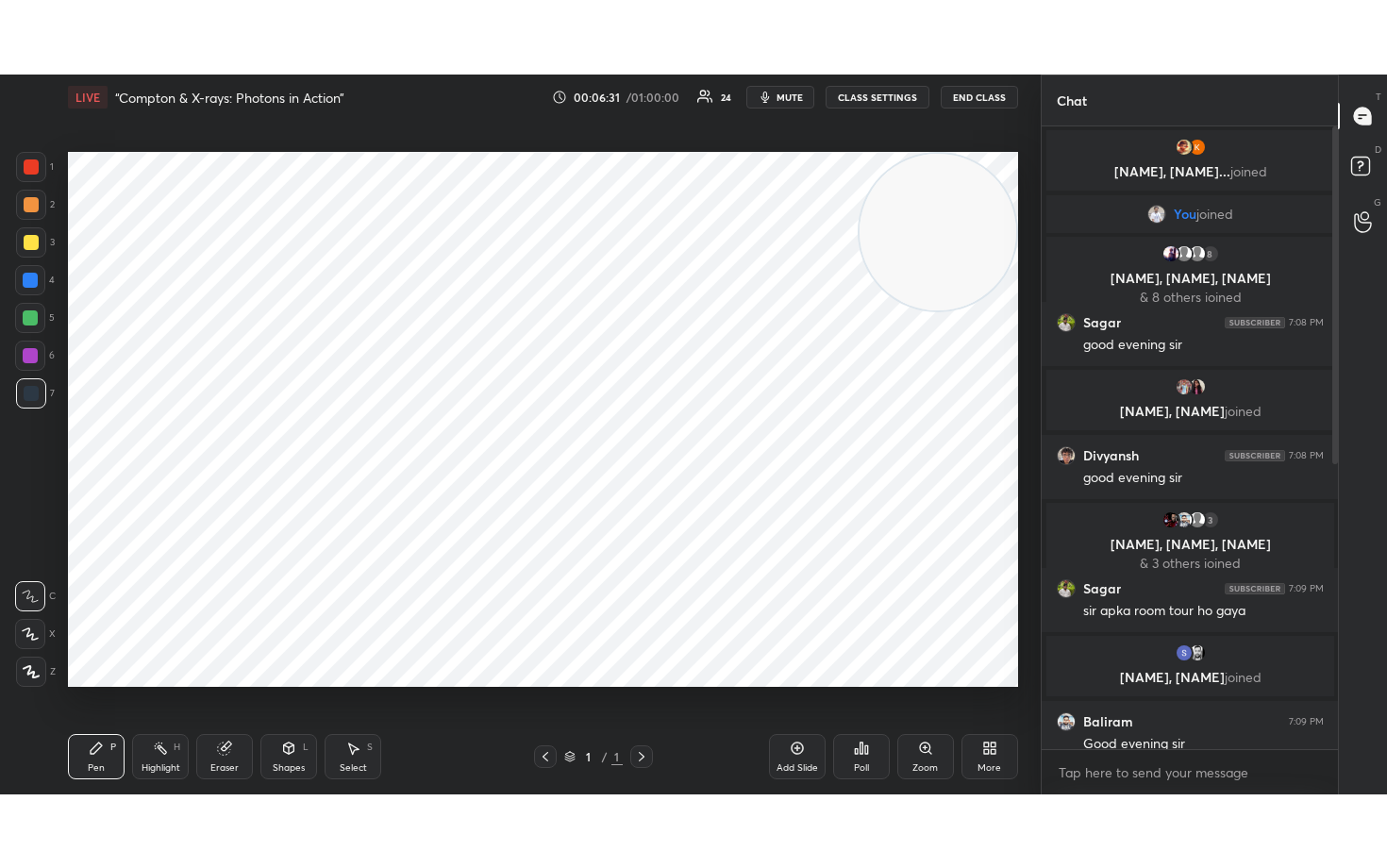 scroll, scrollTop: 93601, scrollLeft: 93389, axis: both 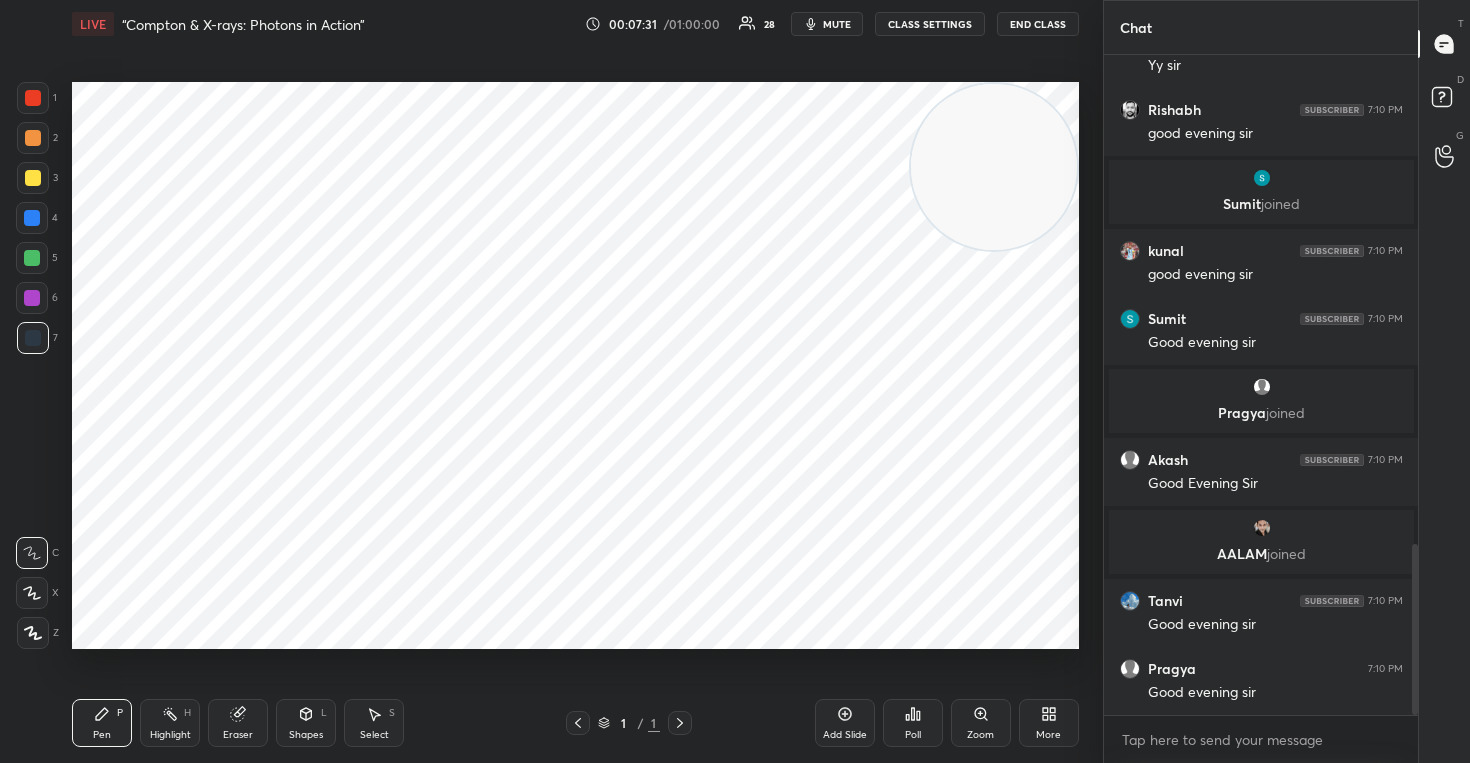 drag, startPoint x: 1415, startPoint y: 226, endPoint x: 1452, endPoint y: 612, distance: 387.76926 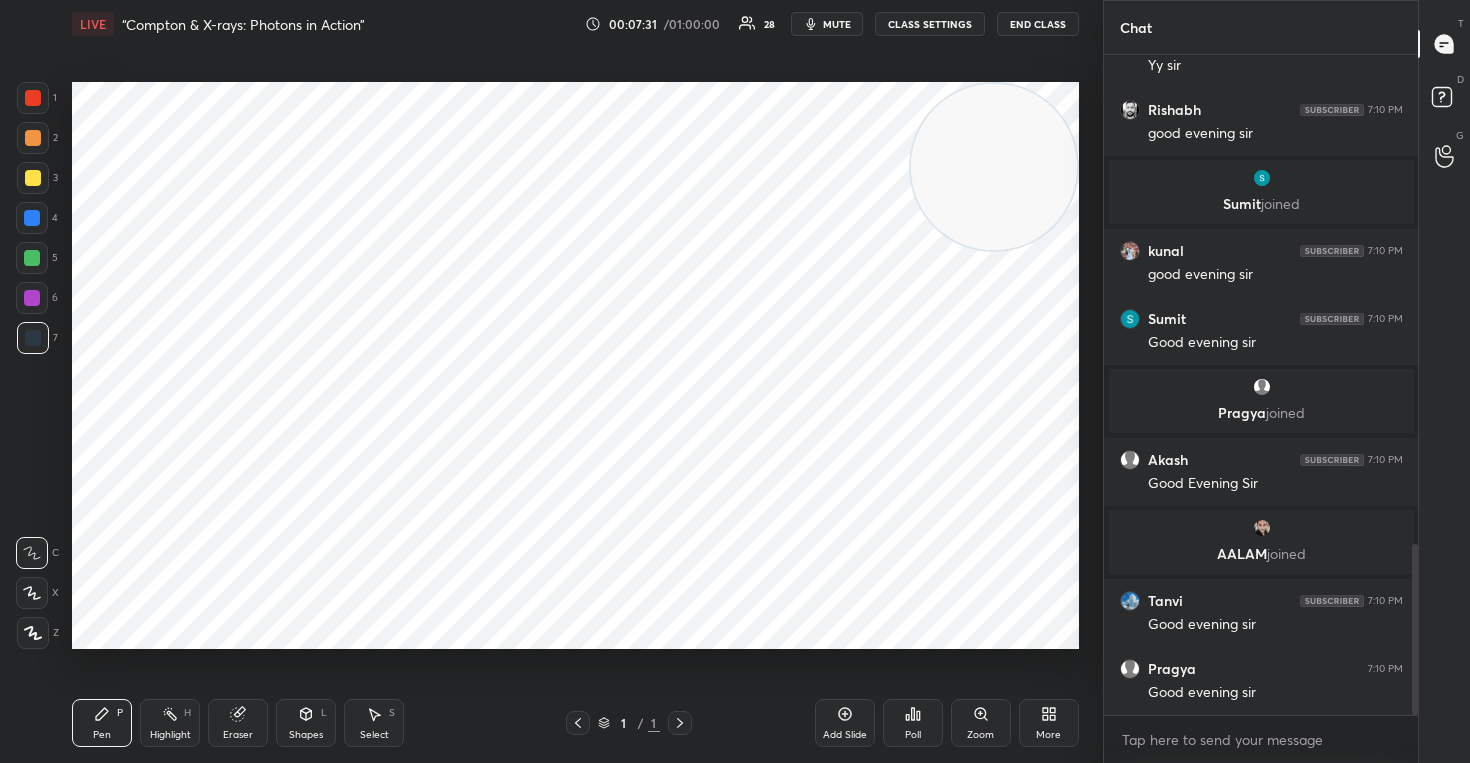 click on "Chat [NAME] 7:09 PM good evening sir [NAME] 7:10 PM Yy sir [NAME] 7:10 PM good evening sir [NAME]  joined [NAME] 7:10 PM good evening sir [NAME] 7:10 PM Good evening sir [NAME]  joined [NAME] 7:10 PM Good Evening Sir [NAME]  joined [NAME] 7:10 PM Good evening sir [NAME] 7:10 PM Good evening sir [NAME]  joined [NAME] 7:10 PM Good evening sir [NAME] 7:10 PM Good evening sir [NAME]  joined [NAME] 7:10 PM Good evening sir [NAME] 7:10 PM Good evening sir [NAME]  joined [NAME] 7:10 PM good evening sir [NAME] 7:10 PM Good evening sir 52 NEW MESSAGES Enable hand raising Enable x   introducing Raise a hand with a doubt How it works? Got it" at bounding box center (1287, 381) 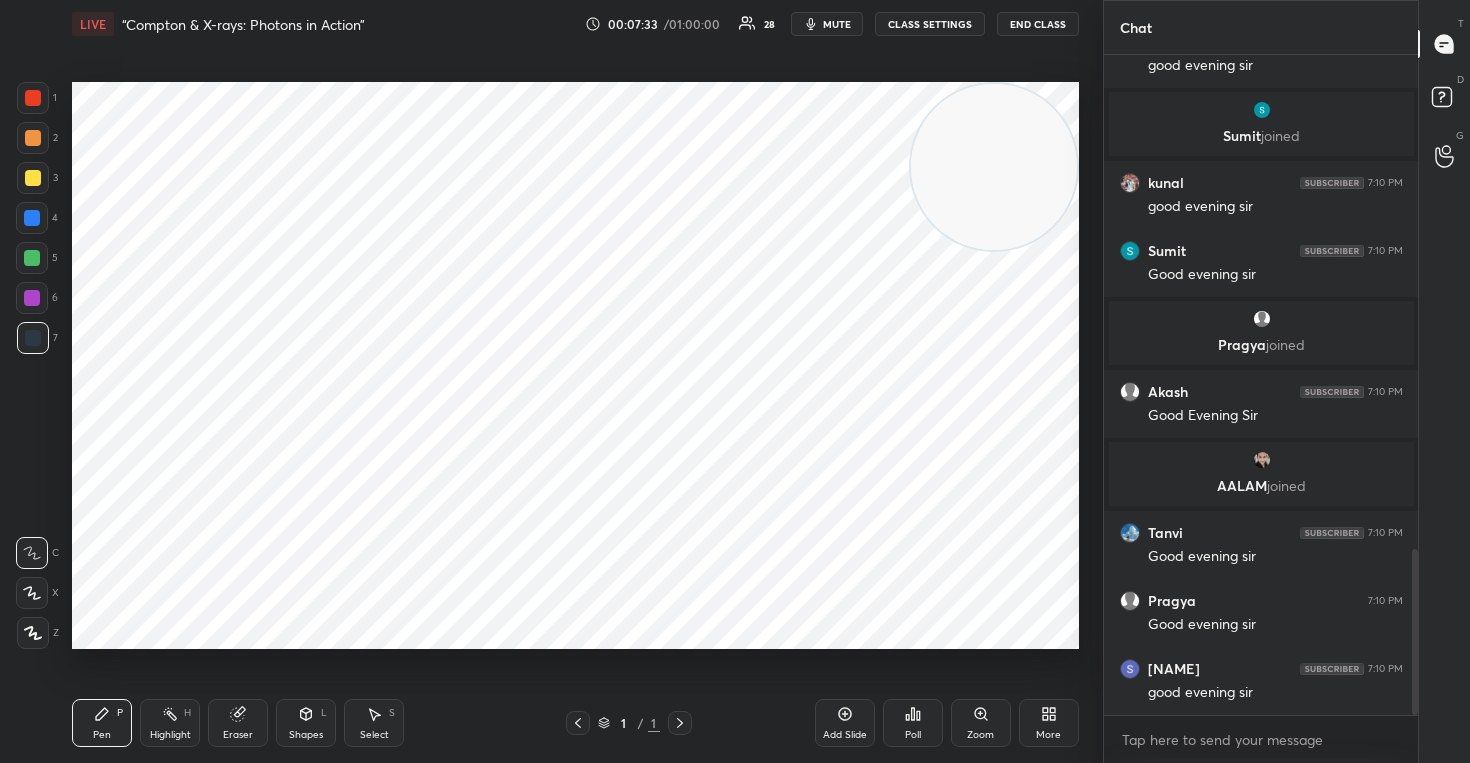 click 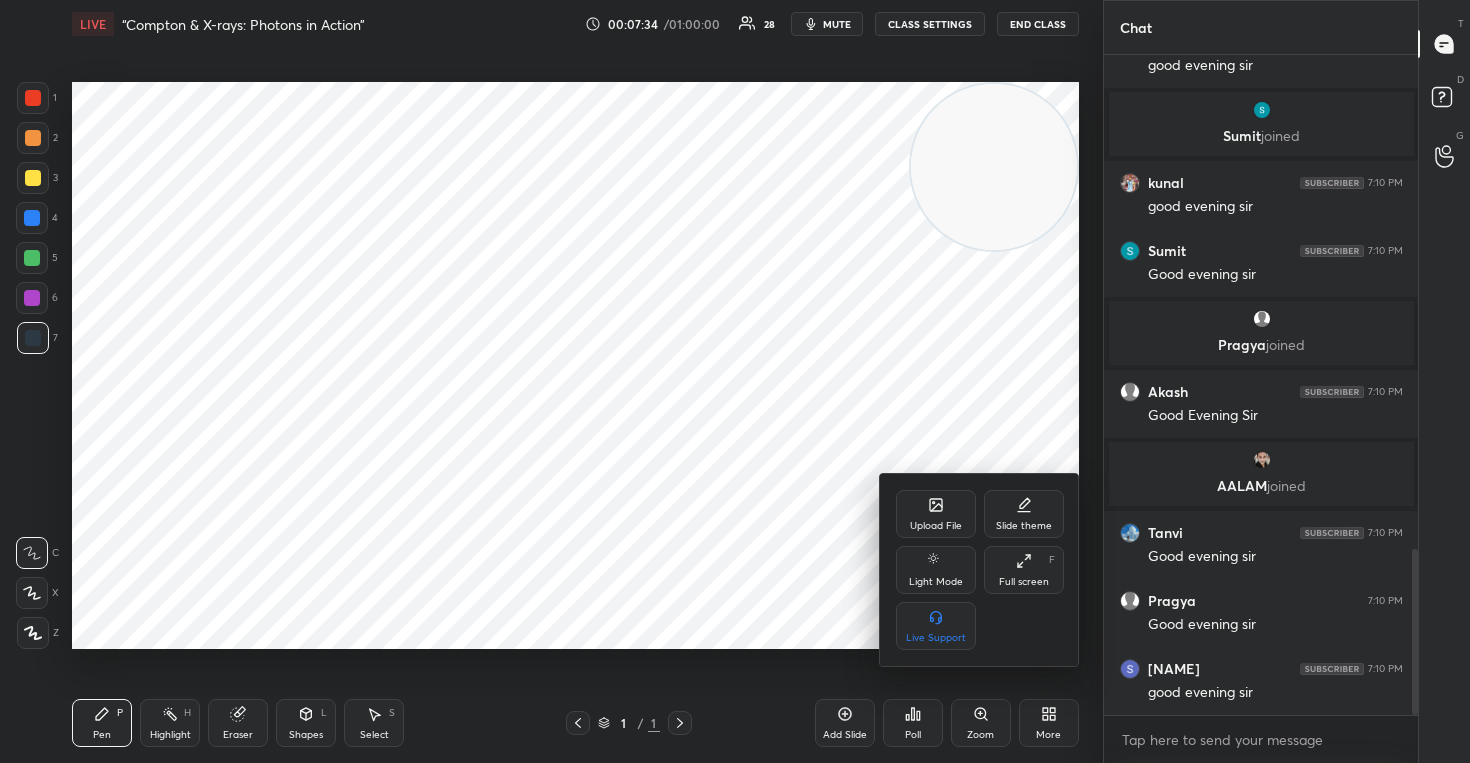 click on "Upload File" at bounding box center [936, 526] 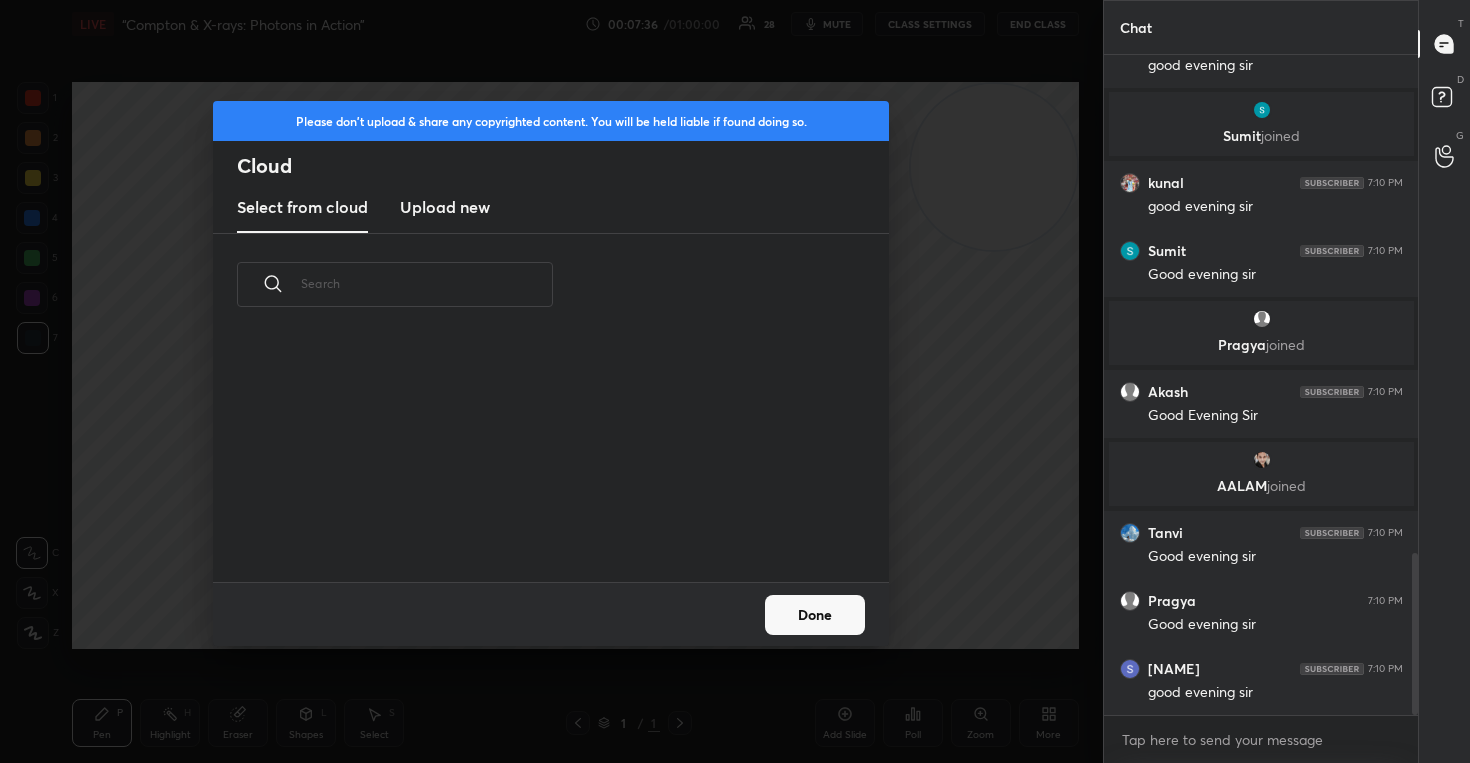 scroll, scrollTop: 2034, scrollLeft: 0, axis: vertical 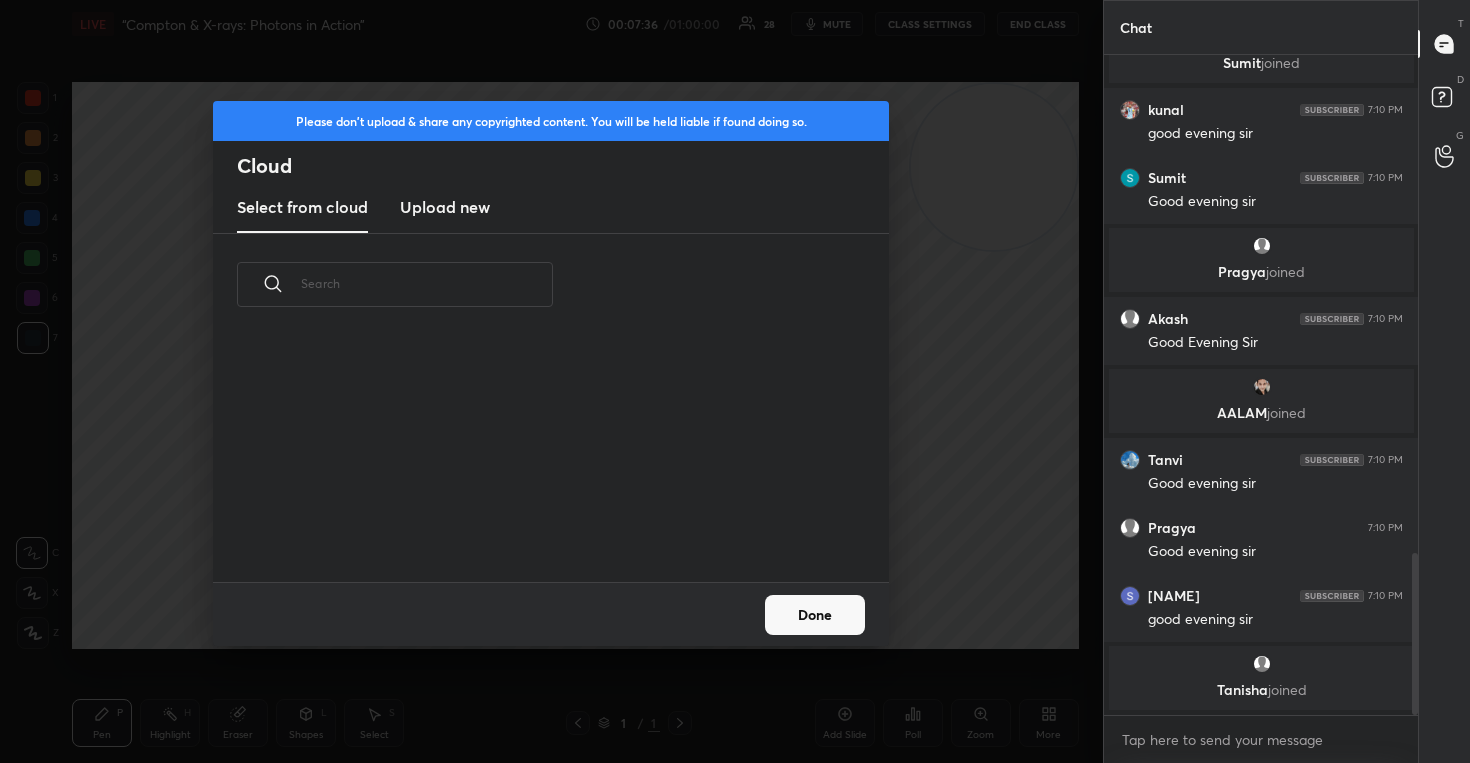 click on "Upload new" at bounding box center (445, 207) 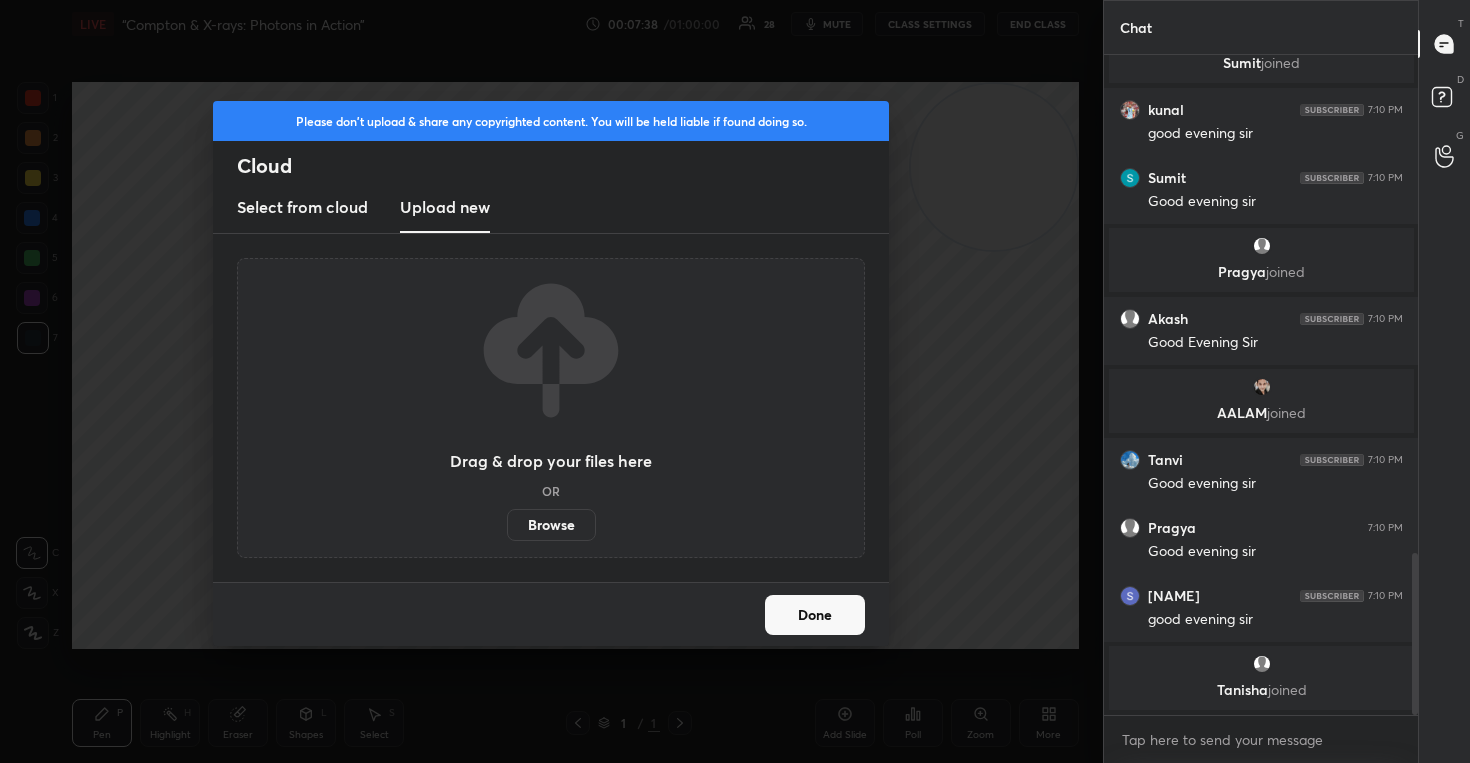 click on "Browse" at bounding box center [551, 525] 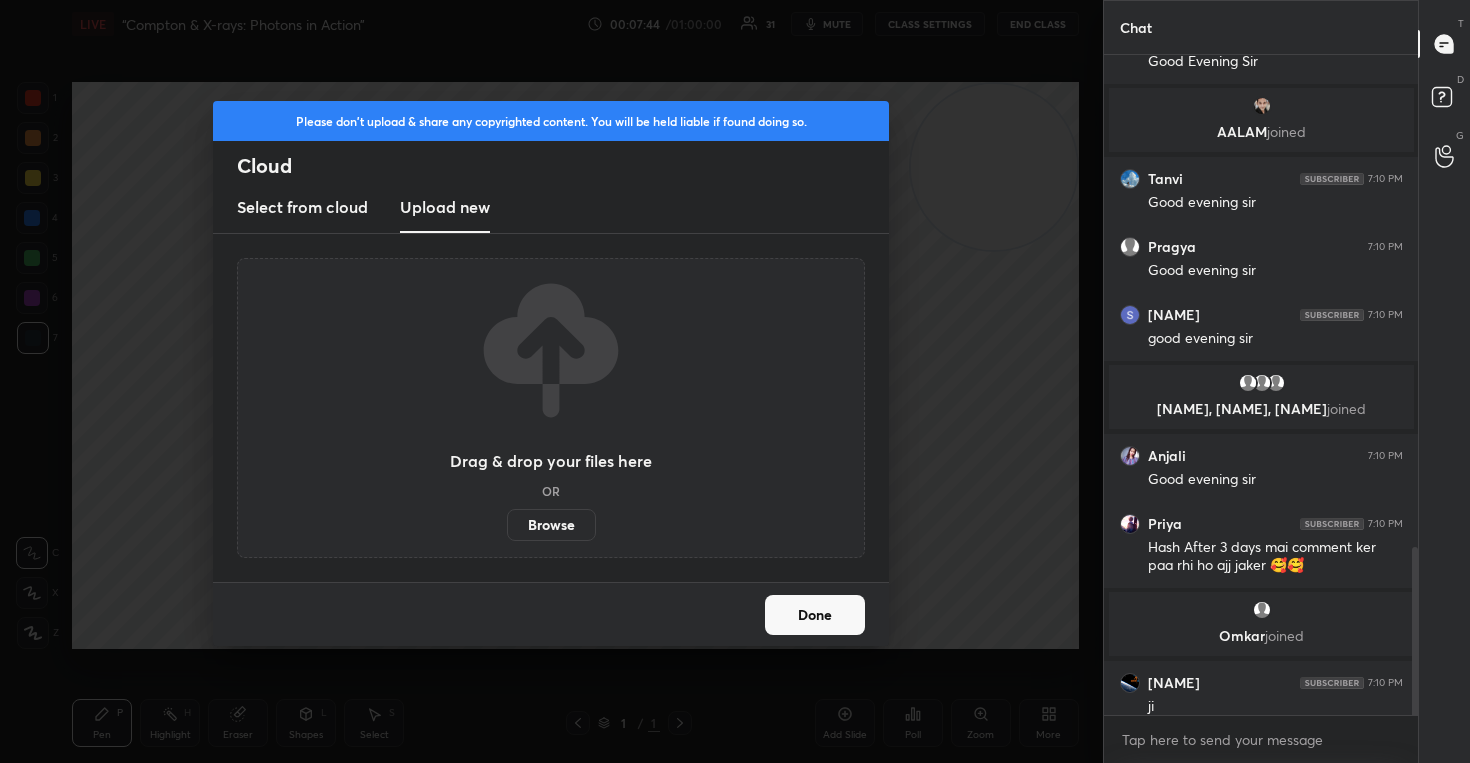 scroll, scrollTop: 1934, scrollLeft: 0, axis: vertical 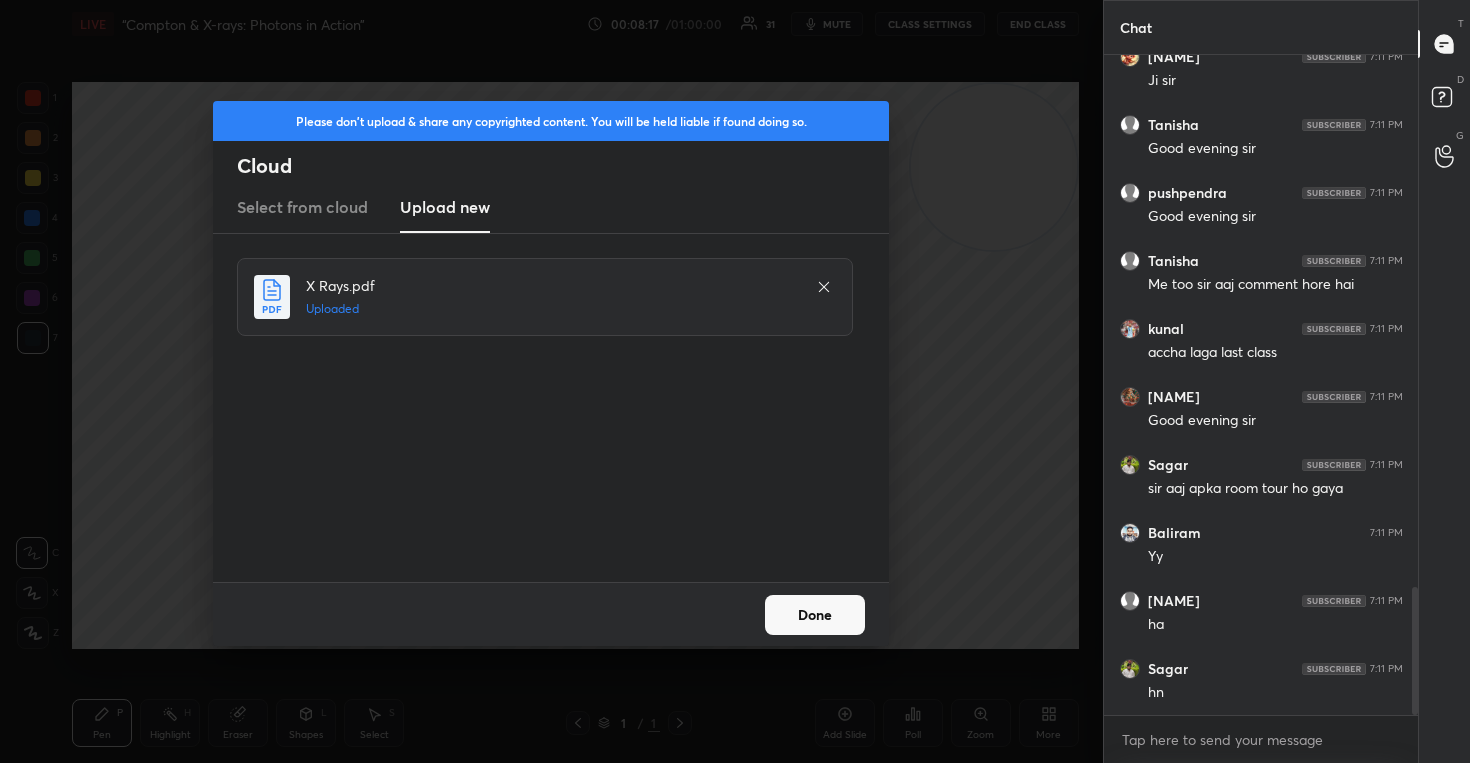 click on "Done" at bounding box center [815, 615] 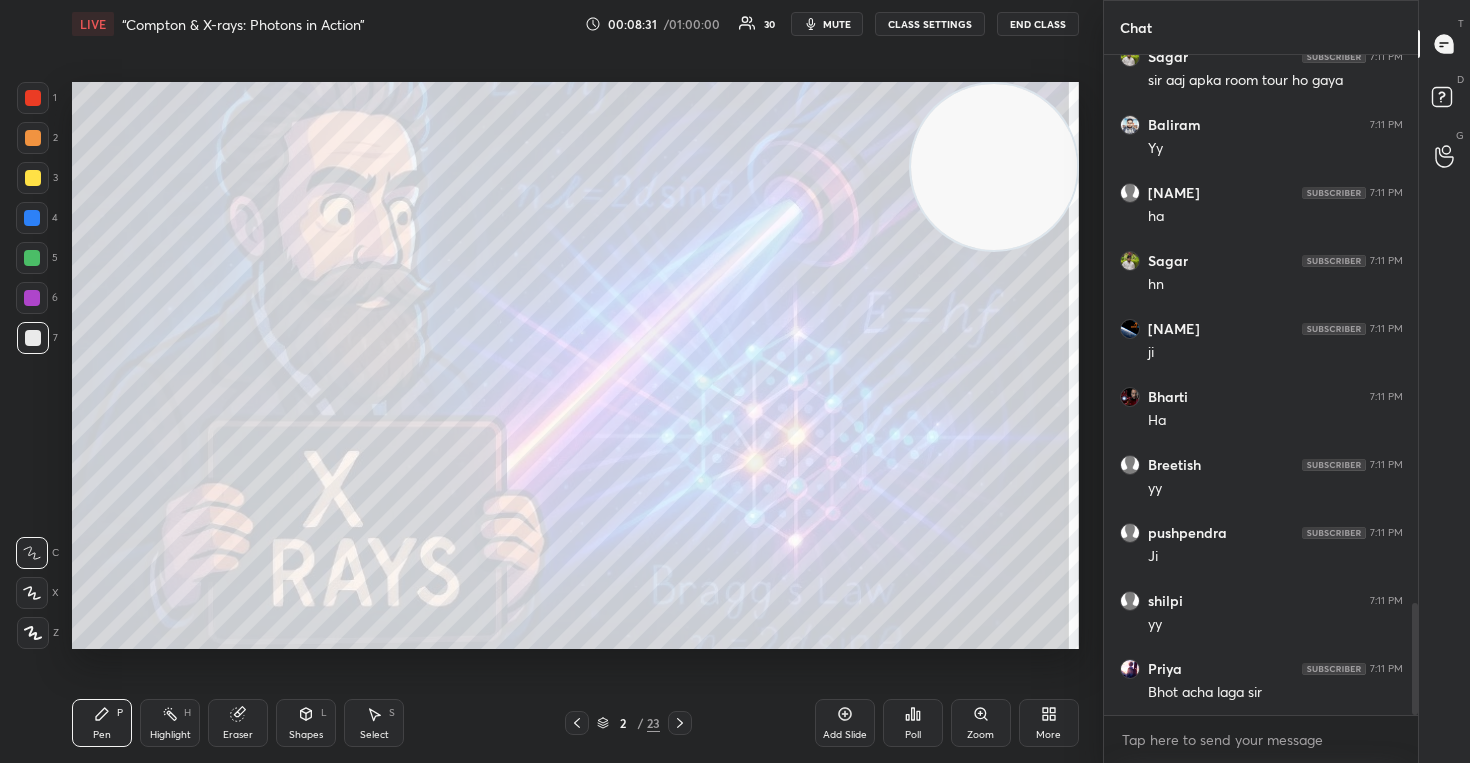 scroll, scrollTop: 3226, scrollLeft: 0, axis: vertical 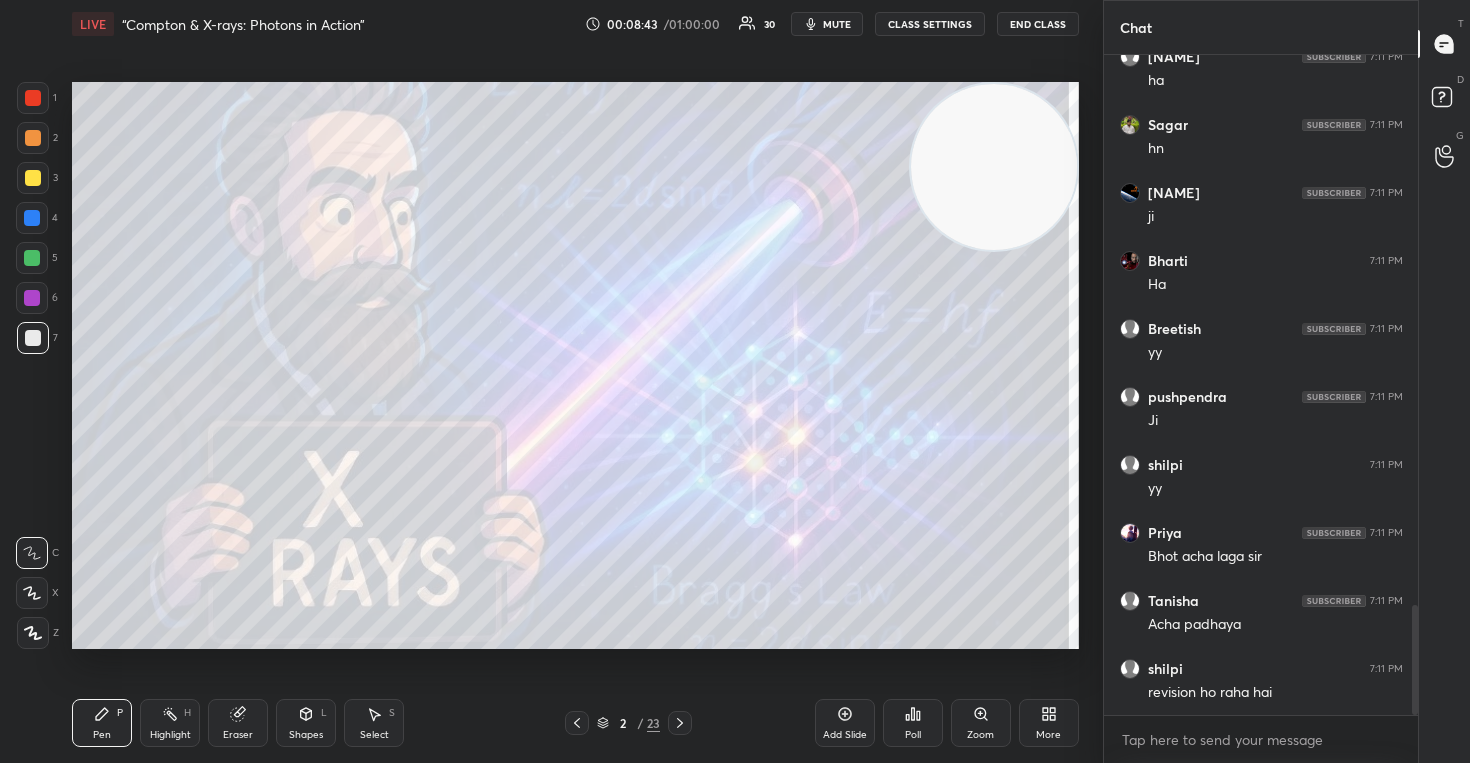 click on "1 2 3 4 5 6 7 C X Z C X Z E E Erase all   H H LIVE “Compton & X-rays: Photons in Action” 00:08:43 /  01:00:00 30 mute CLASS SETTINGS End Class Setting up your live class Poll for   secs No correct answer Start poll Back “Compton & X-rays: Photons in Action” [NAME] Pen P Highlight H Eraser Shapes L Select S 2 / 23 Add Slide Poll Zoom More Chat [NAME] 7:11 PM Yy [NAME] 7:11 PM ha [NAME] 7:11 PM hn [NAME] 7:11 PM ji [NAME] 7:11 PM Ha [NAME] 7:11 PM yy [NAME] 7:11 PM Ji [NAME] 7:11 PM yy [NAME] 7:11 PM Bhot acha laga sir [NAME] 7:11 PM Acha padhaya [NAME] 7:11 PM revision ho raha hai JUMP TO LATEST Enable hand raising Enable raise hand to speak to learners. Once enabled, chat will be turned off temporarily. Enable x   introducing Raise a hand with a doubt Now learners can raise their hand along with a doubt  How it works? Doubts asked by learners will show up here NEW DOUBTS ASKED No one has raised a hand yet Can't raise hand Got it T Messages (T) D Doubts (D) G Raise Hand (G) Report an issue" at bounding box center (735, 381) 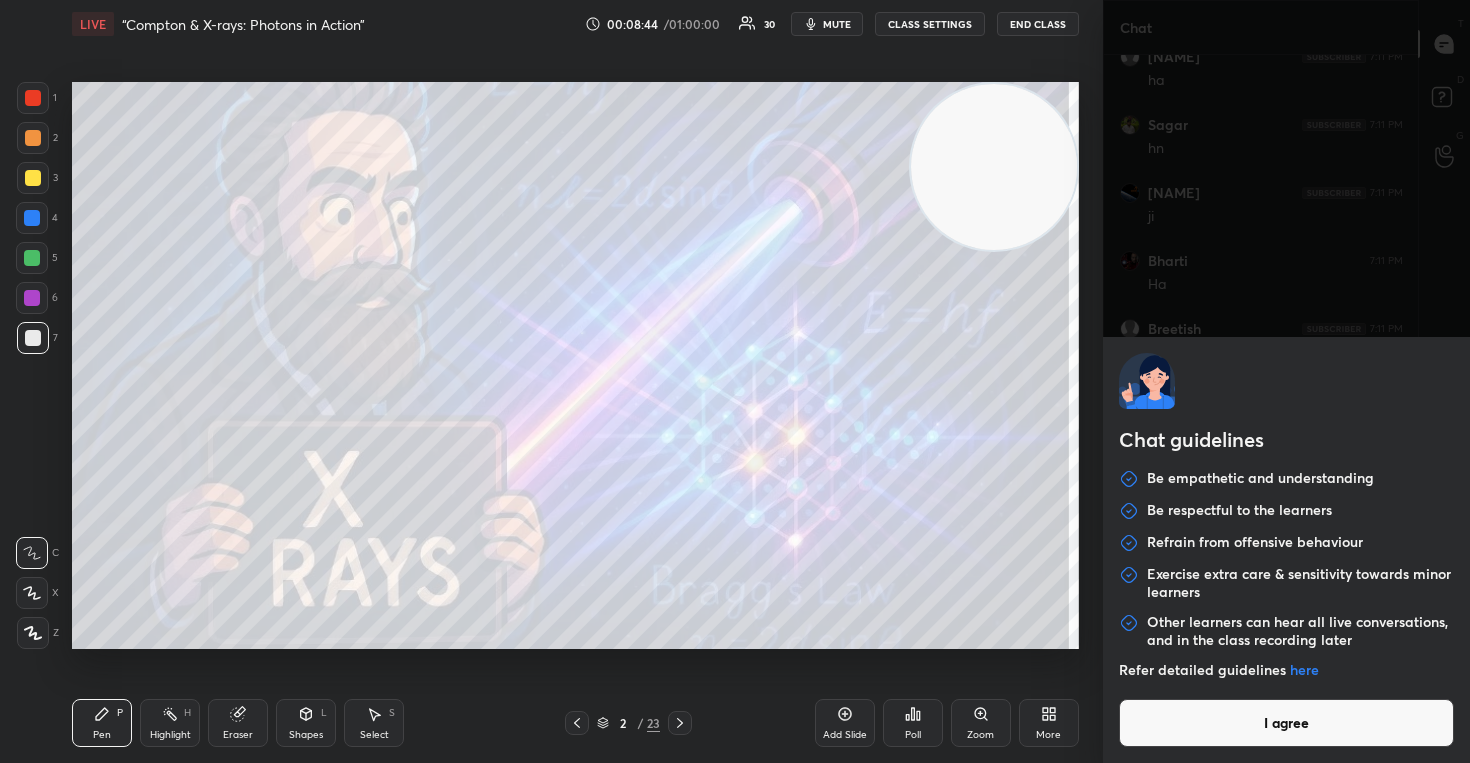 click on "I agree" at bounding box center (1287, 723) 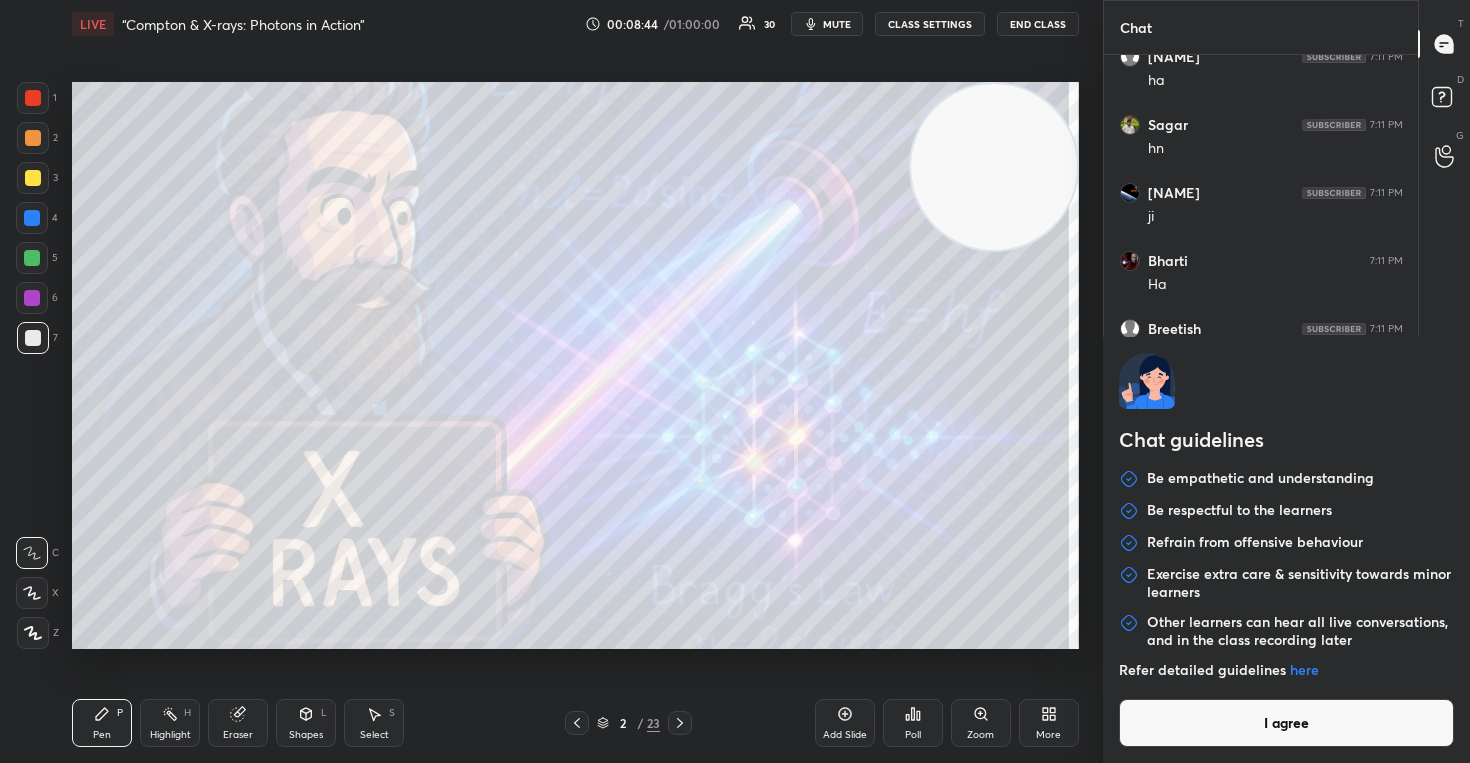 type on "x" 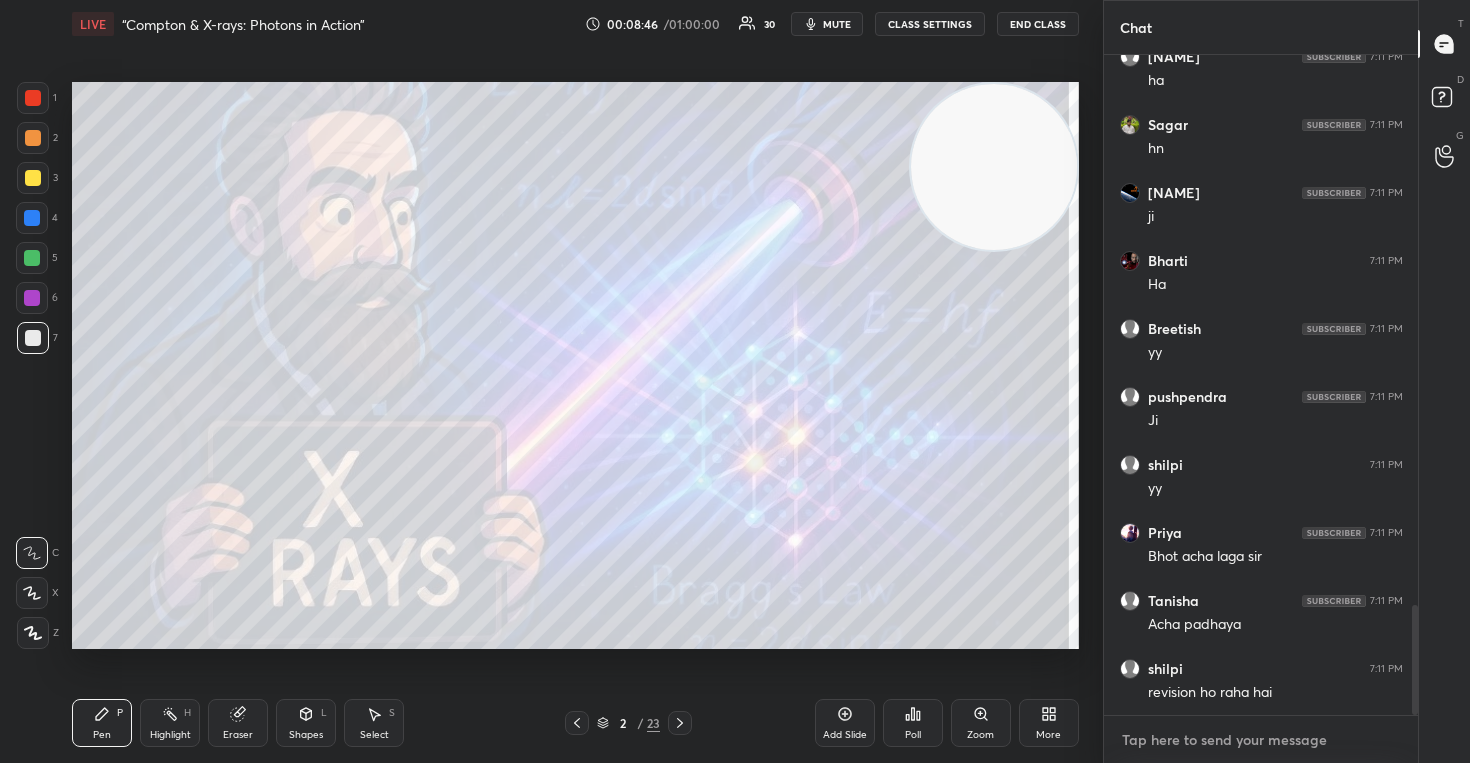 click at bounding box center [1261, 740] 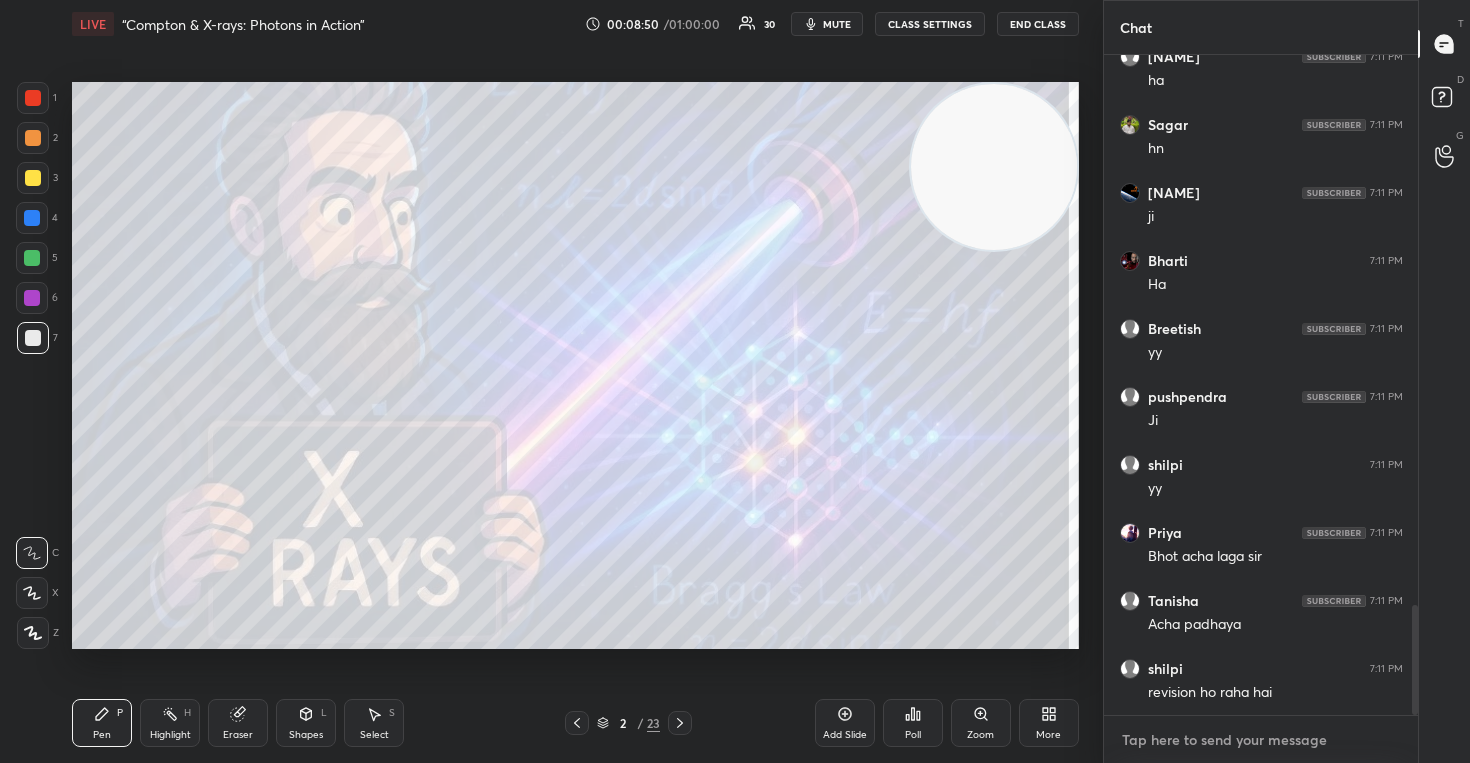 paste on "https://youtu.be/93tuqcT-7lc?si=zNJoB_dCxmazPY3d" 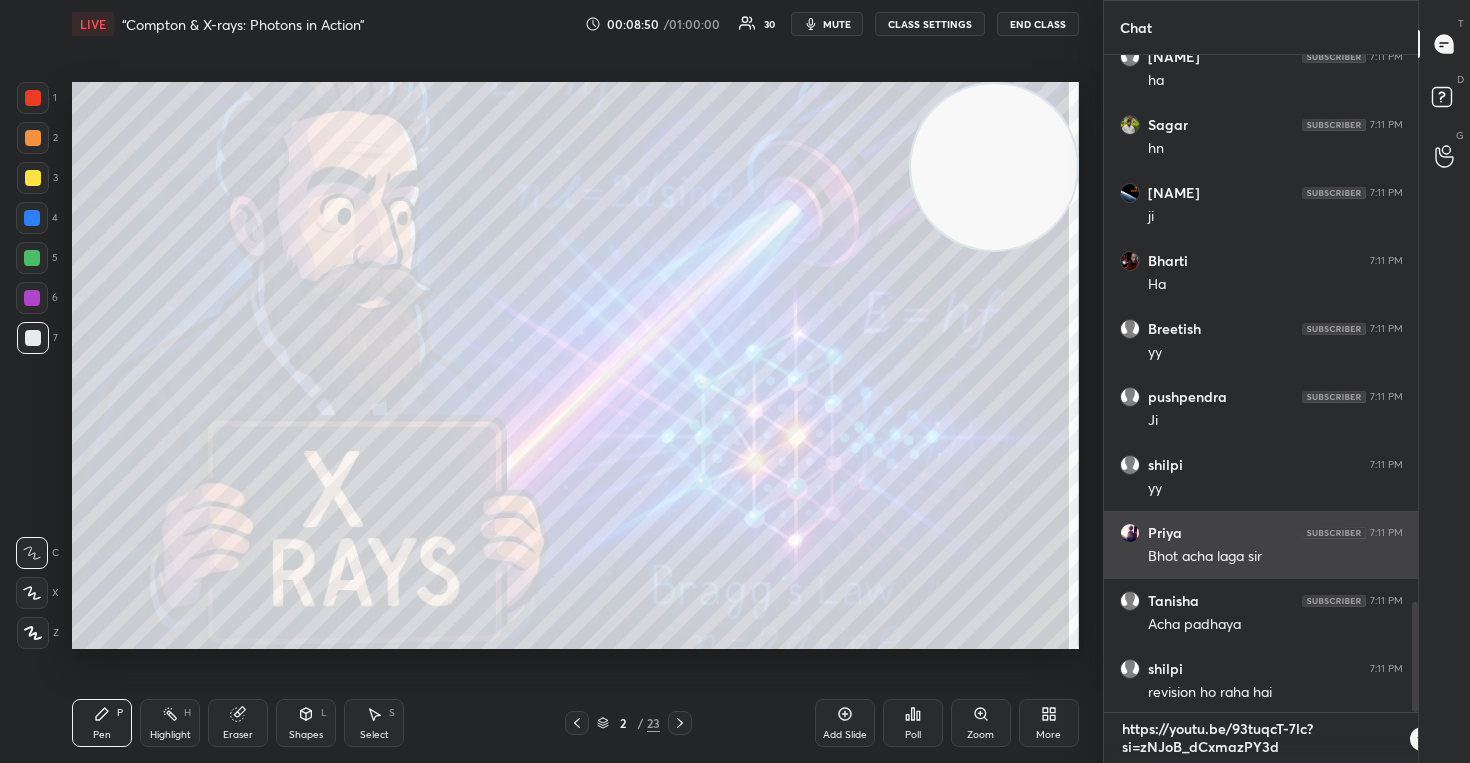 type on "https://youtu.be/93tuqcT-7lc?si=zNJoB_dCxmazPY3d" 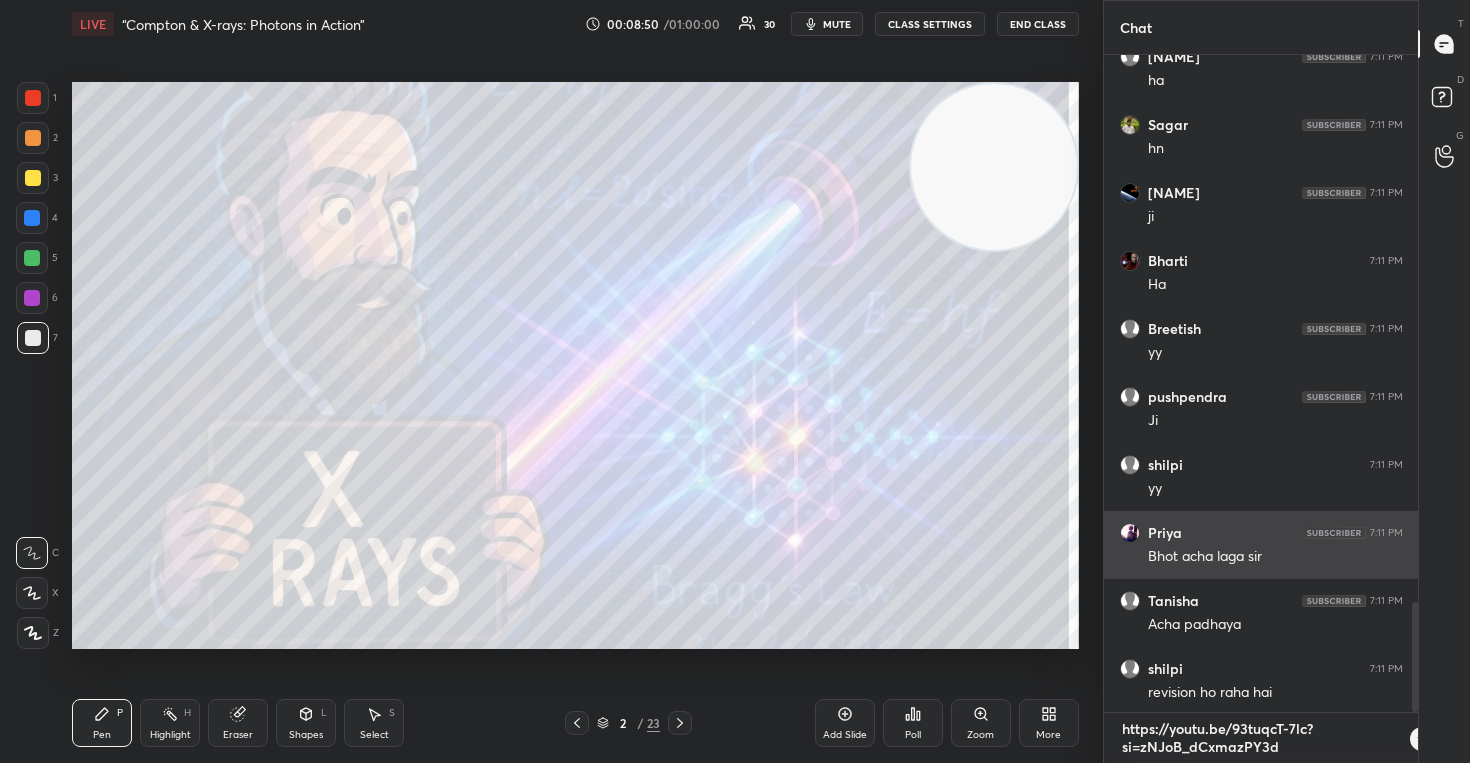 type on "x" 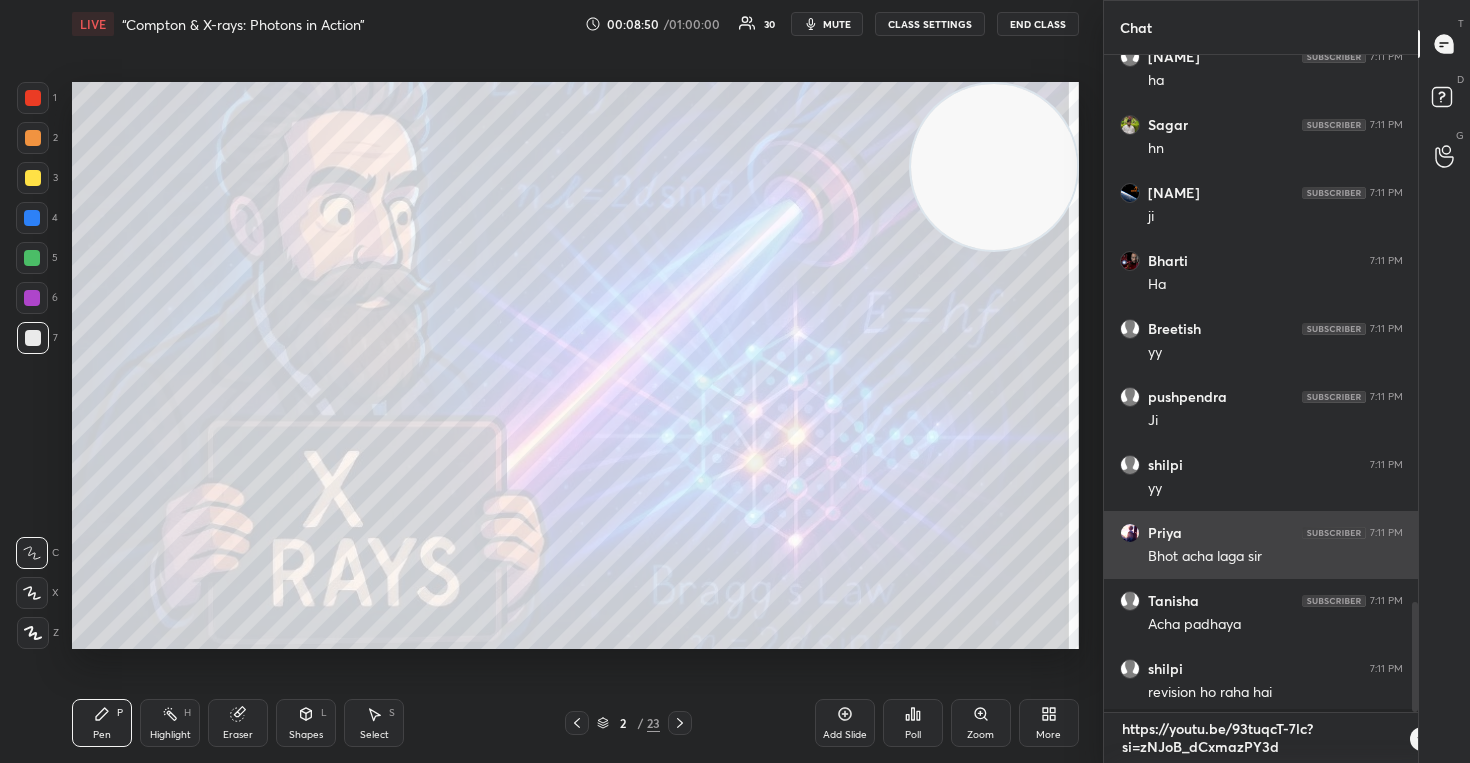 type on "https://youtu.be/93tuqcT-7lc?si=zNJoB_dCxmazPY3d" 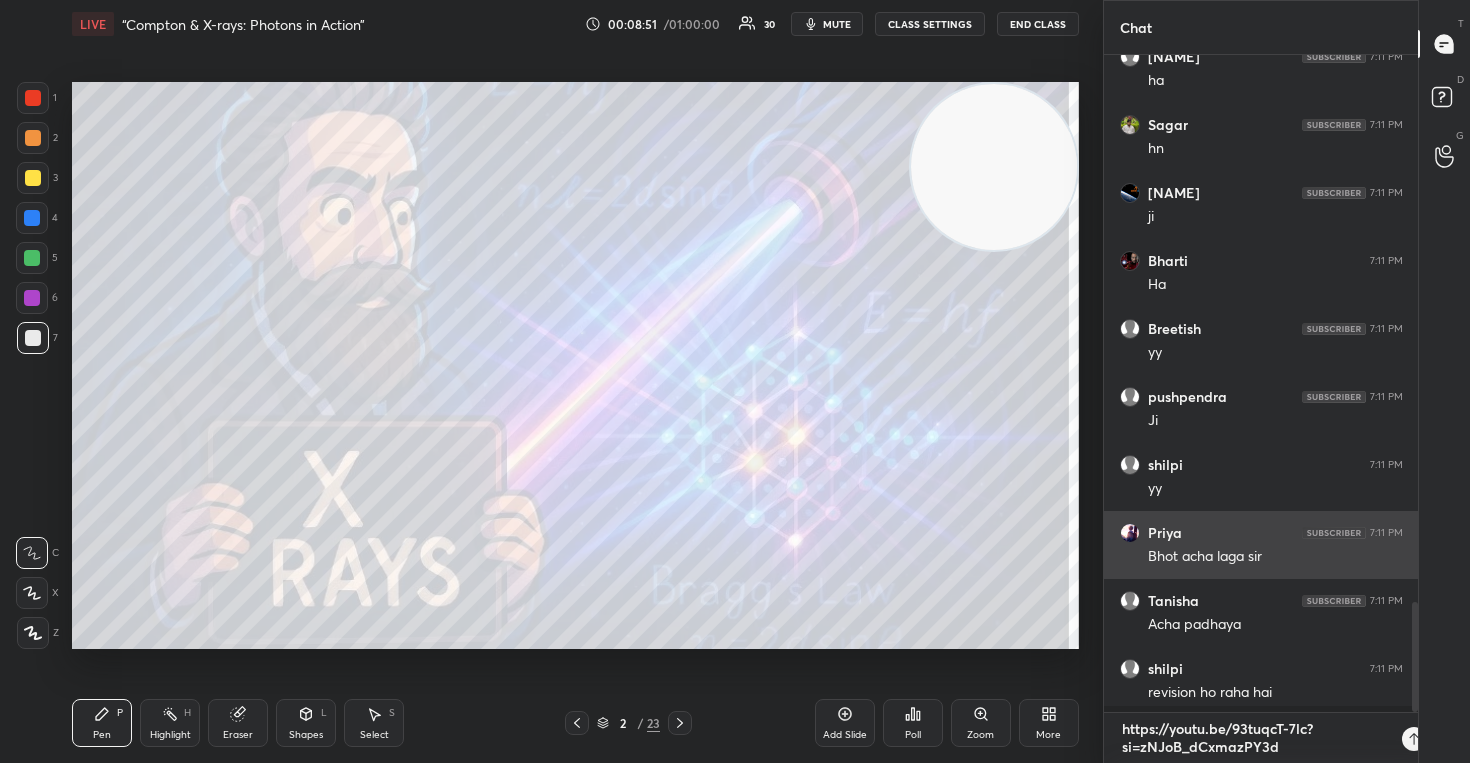scroll, scrollTop: 0, scrollLeft: 0, axis: both 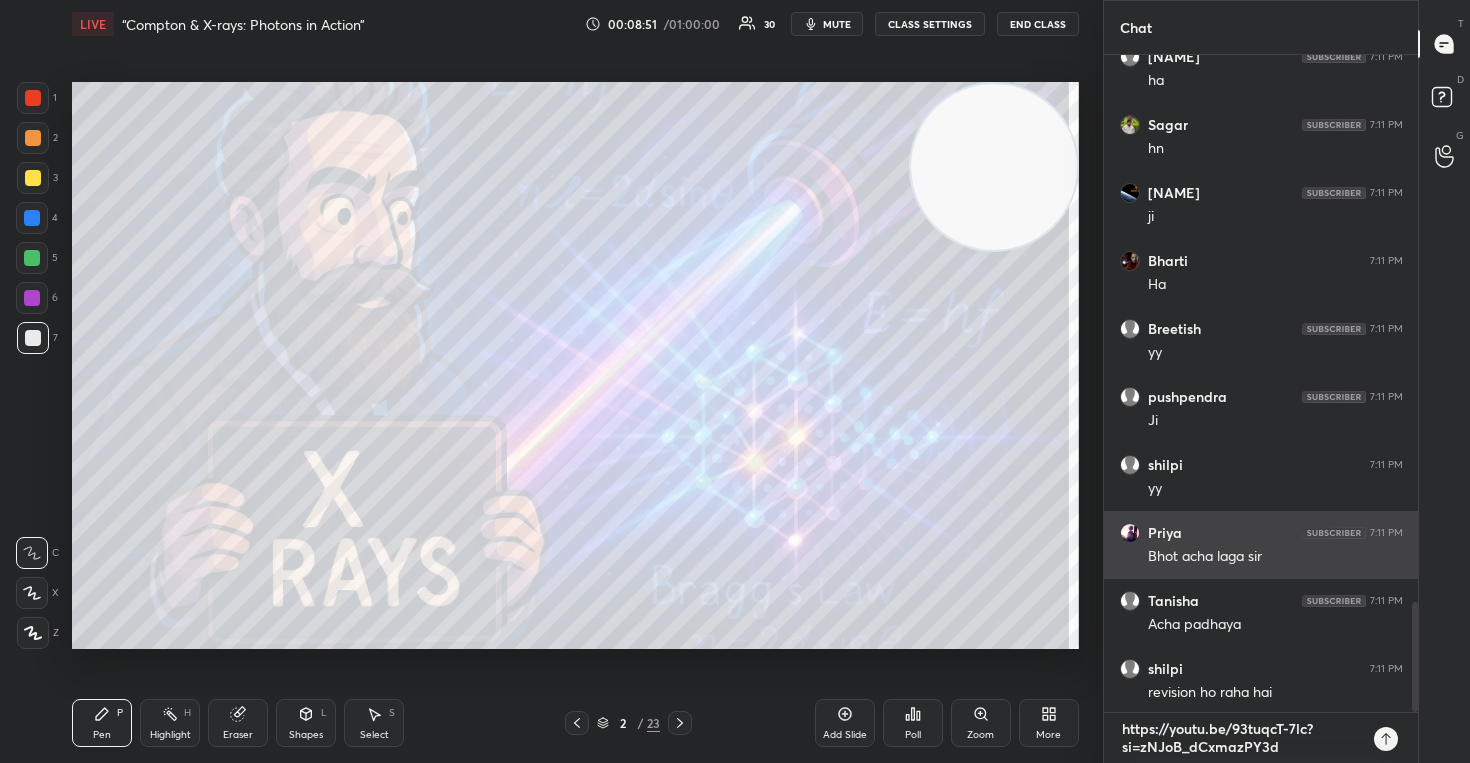 type on "https://youtu.be/93tuqcT-7lc?si=zNJoB_dCxmazPY3d T" 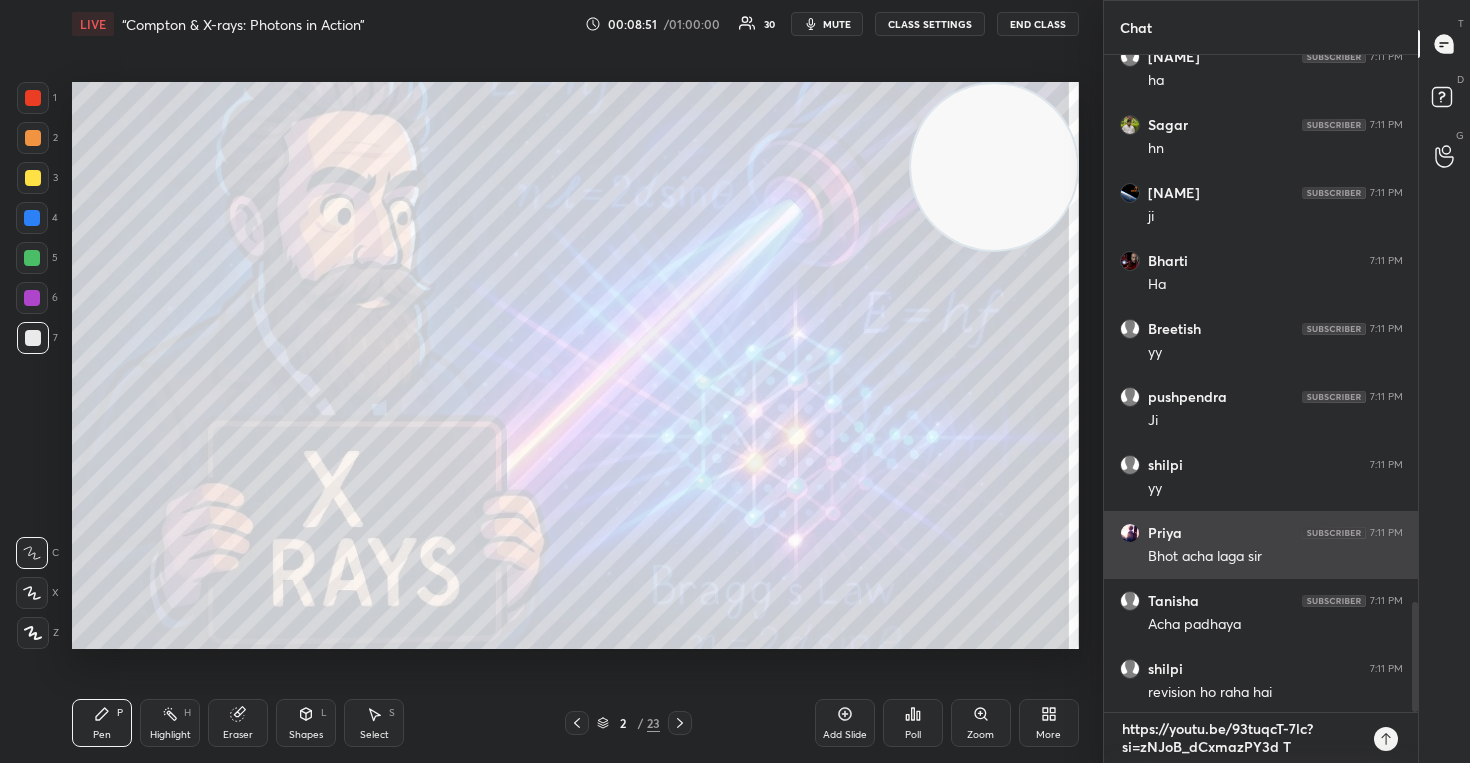 type on "https://youtu.be/93tuqcT-7lc?si=zNJoB_dCxmazPY3d TI" 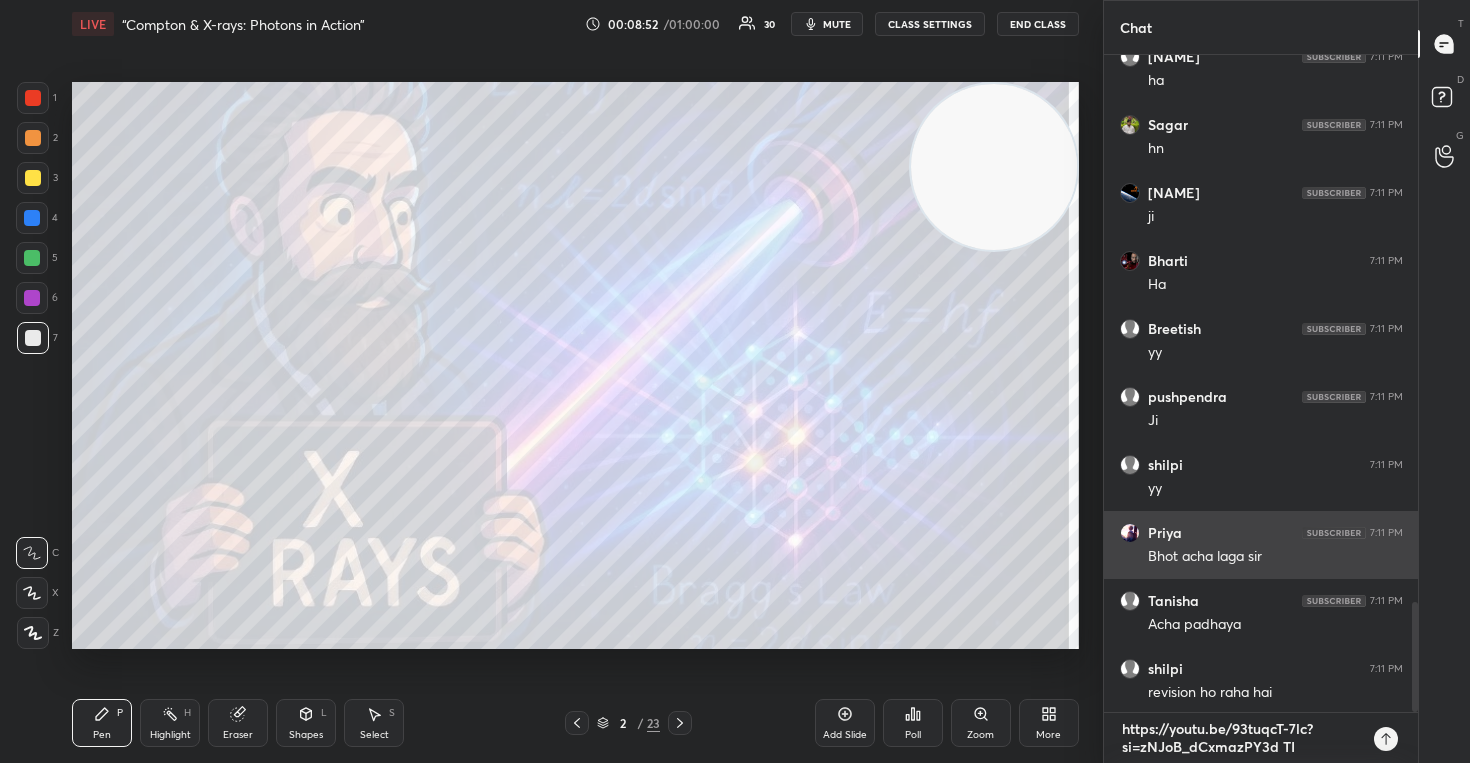 type on "https://youtu.be/93tuqcT-7lc?si=zNJoB_dCxmazPY3d TIF" 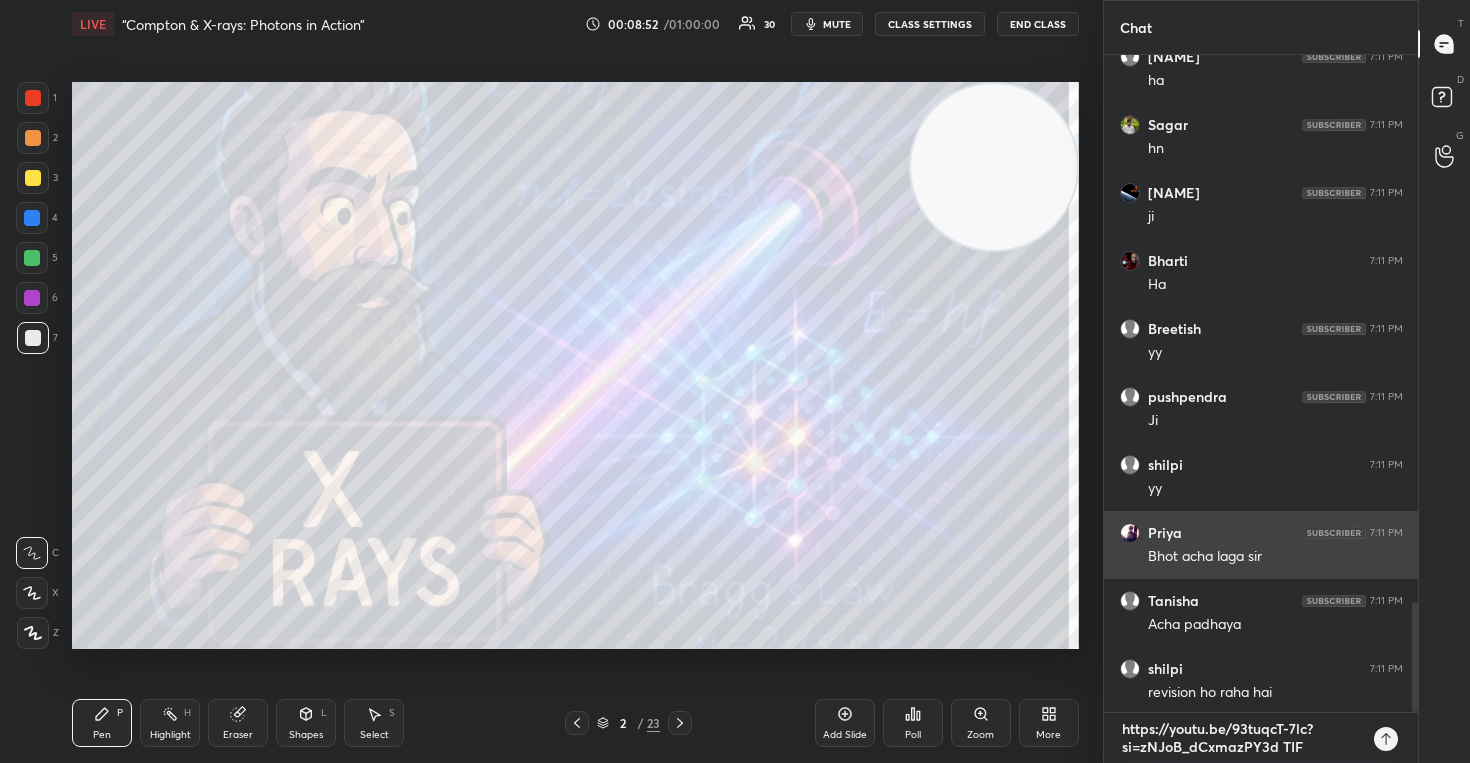 type on "x" 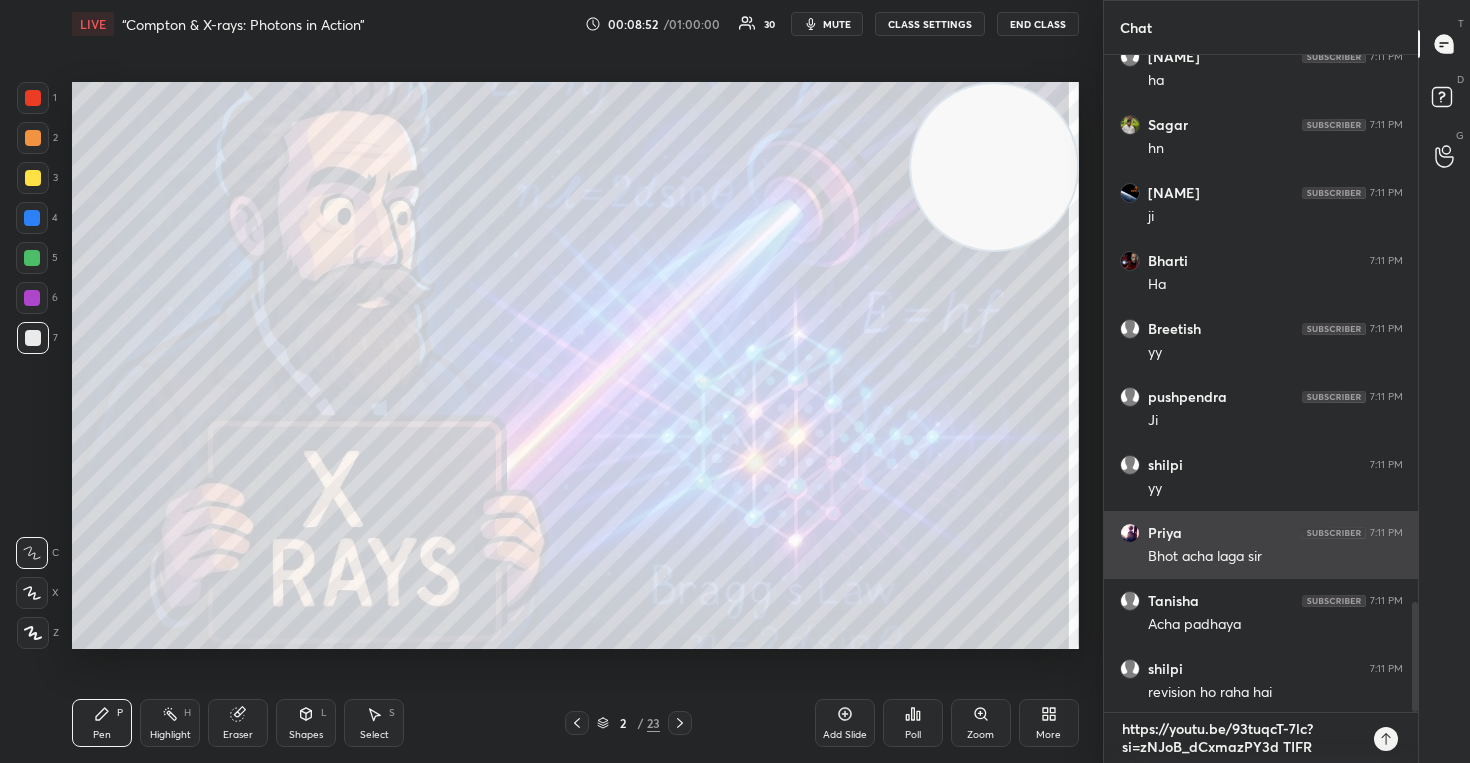 type on "https://youtu.be/93tuqcT-7lc?si=zNJoB_dCxmazPY3d TIFR" 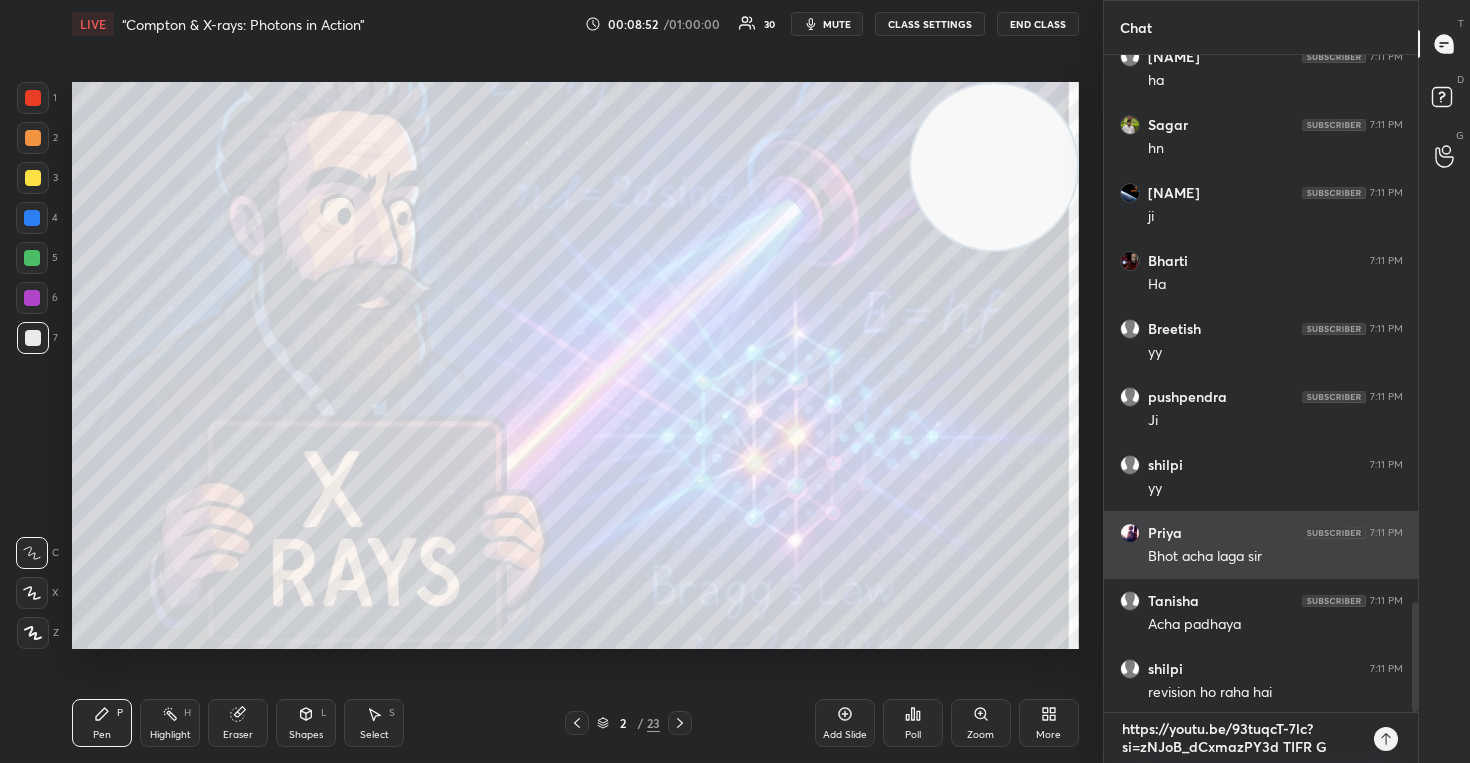 type on "https://youtu.be/93tuqcT-7lc?si=zNJoB_dCxmazPY3d TIFR GS" 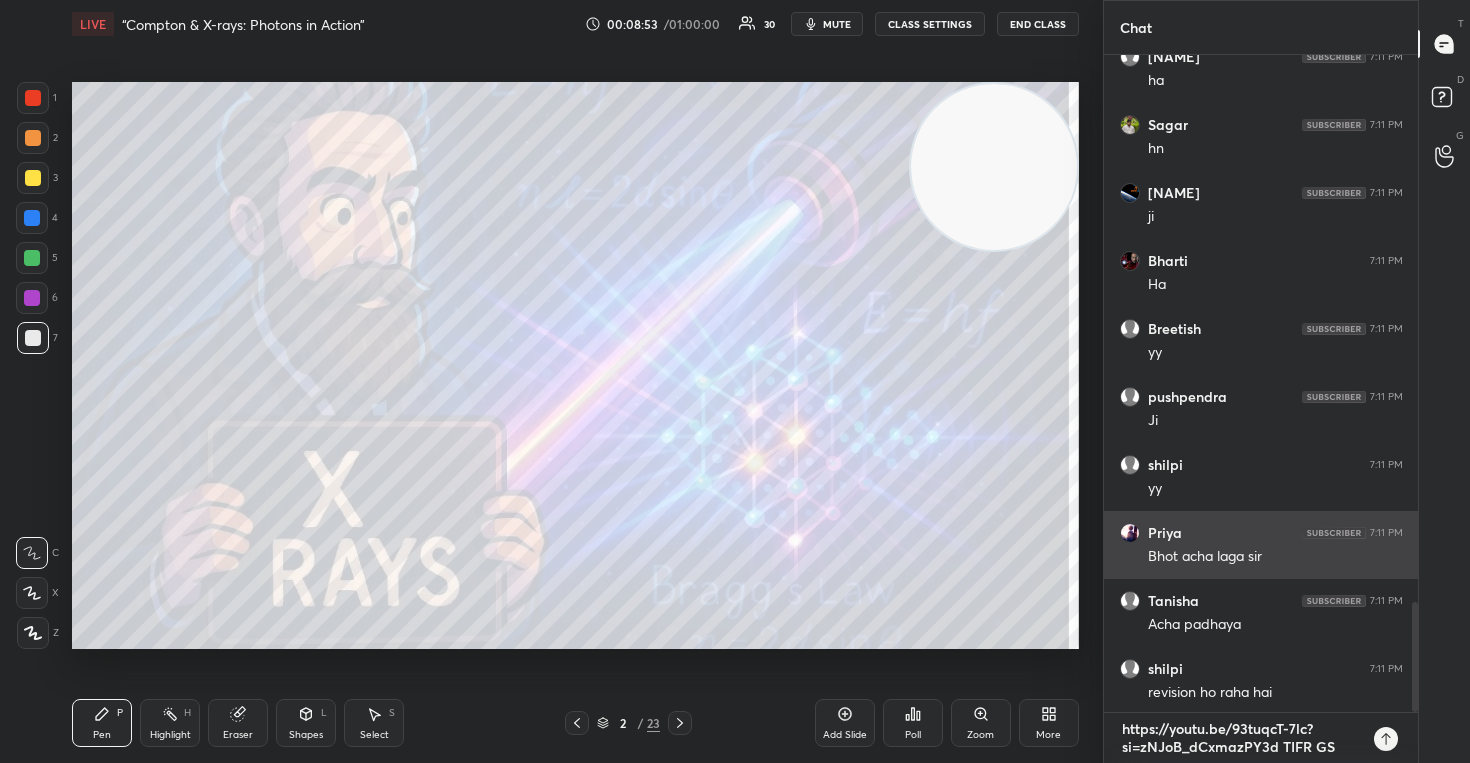 type on "https://youtu.be/93tuqcT-7lc?si=zNJoB_dCxmazPY3d TIFR GS" 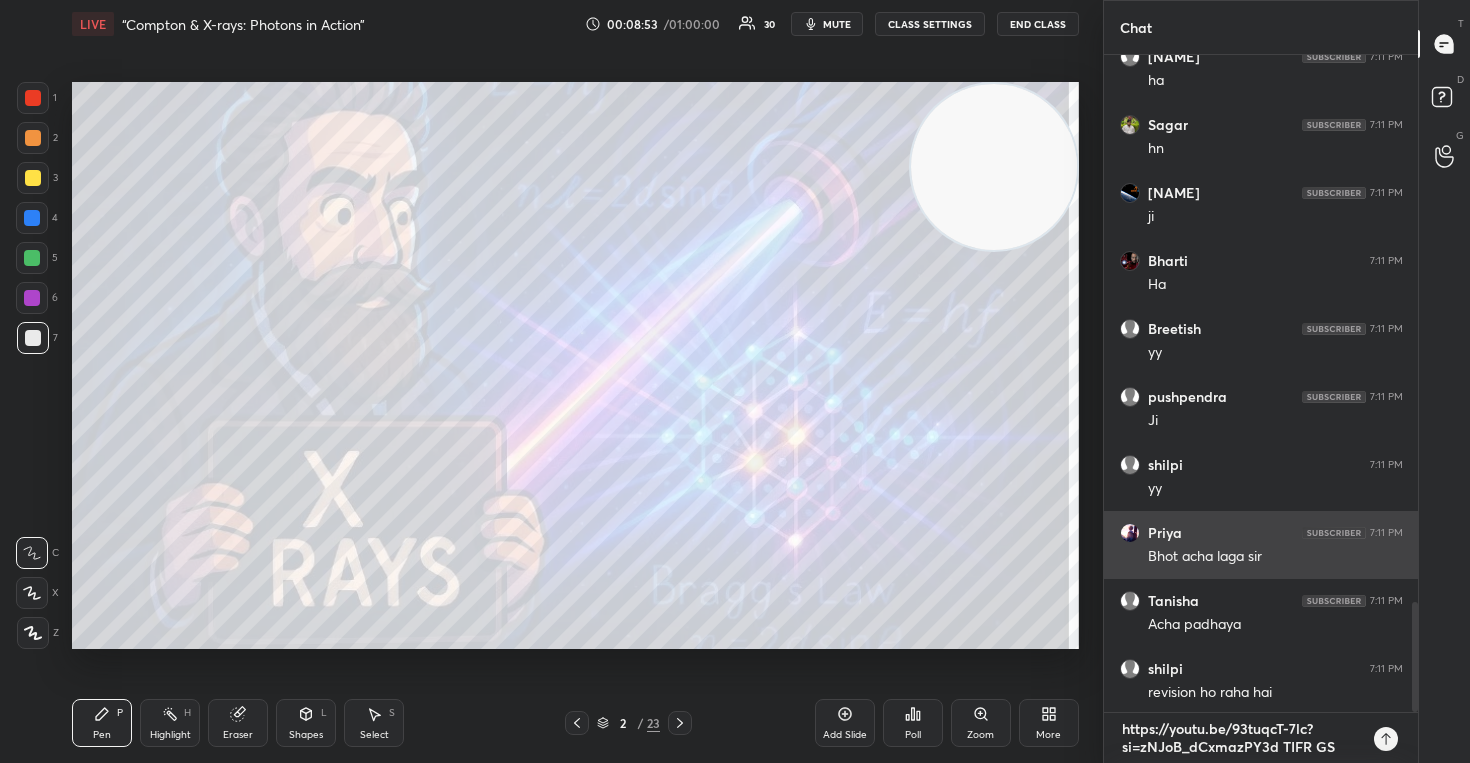 type on "x" 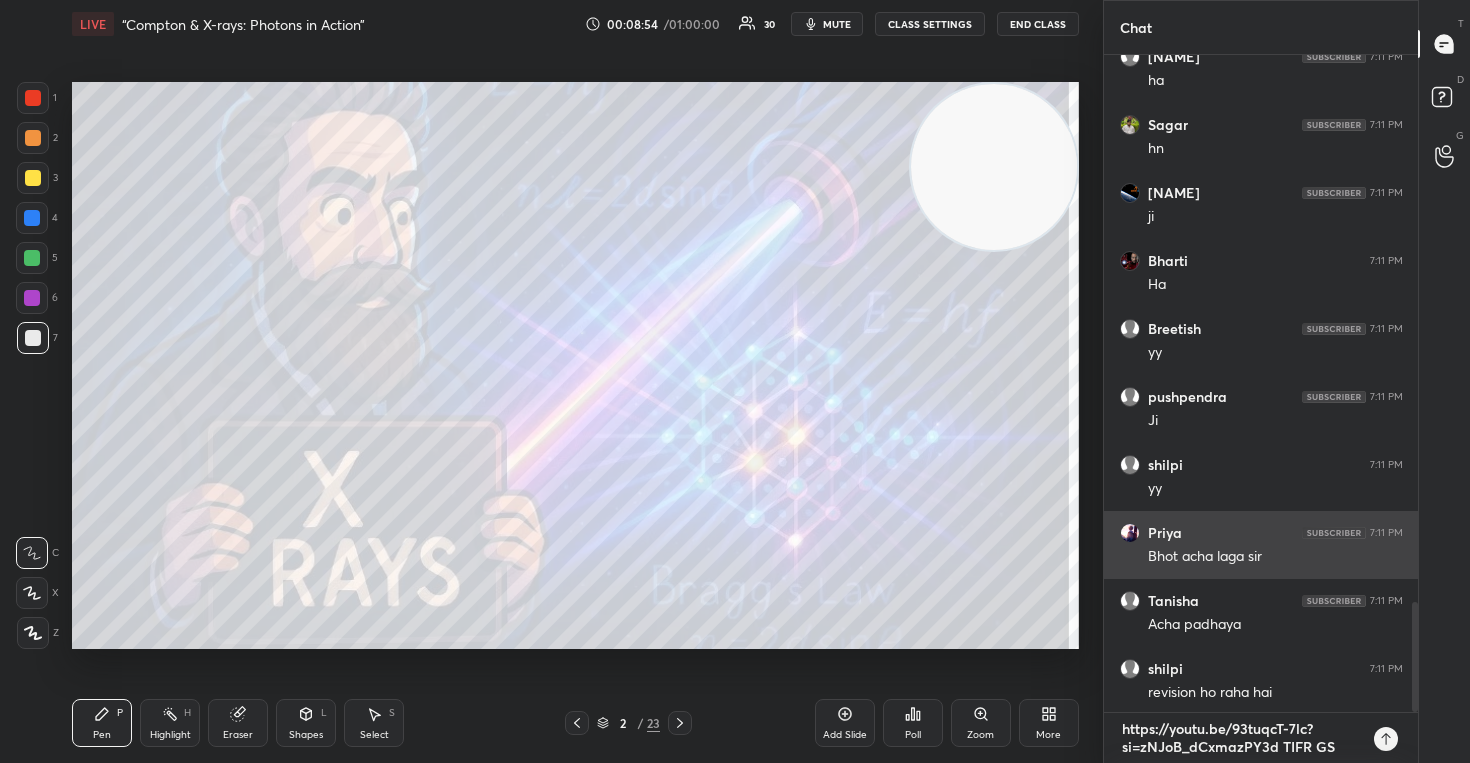 type on "https://youtu.be/93tuqcT-7lc?si=zNJoB_dCxmazPY3d TIFR GS 1" 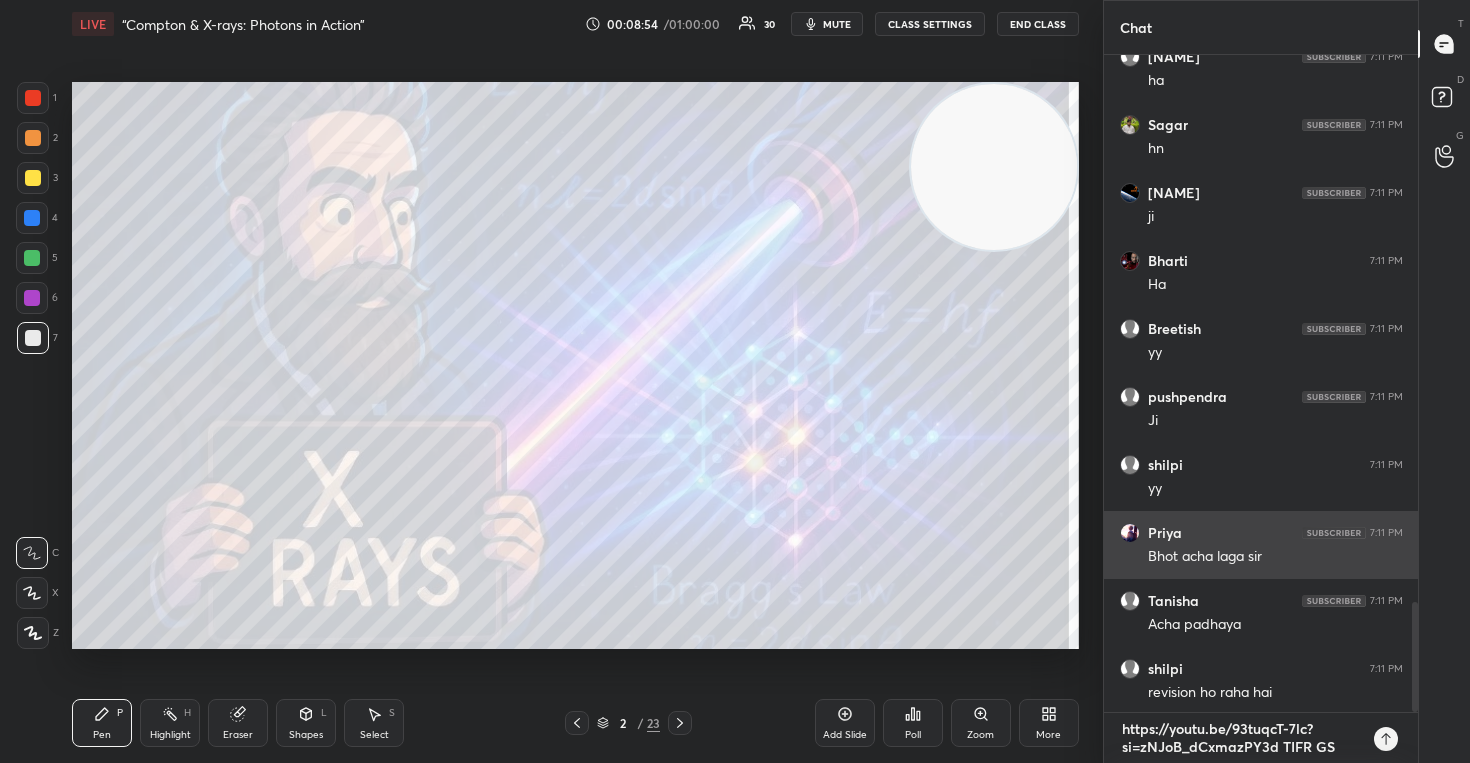 type on "x" 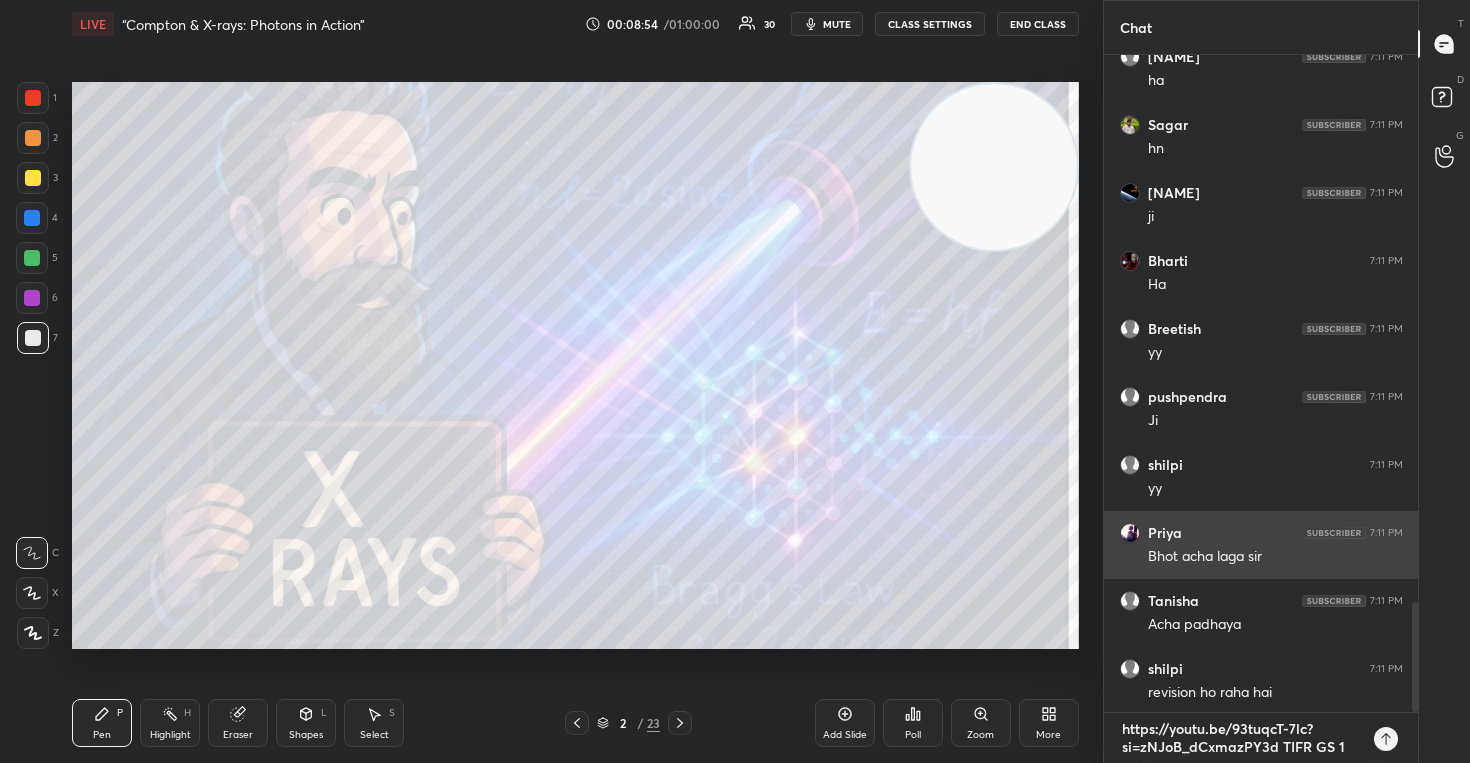 type on "https://youtu.be/93tuqcT-7lc?si=zNJoB_dCxmazPY3d TIFR GS 12" 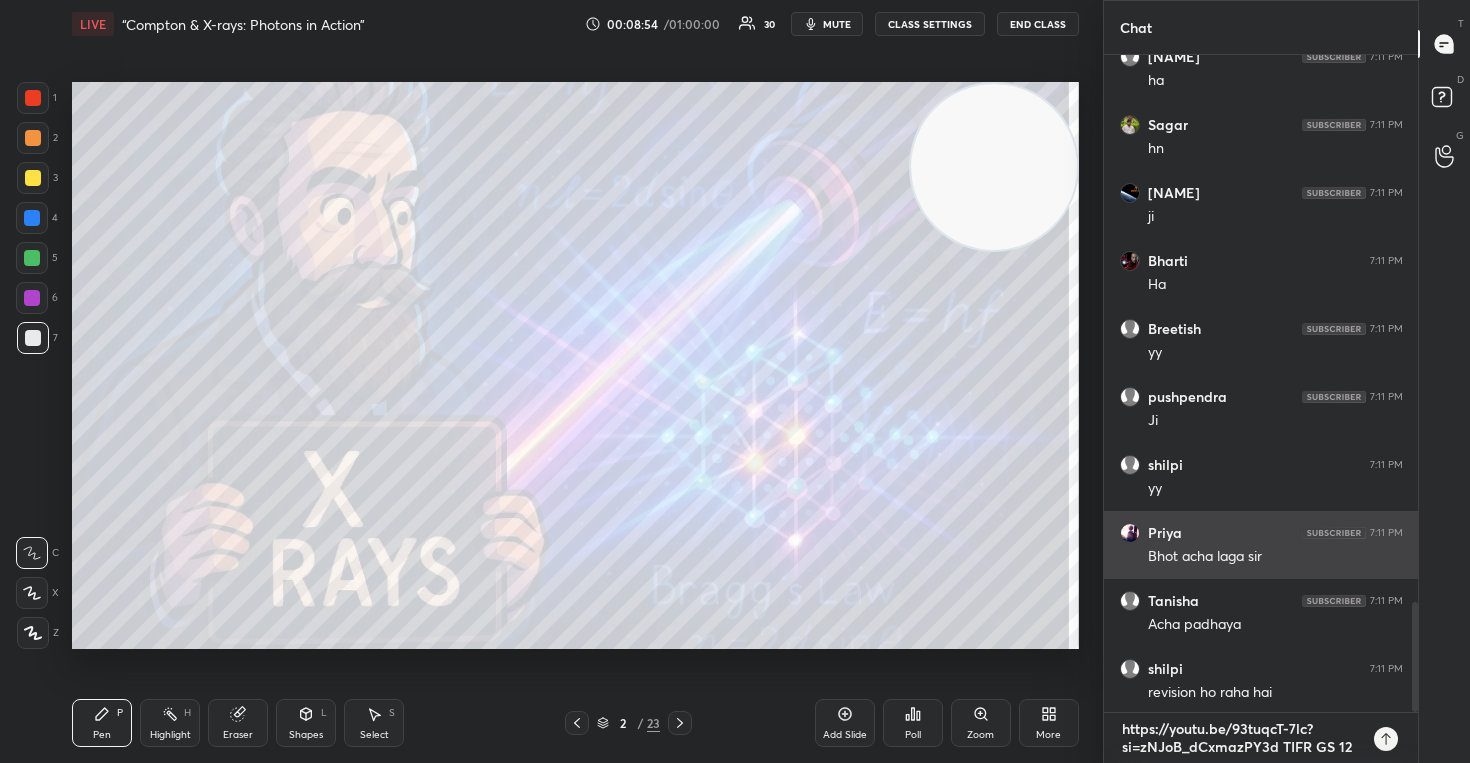 type on "https://youtu.be/93tuqcT-7lc?si=zNJoB_dCxmazPY3d TIFR GS 120" 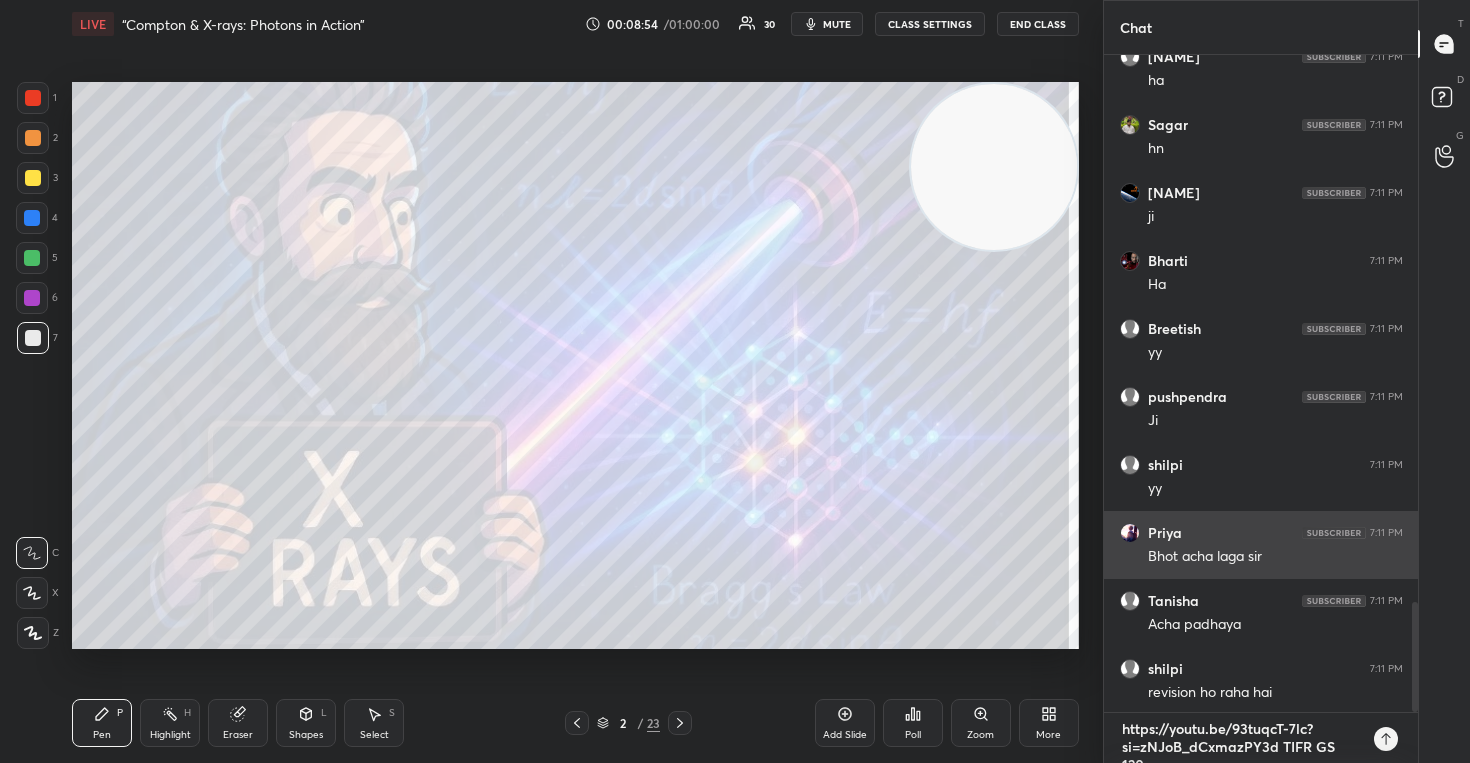 type on "https://youtu.be/93tuqcT-7lc?si=zNJoB_dCxmazPY3d TIFR GS 120" 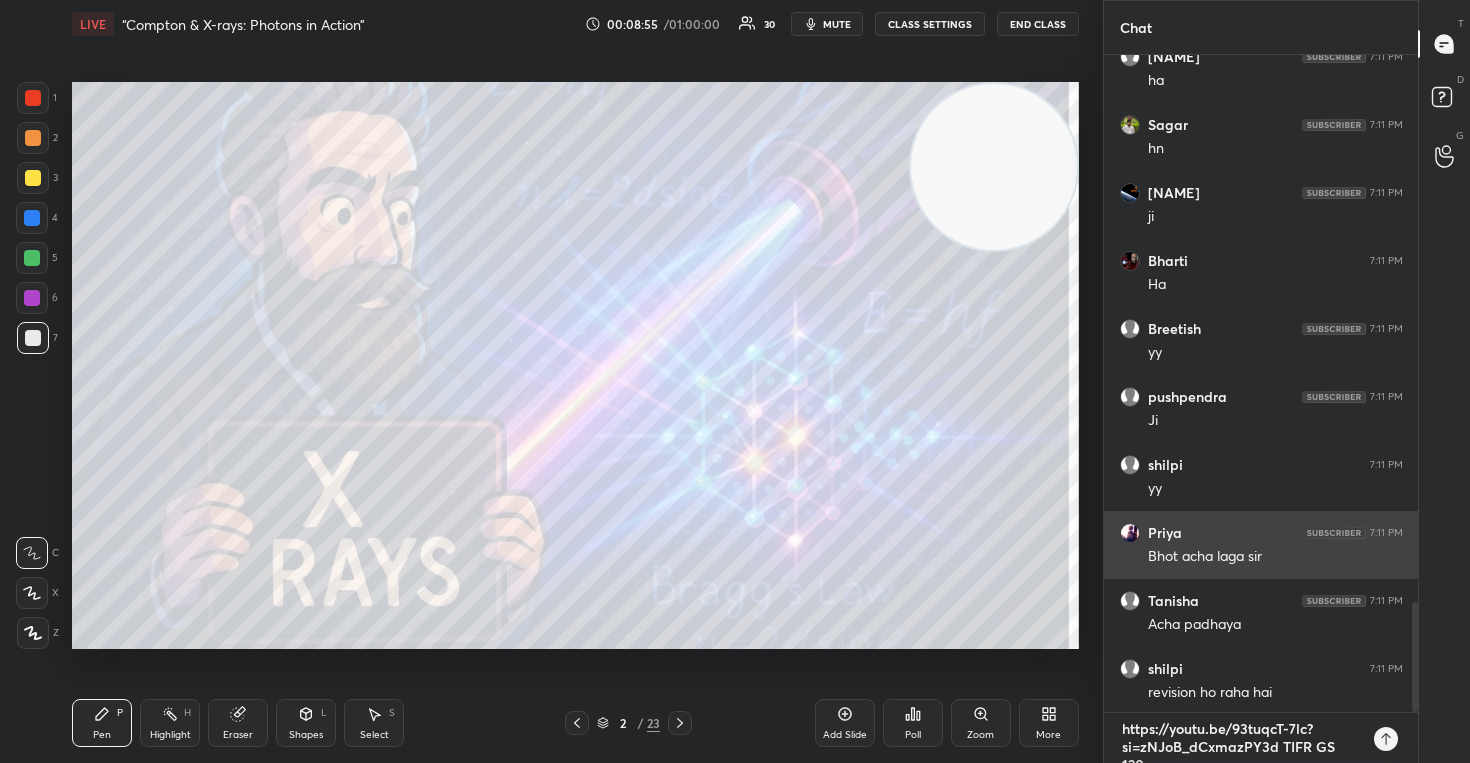 type on "https://youtu.be/93tuqcT-7lc?si=zNJoB_dCxmazPY3d TIFR GS 120 D" 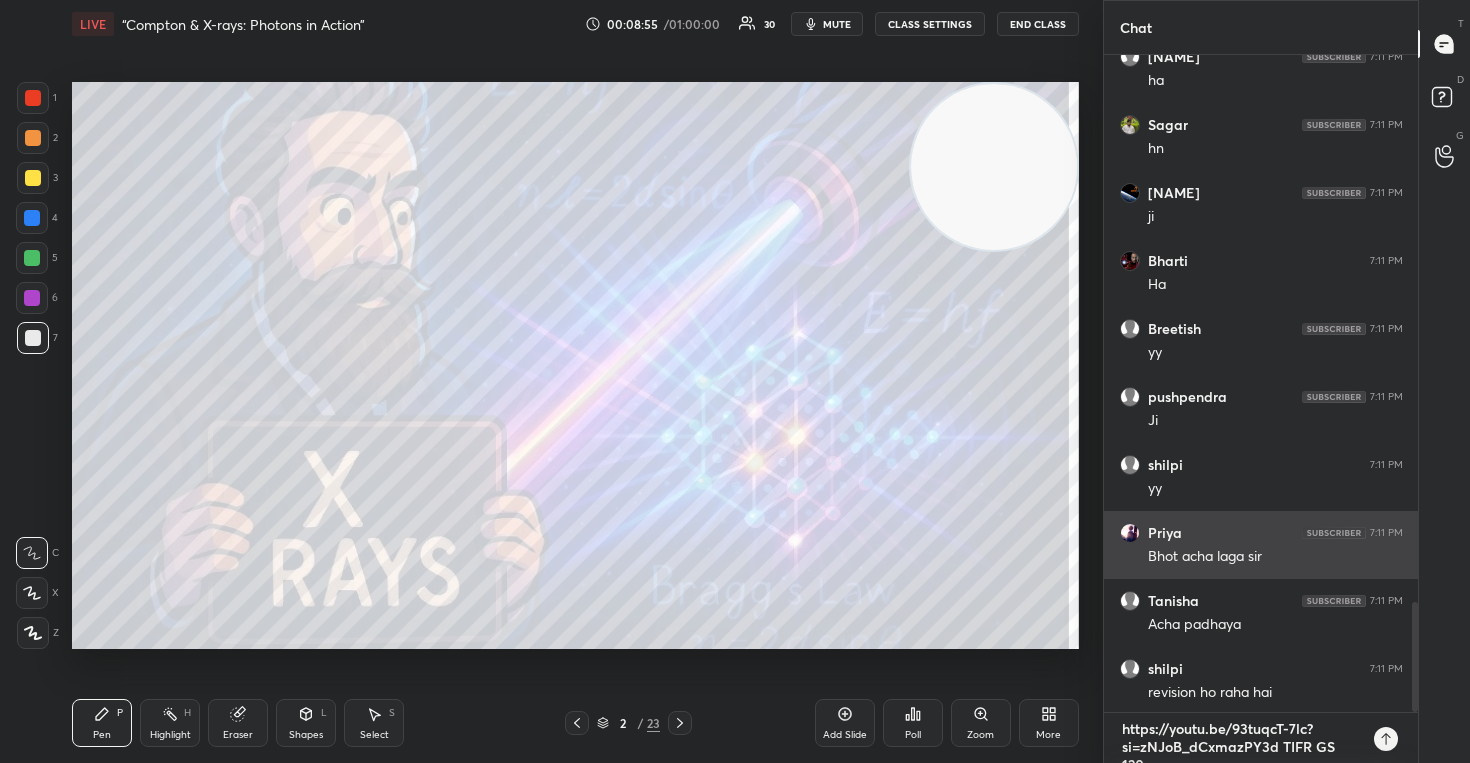 type on "x" 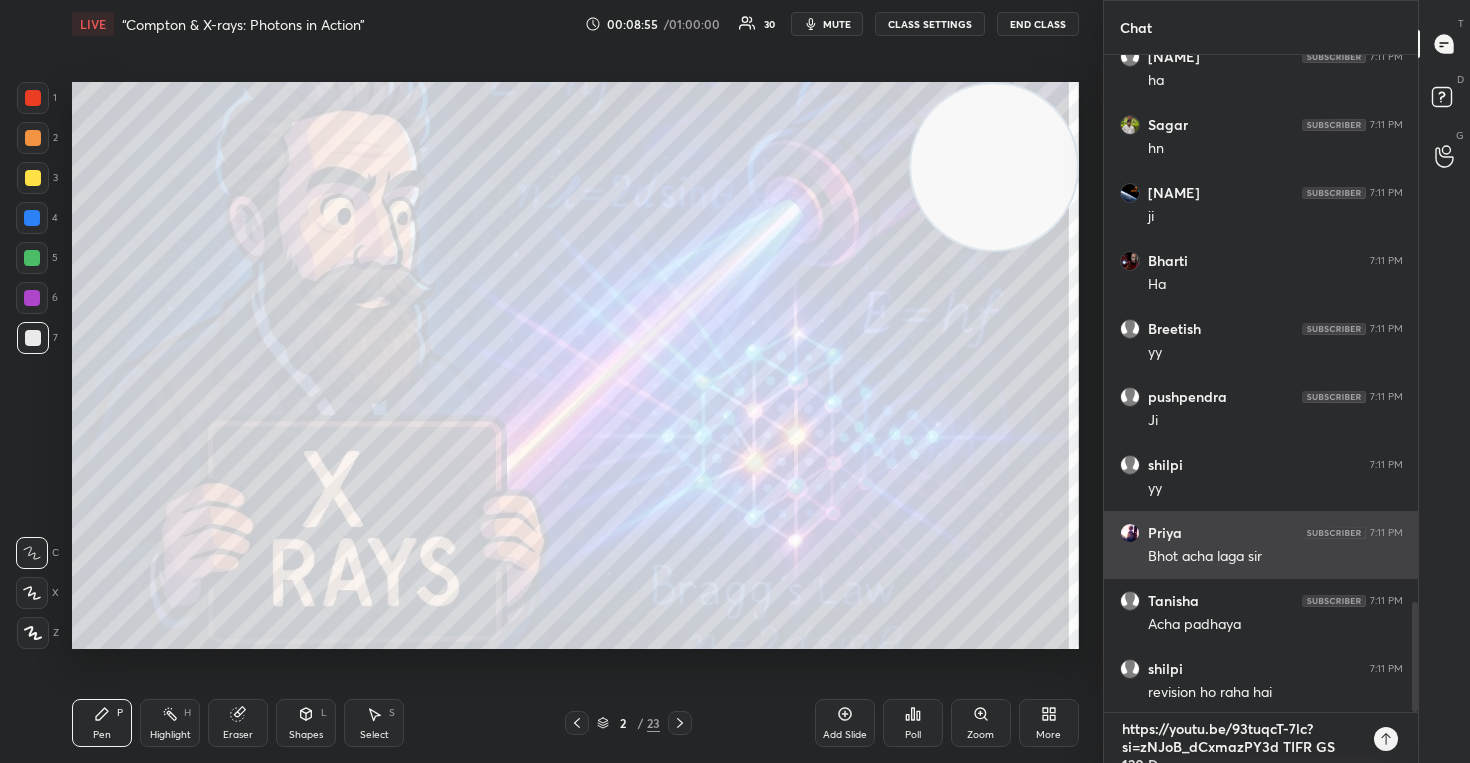 scroll, scrollTop: 0, scrollLeft: 0, axis: both 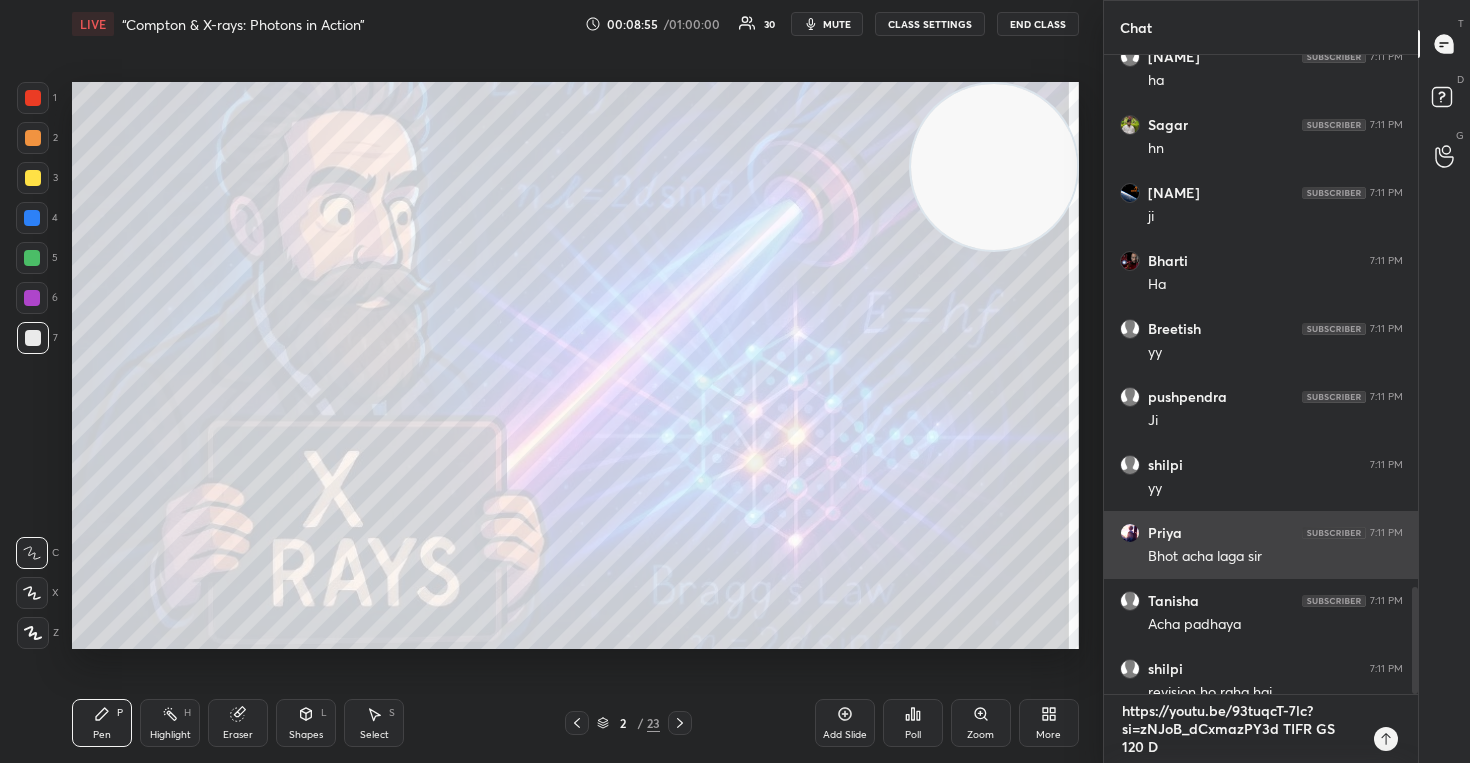 type on "https://youtu.be/93tuqcT-7lc?si=zNJoB_dCxmazPY3d TIFR GS 120 Da" 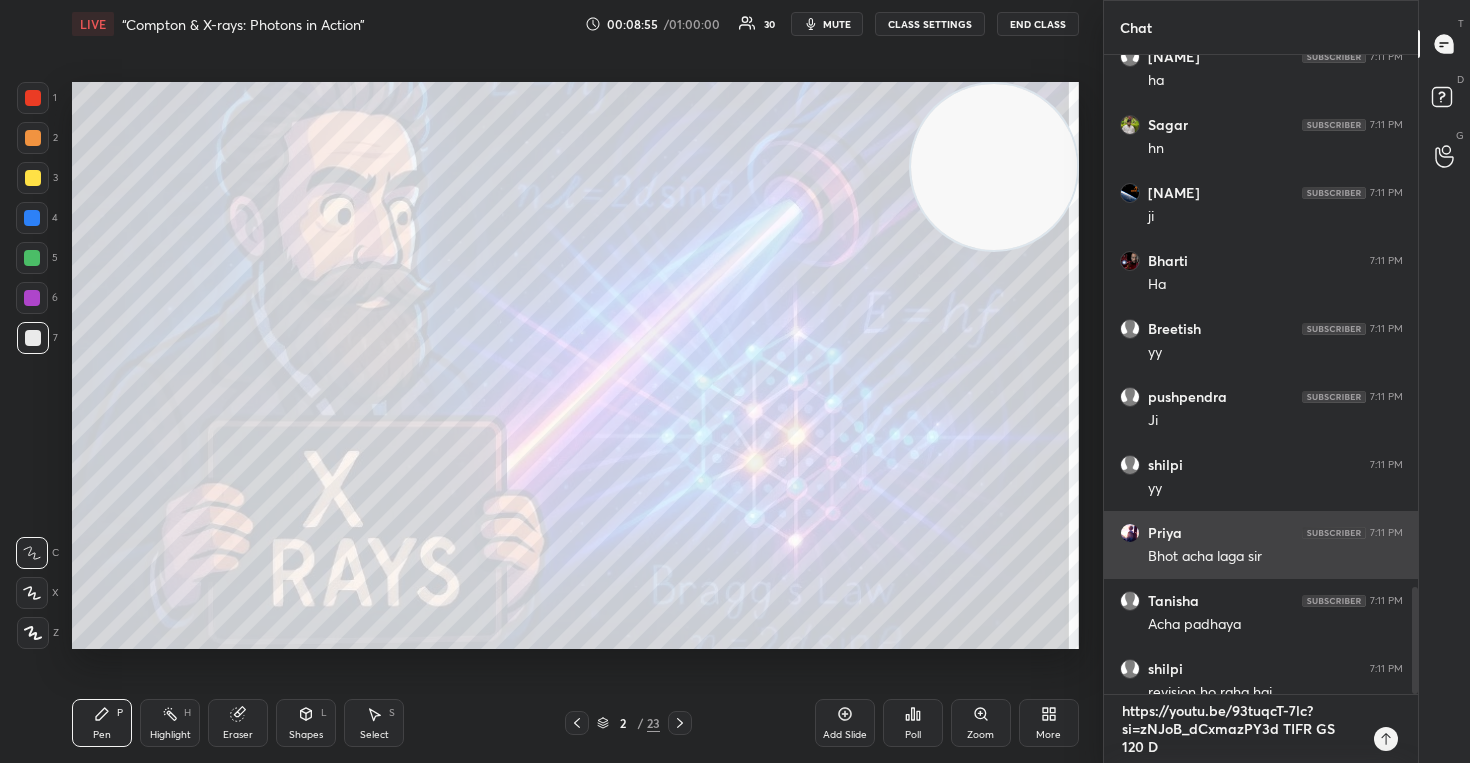 type on "x" 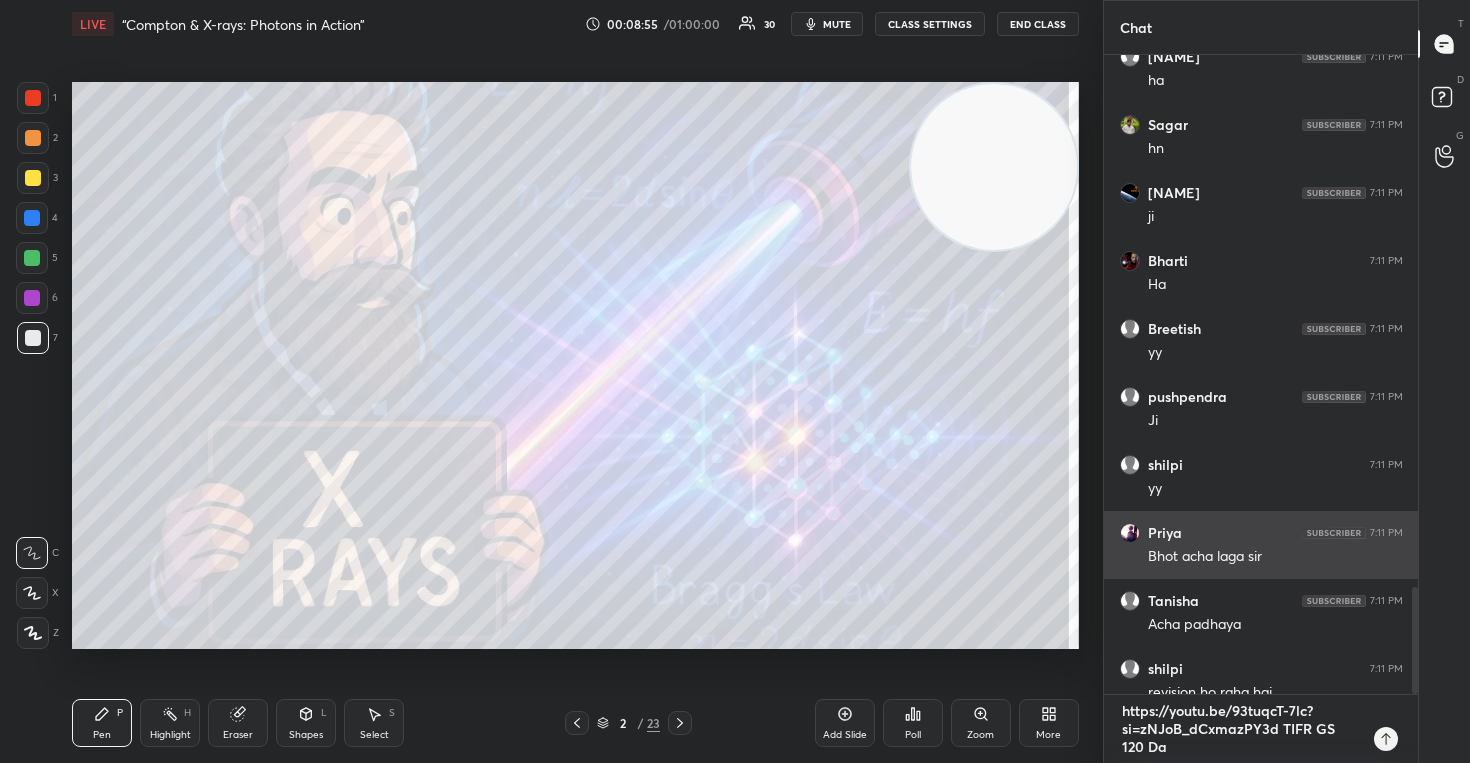type on "https://youtu.be/93tuqcT-7lc?si=zNJoB_dCxmazPY3d TIFR GS 120 Day" 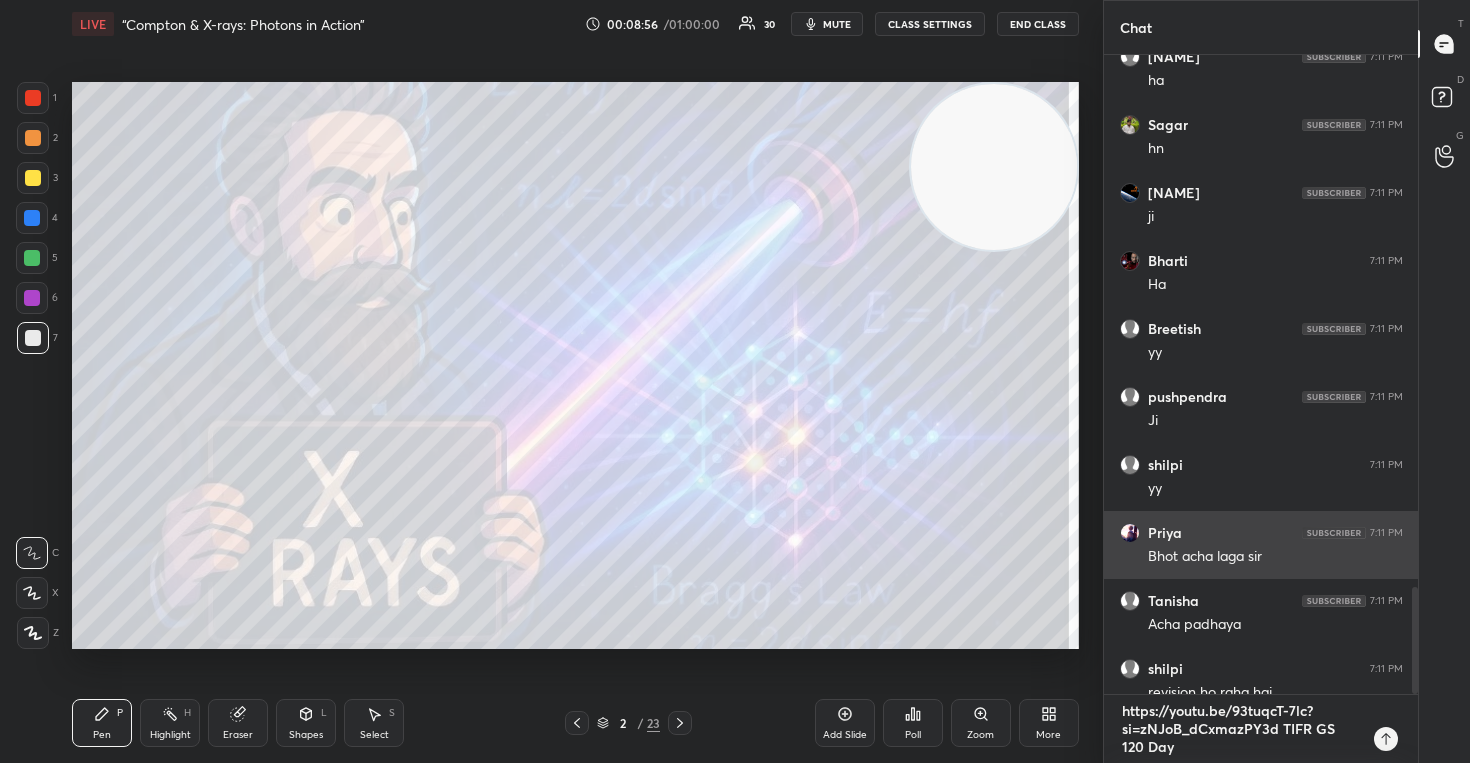 type on "https://youtu.be/93tuqcT-7lc?si=zNJoB_dCxmazPY3d TIFR GS 120 Days" 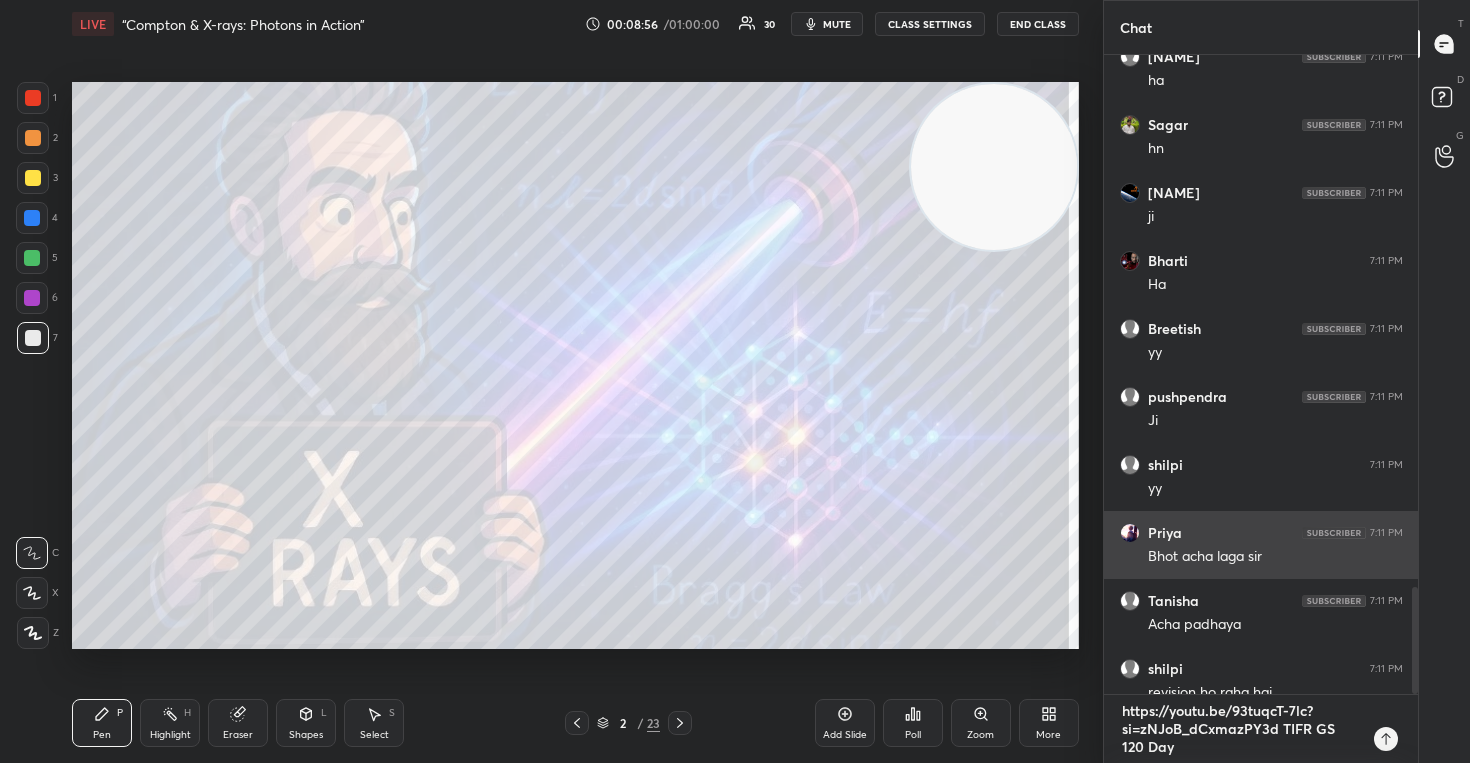 type on "x" 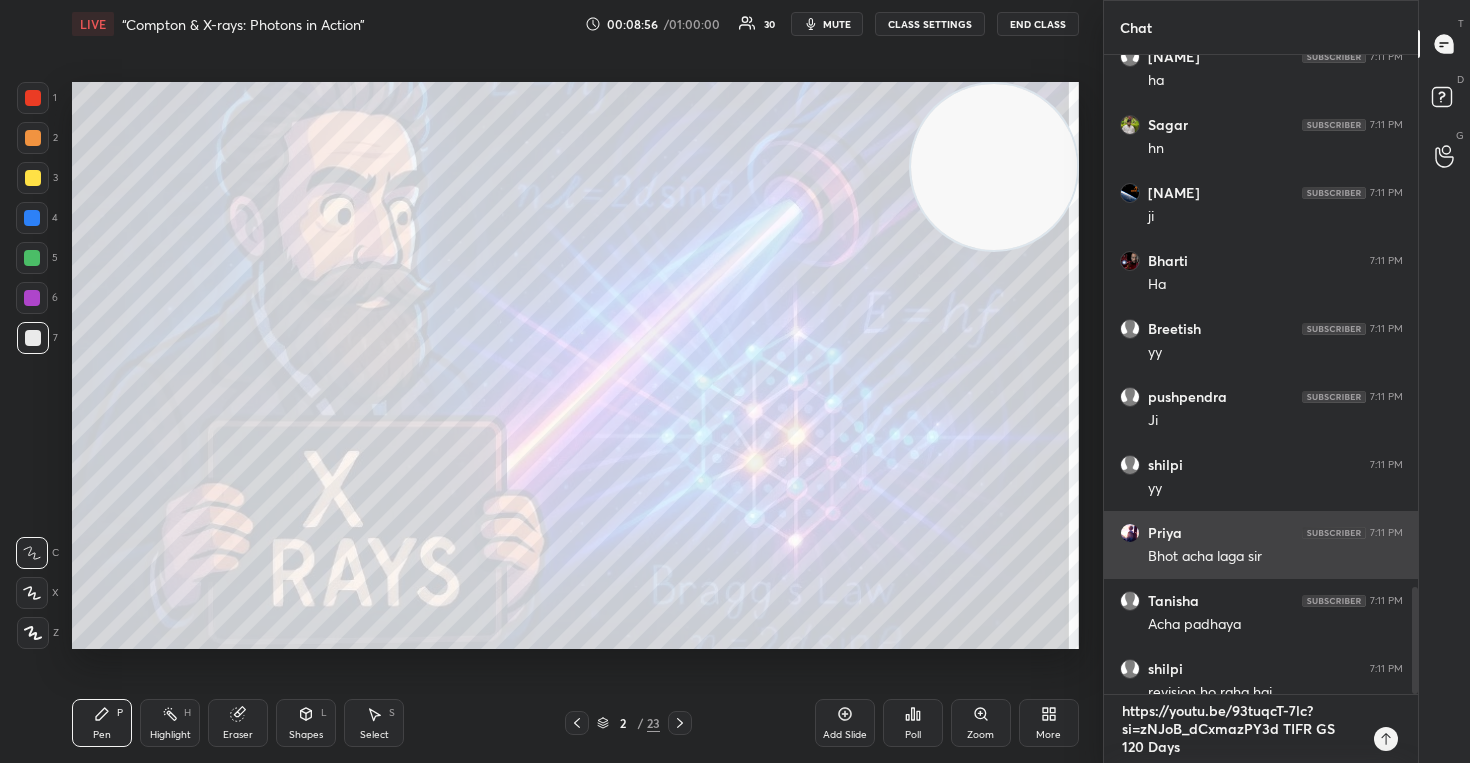 type on "https://youtu.be/93tuqcT-7lc?si=zNJoB_dCxmazPY3d TIFR GS 120 Days" 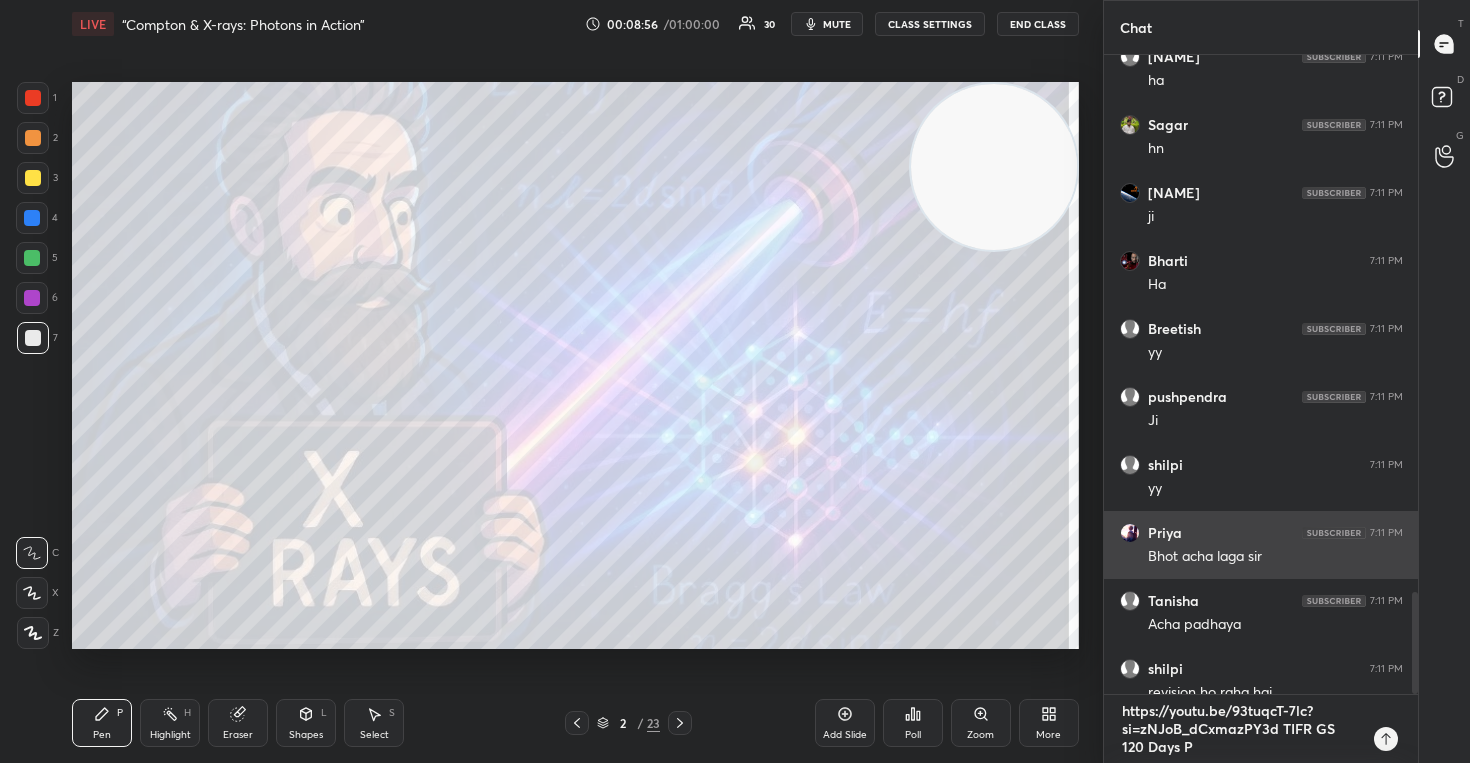 type on "https://youtu.be/93tuqcT-7lc?si=zNJoB_dCxmazPY3d TIFR GS 120 Days Pl" 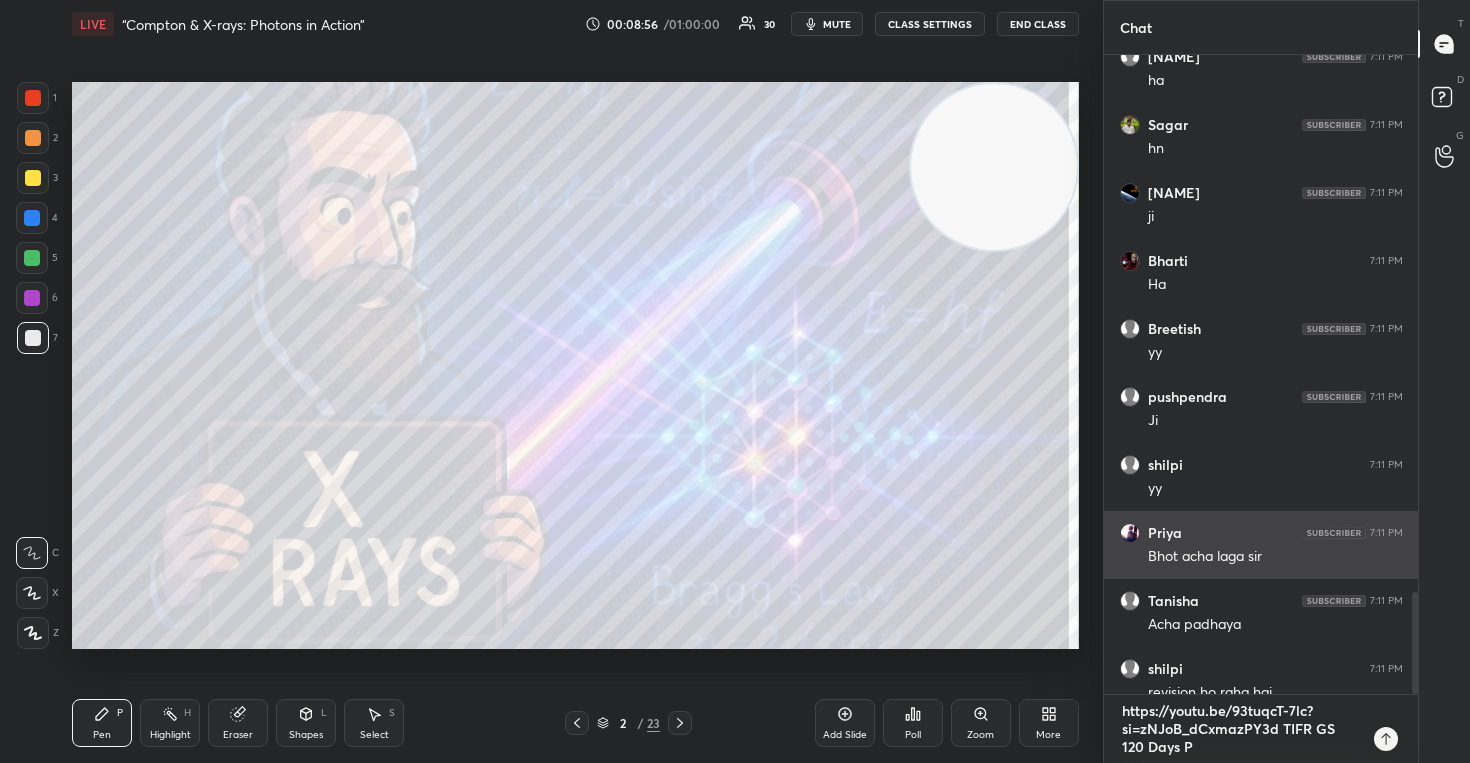 type on "x" 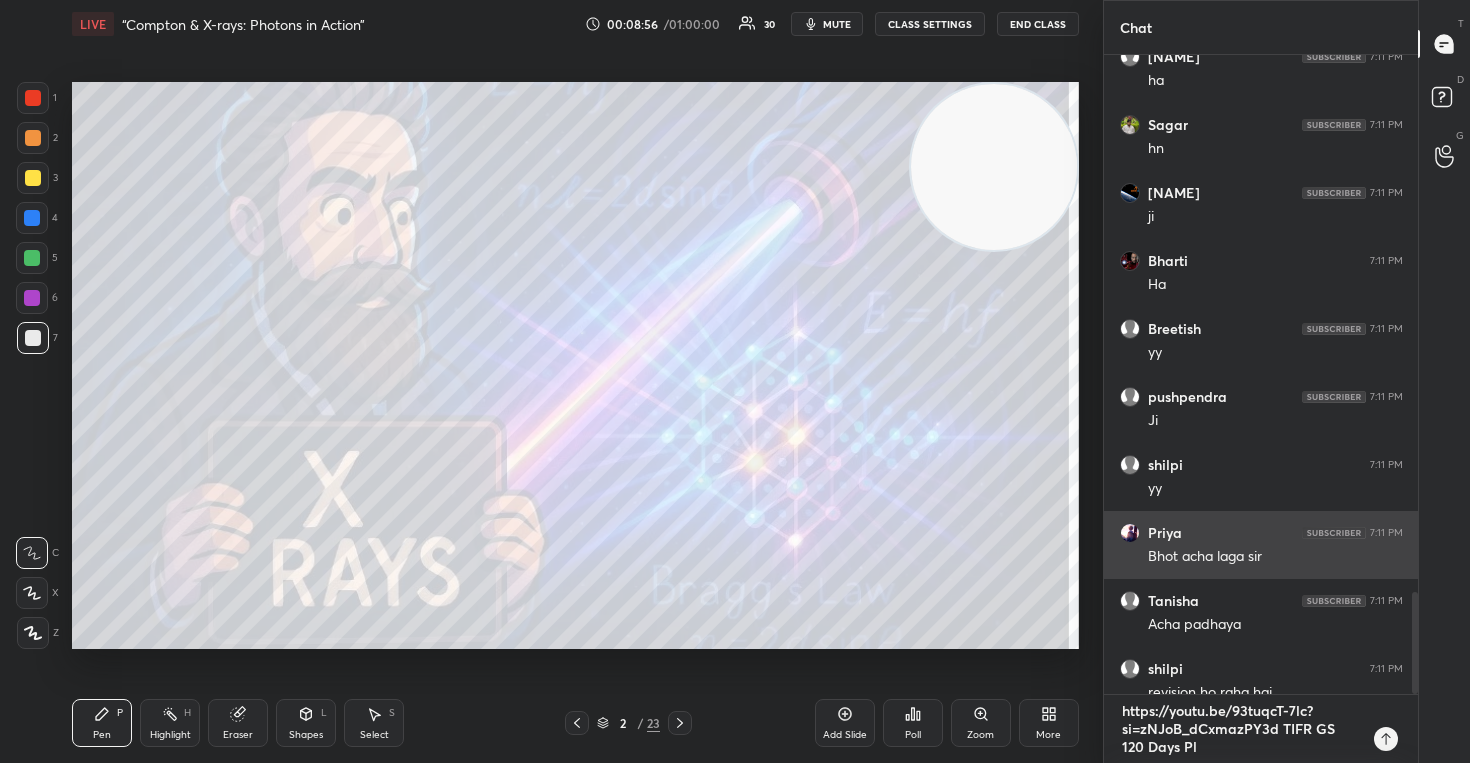 scroll, scrollTop: 3383, scrollLeft: 0, axis: vertical 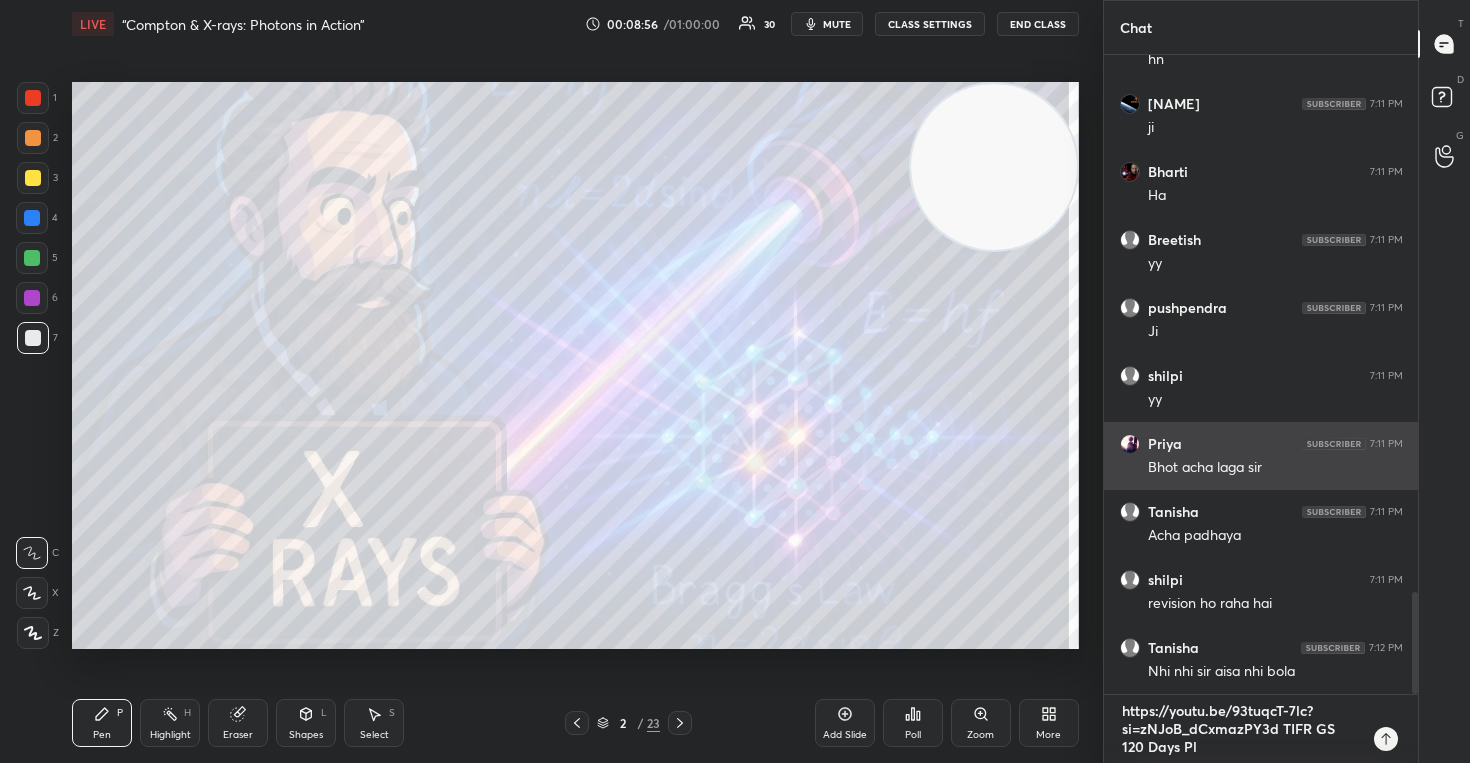 type on "https://youtu.be/93tuqcT-7lc?si=zNJoB_dCxmazPY3d TIFR GS 120 Days Pla" 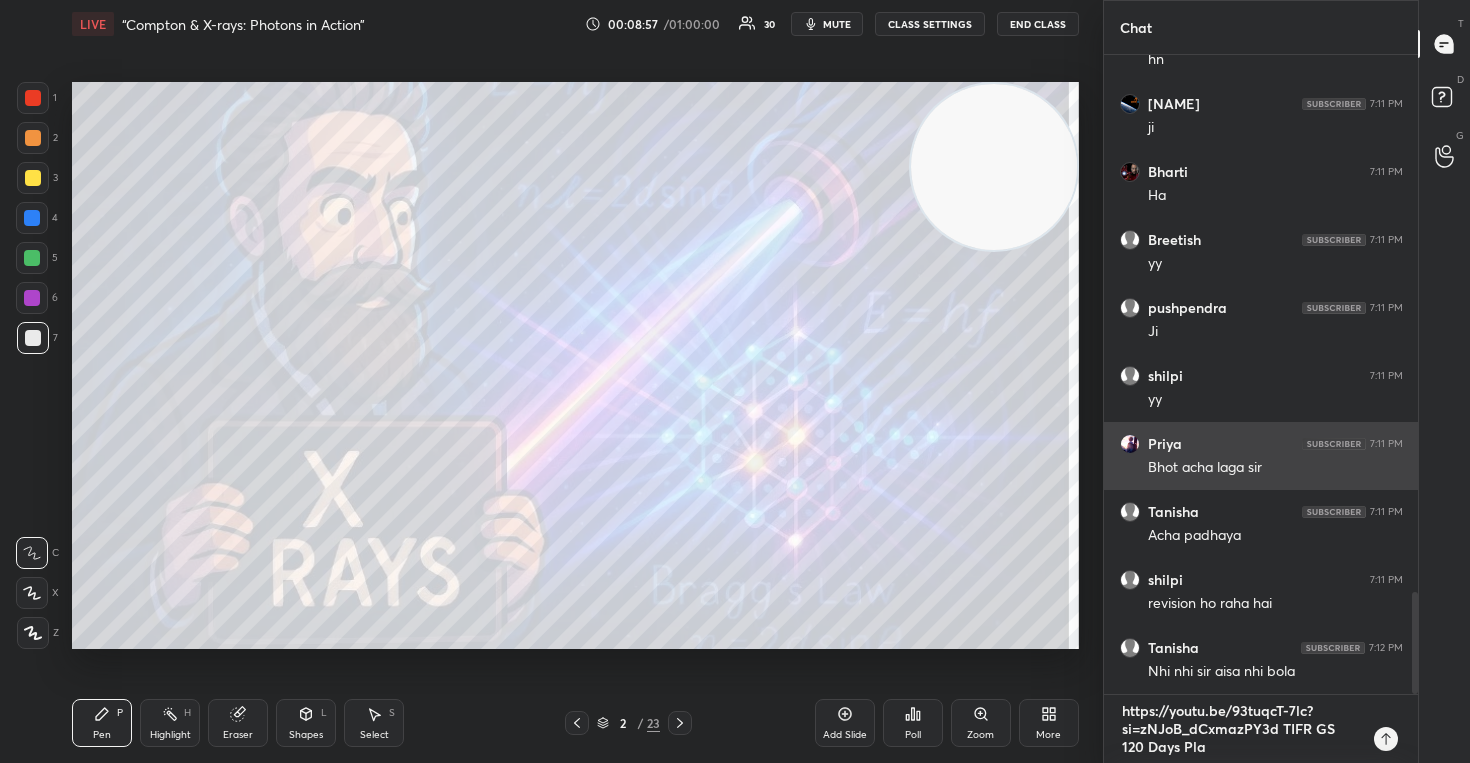 type on "https://youtu.be/93tuqcT-7lc?si=zNJoB_dCxmazPY3d TIFR GS 120 Days Plan" 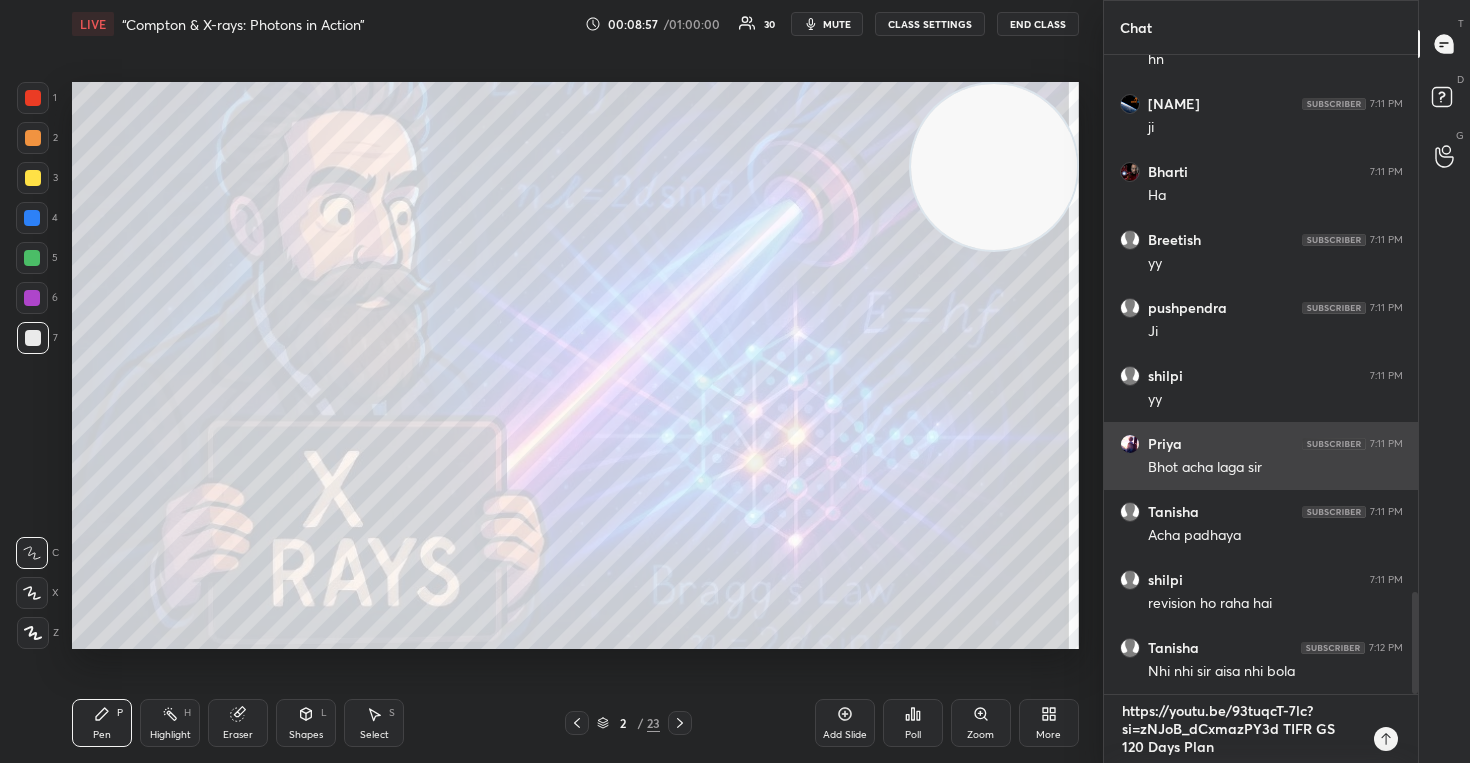 type on "x" 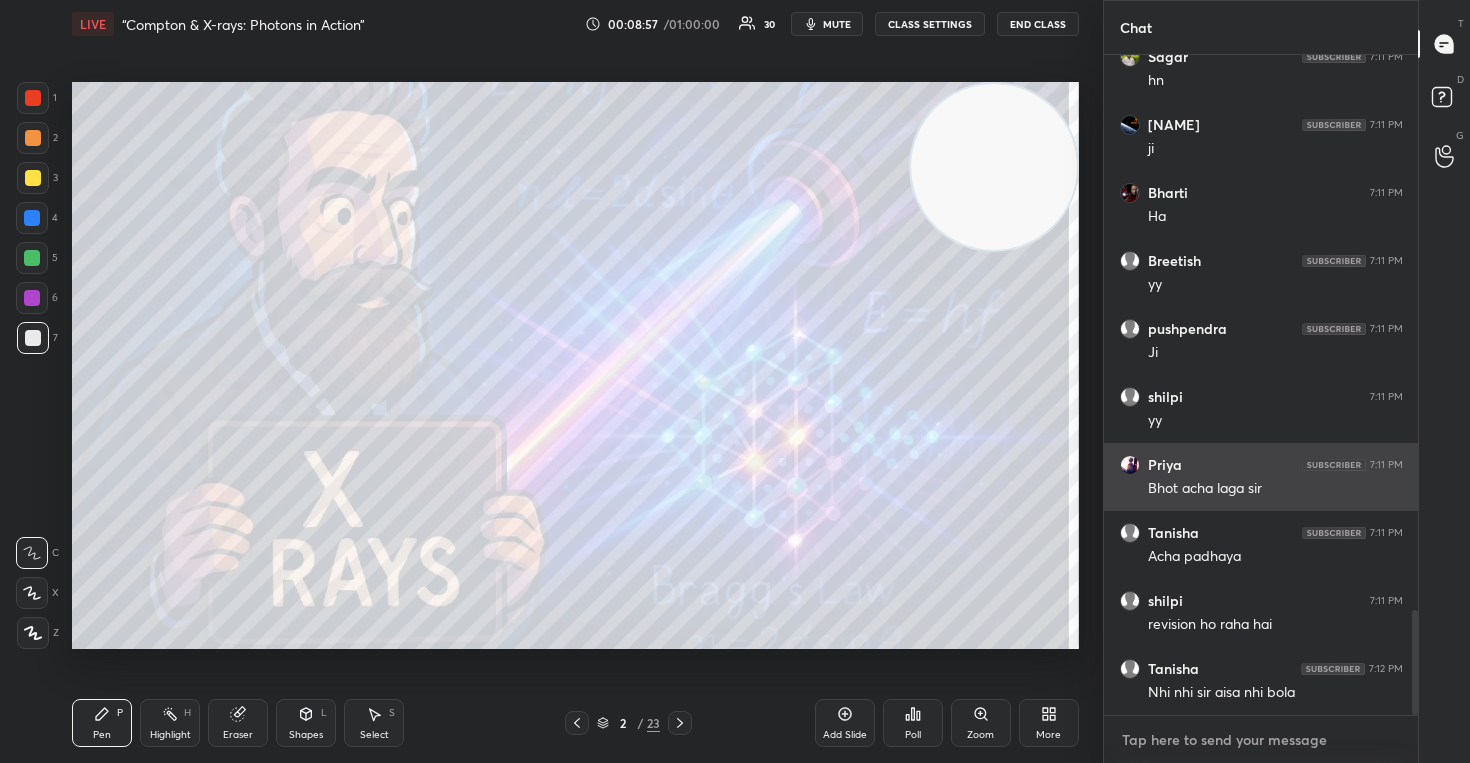 scroll, scrollTop: 7, scrollLeft: 7, axis: both 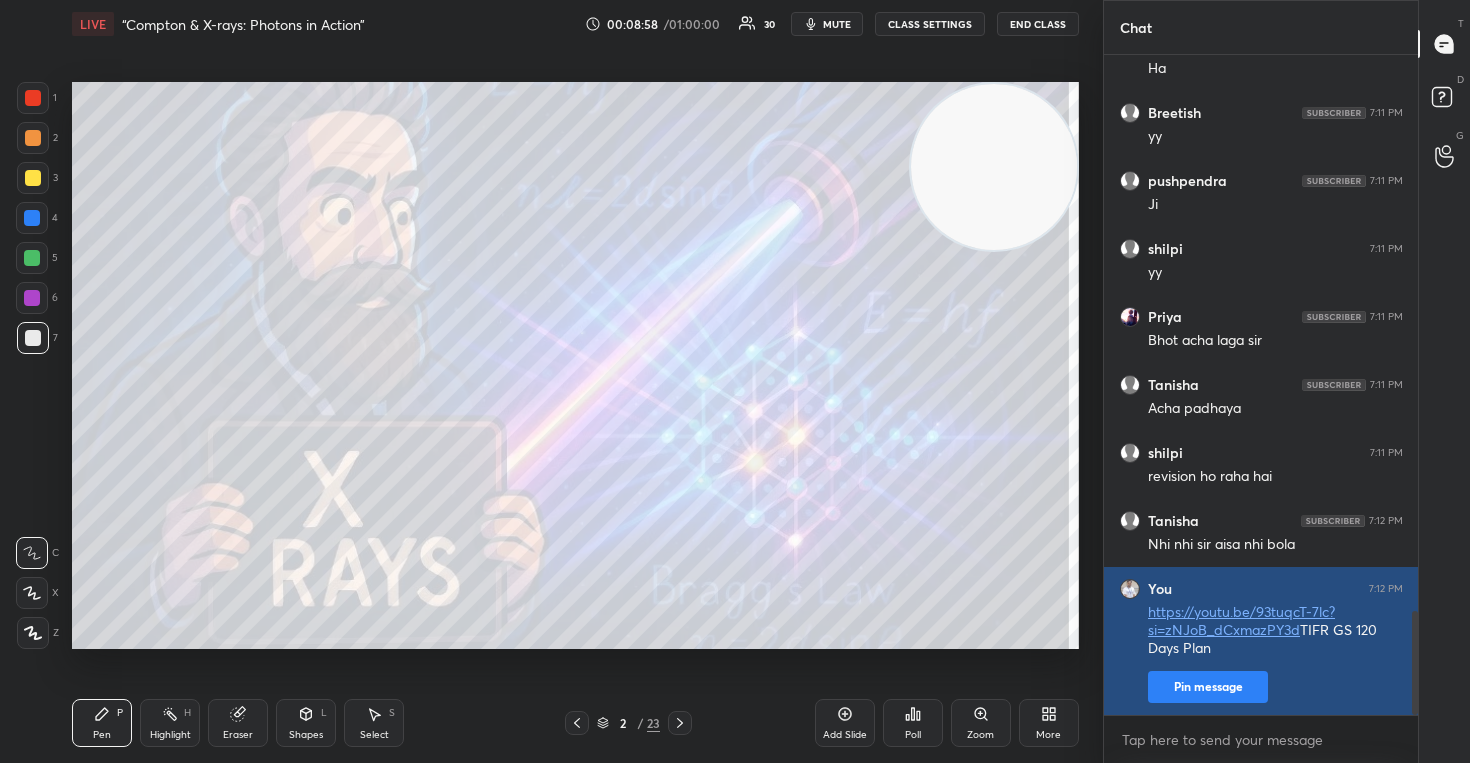 type on "x" 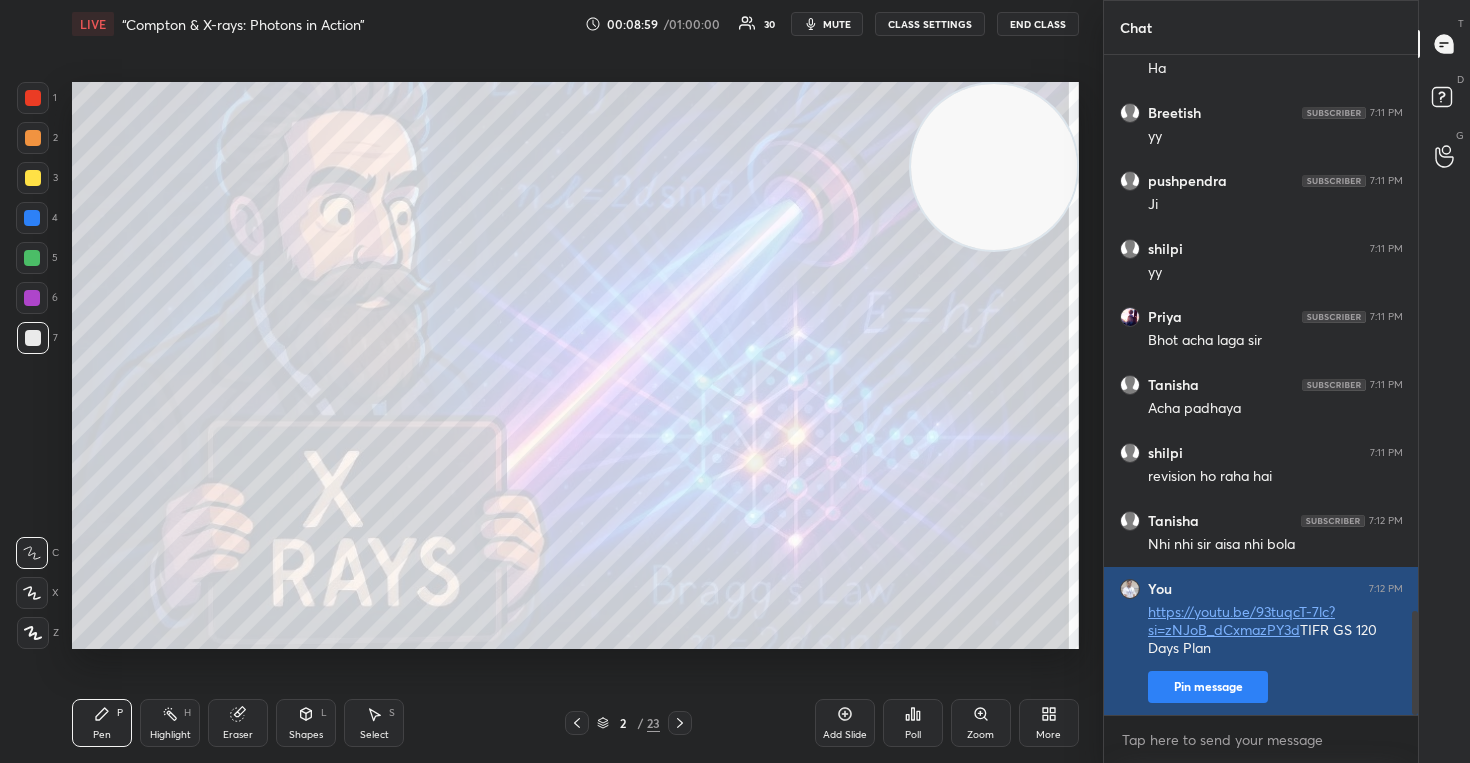 click on "Pin message" at bounding box center [1208, 687] 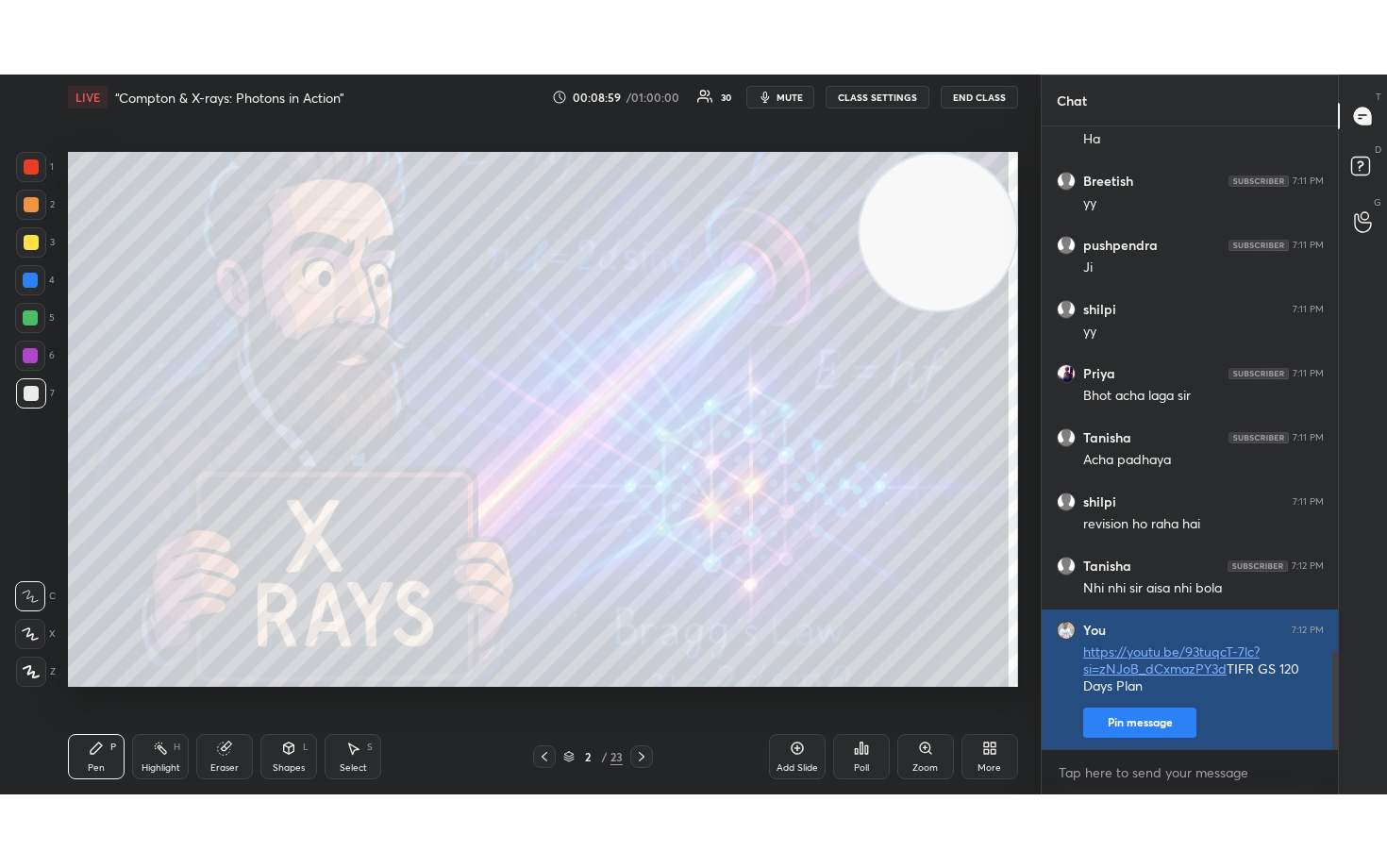 scroll, scrollTop: 407, scrollLeft: 291, axis: both 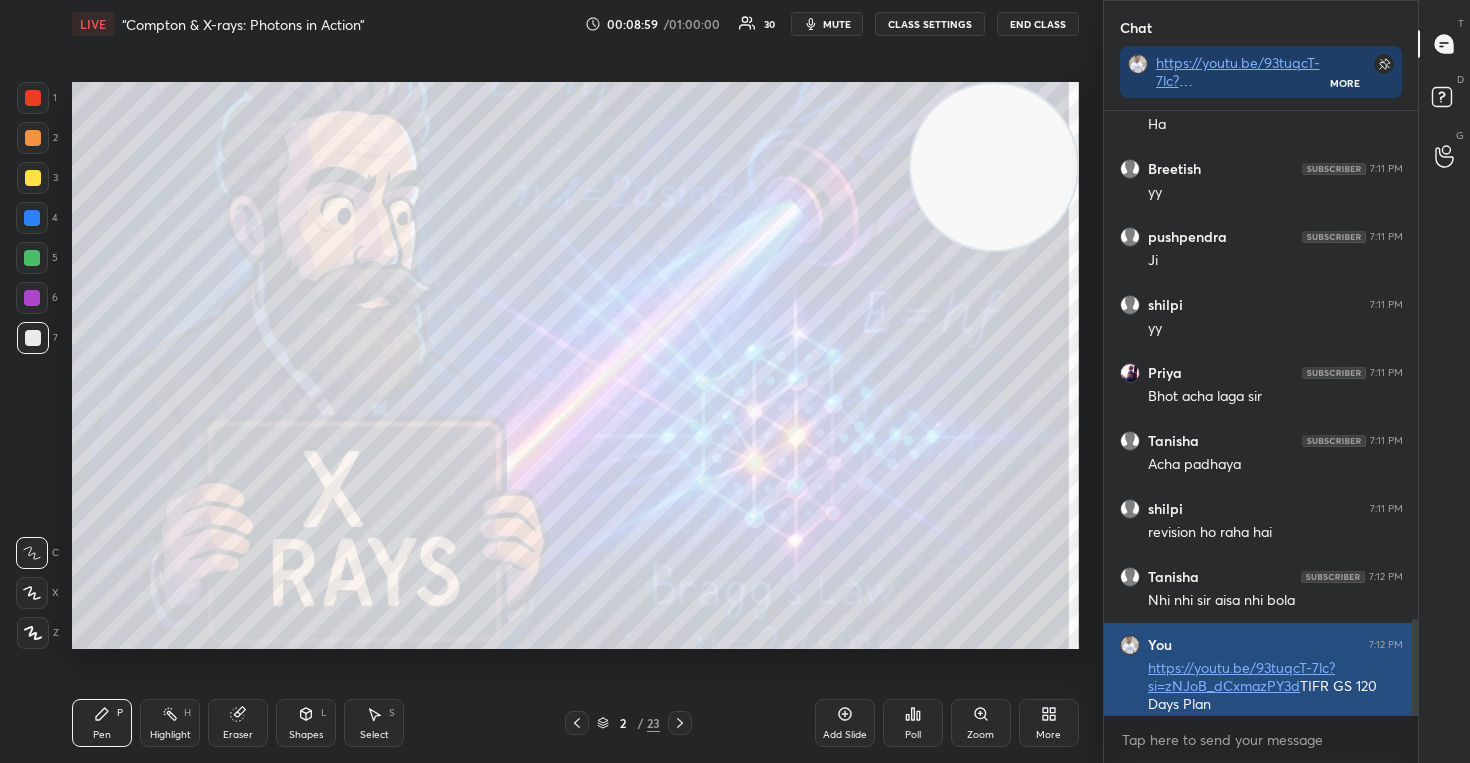 type 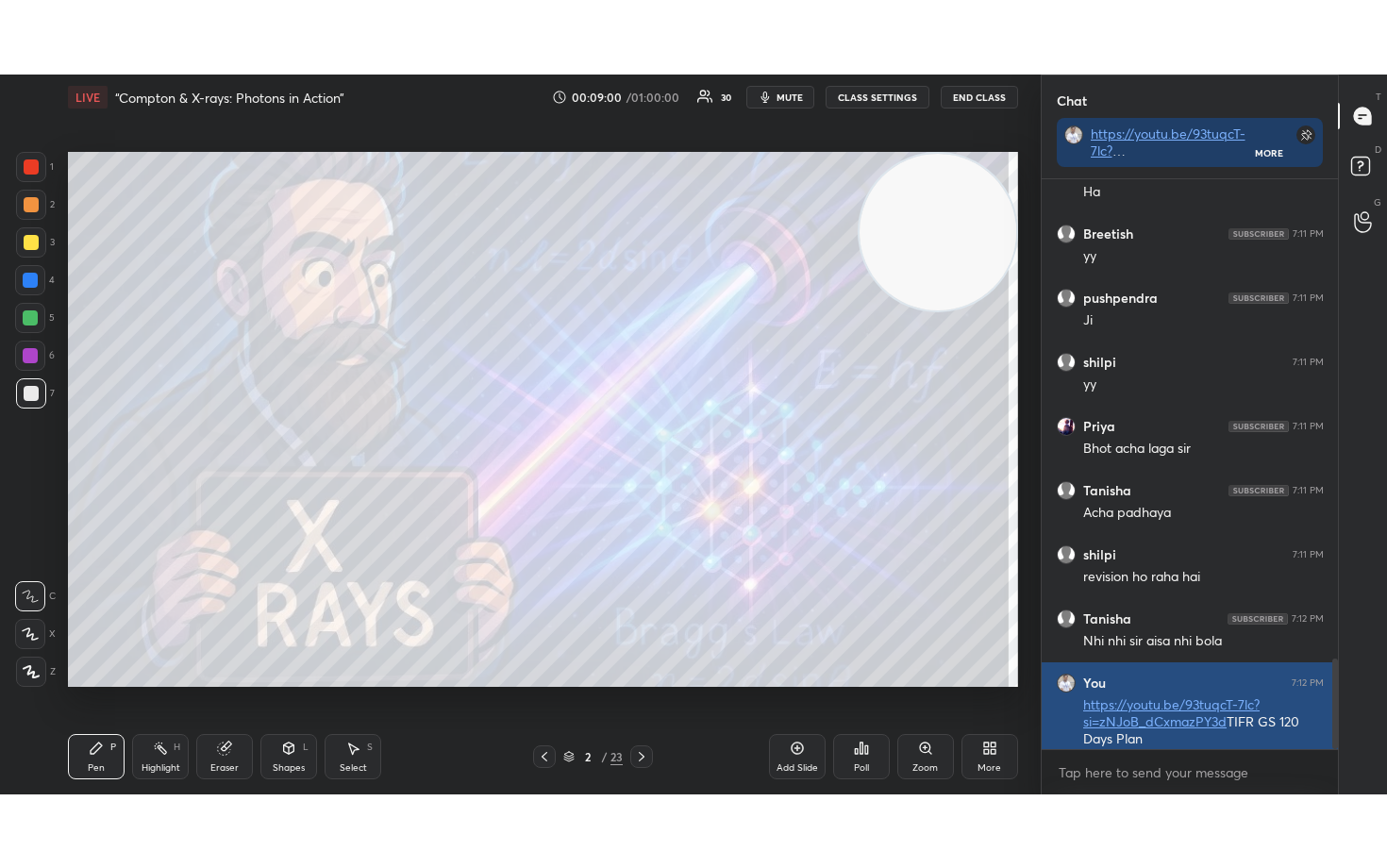 scroll, scrollTop: 93601, scrollLeft: 93389, axis: both 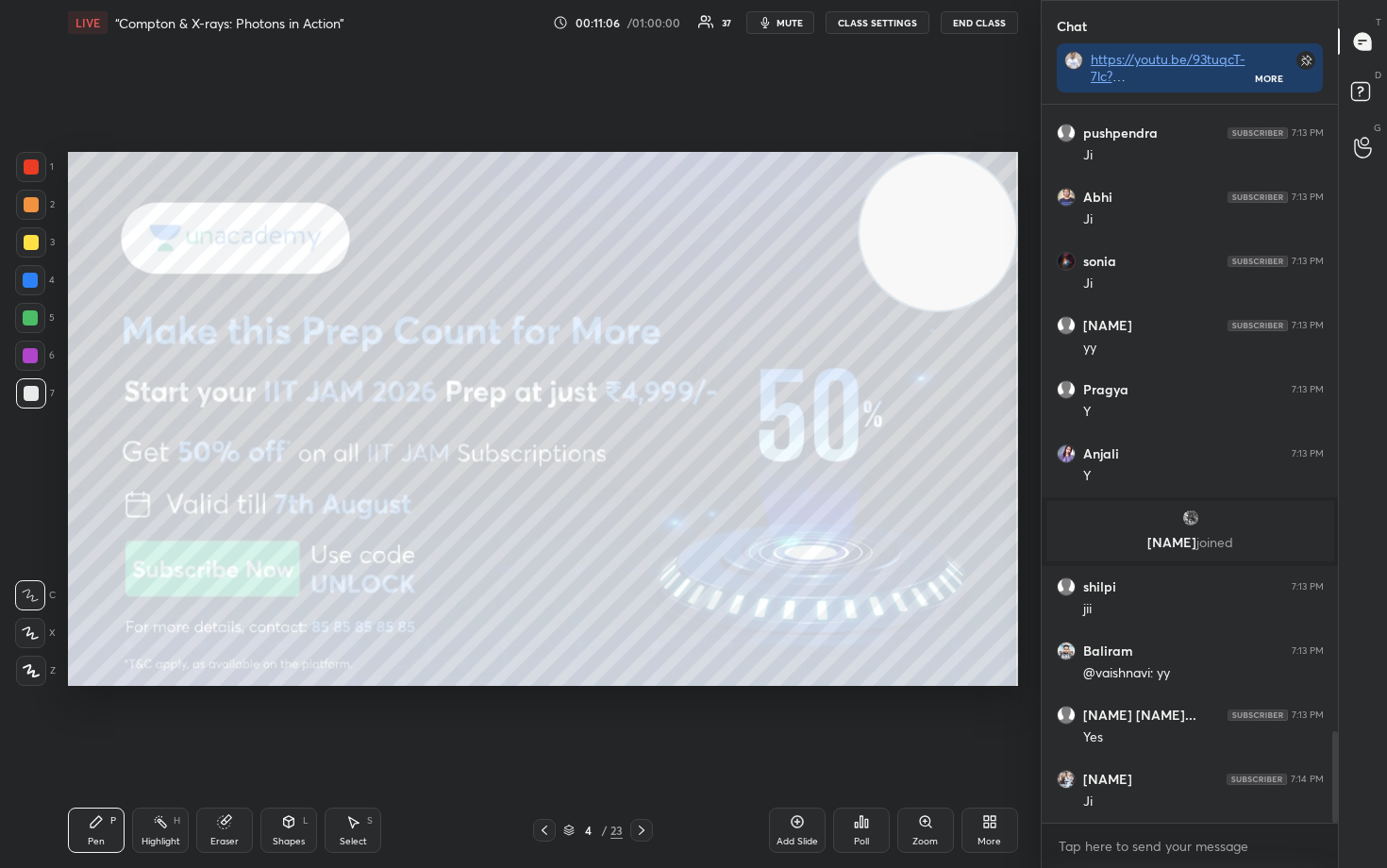 click 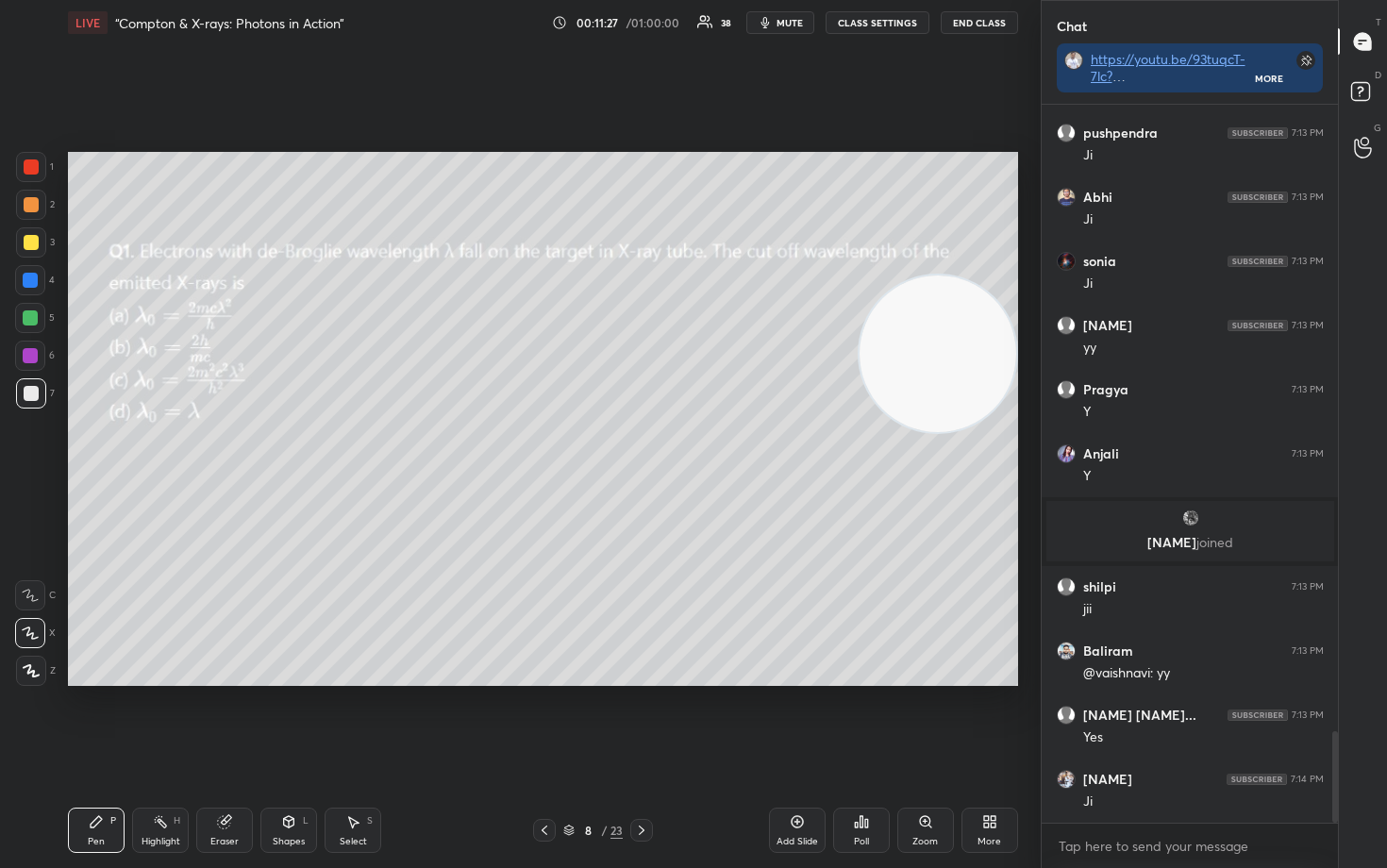 drag, startPoint x: 924, startPoint y: 221, endPoint x: 927, endPoint y: 370, distance: 149.0302 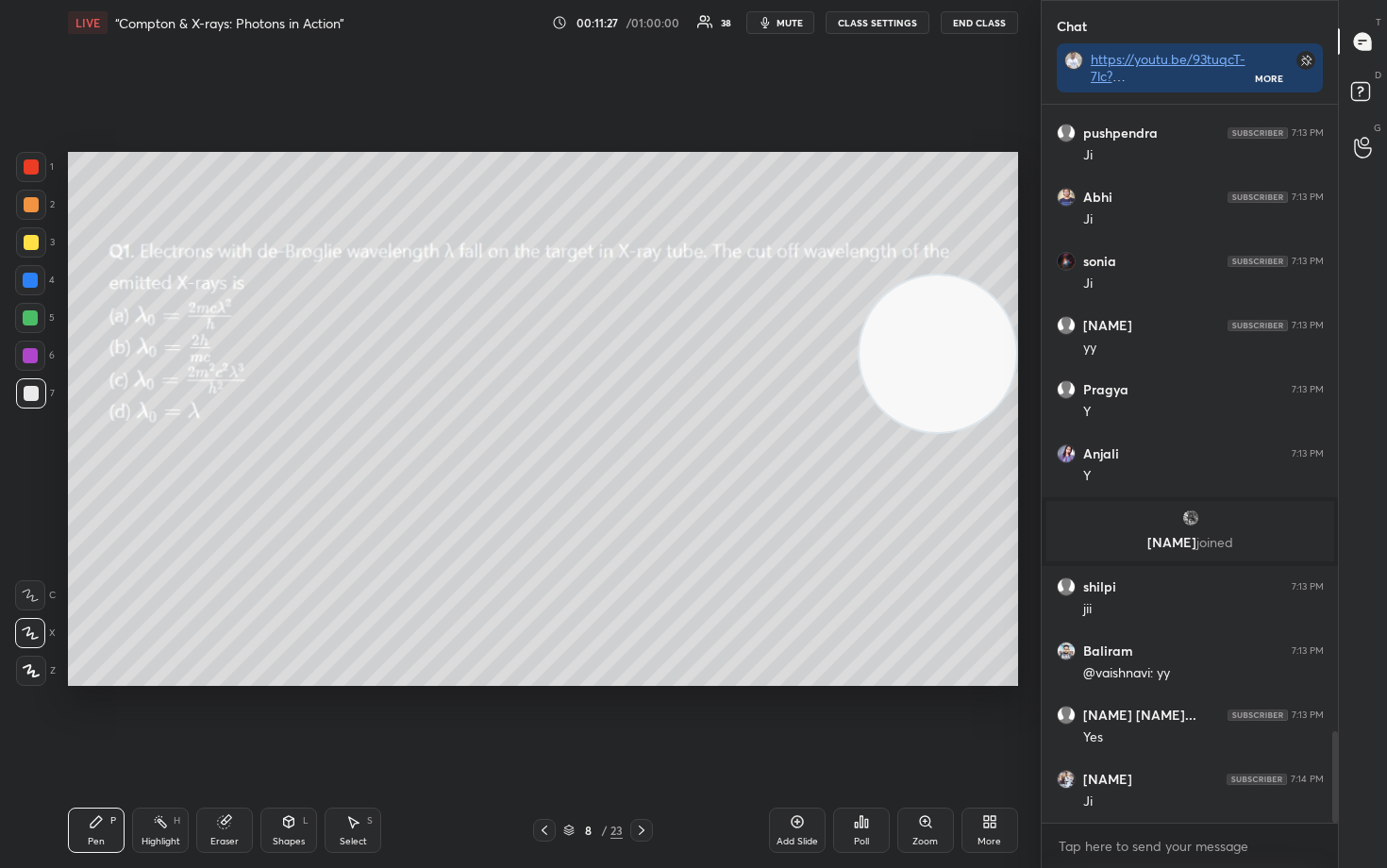click at bounding box center [938, 354] 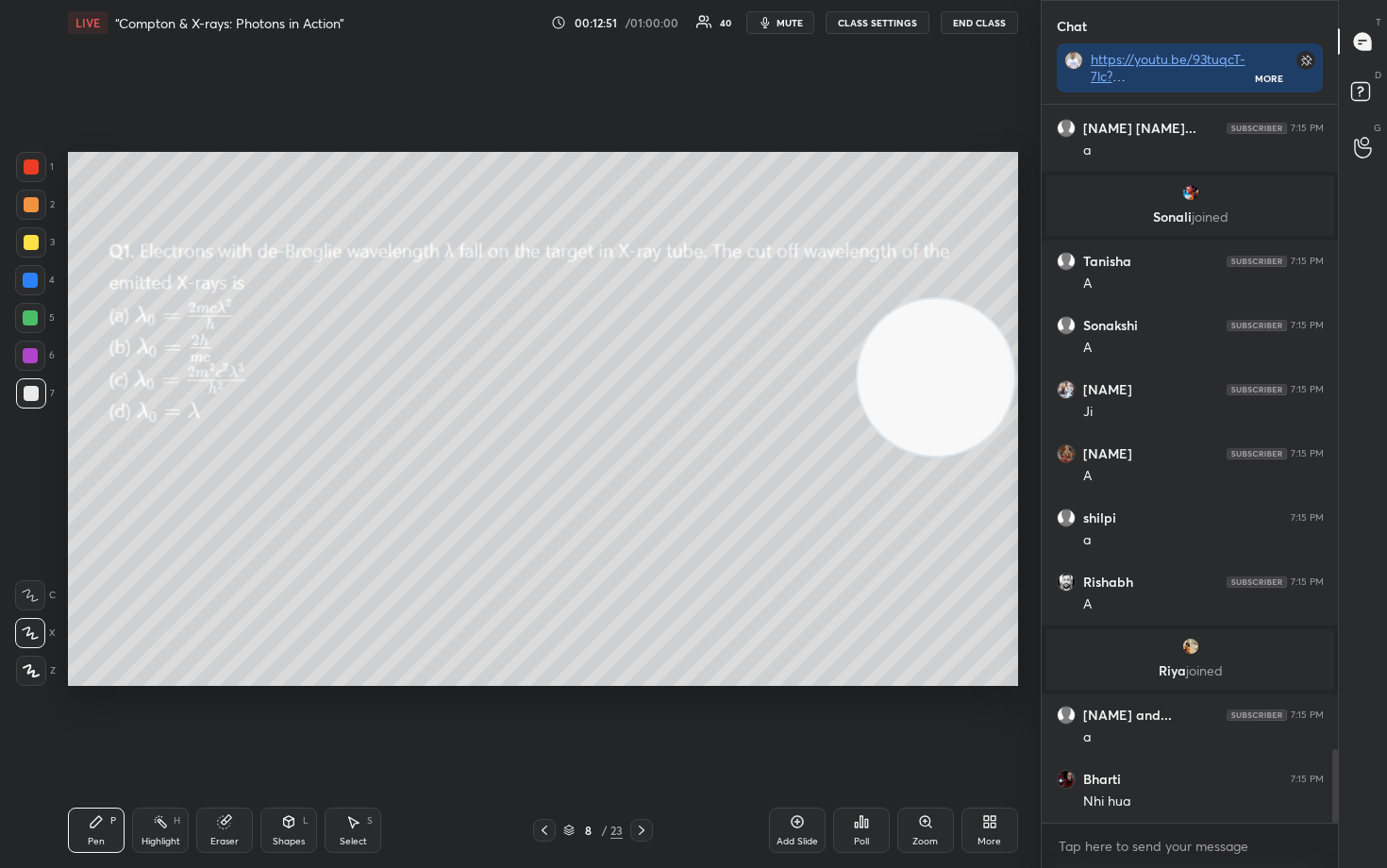 scroll, scrollTop: 6243, scrollLeft: 0, axis: vertical 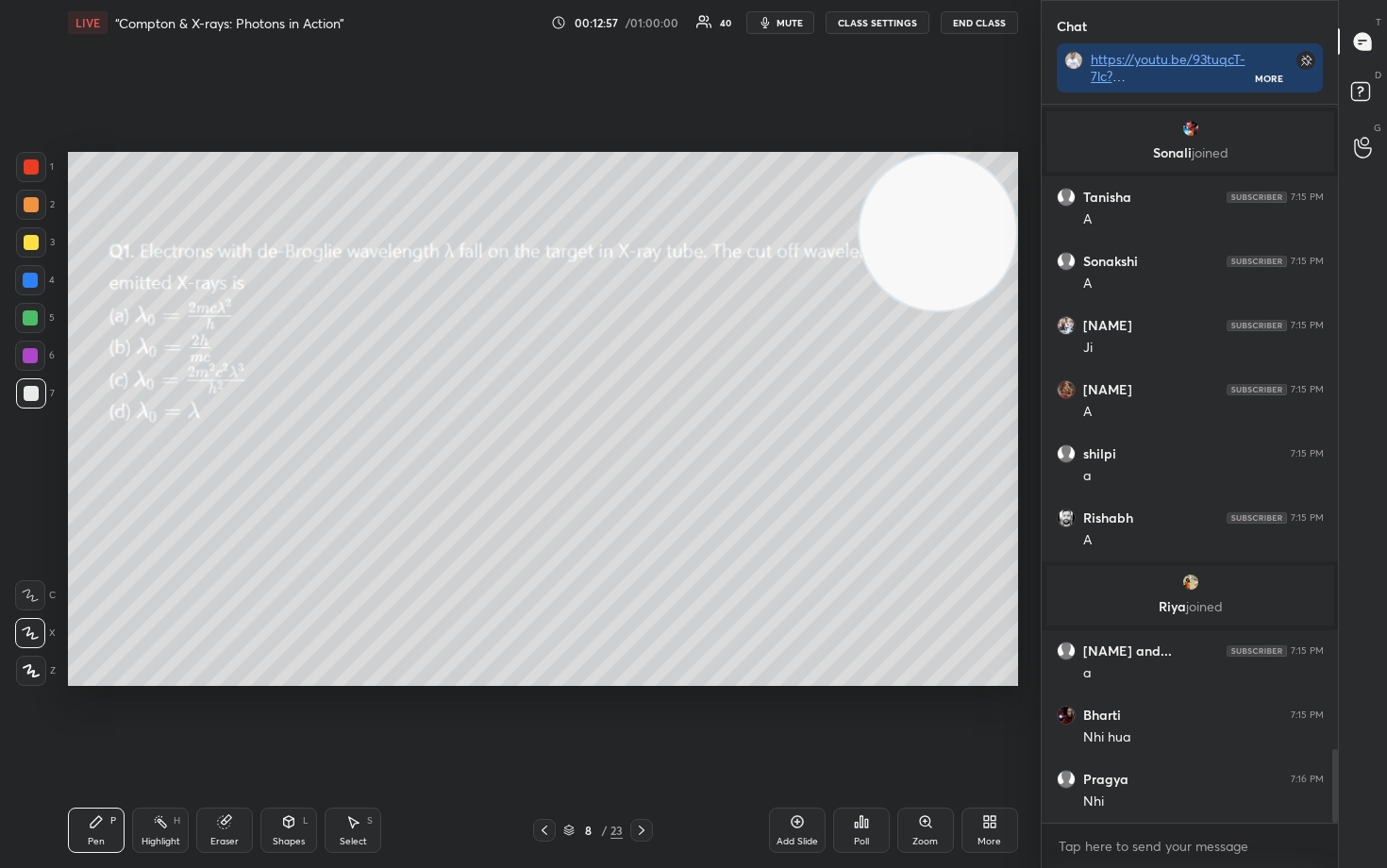 drag, startPoint x: 947, startPoint y: 389, endPoint x: 961, endPoint y: 213, distance: 176.55594 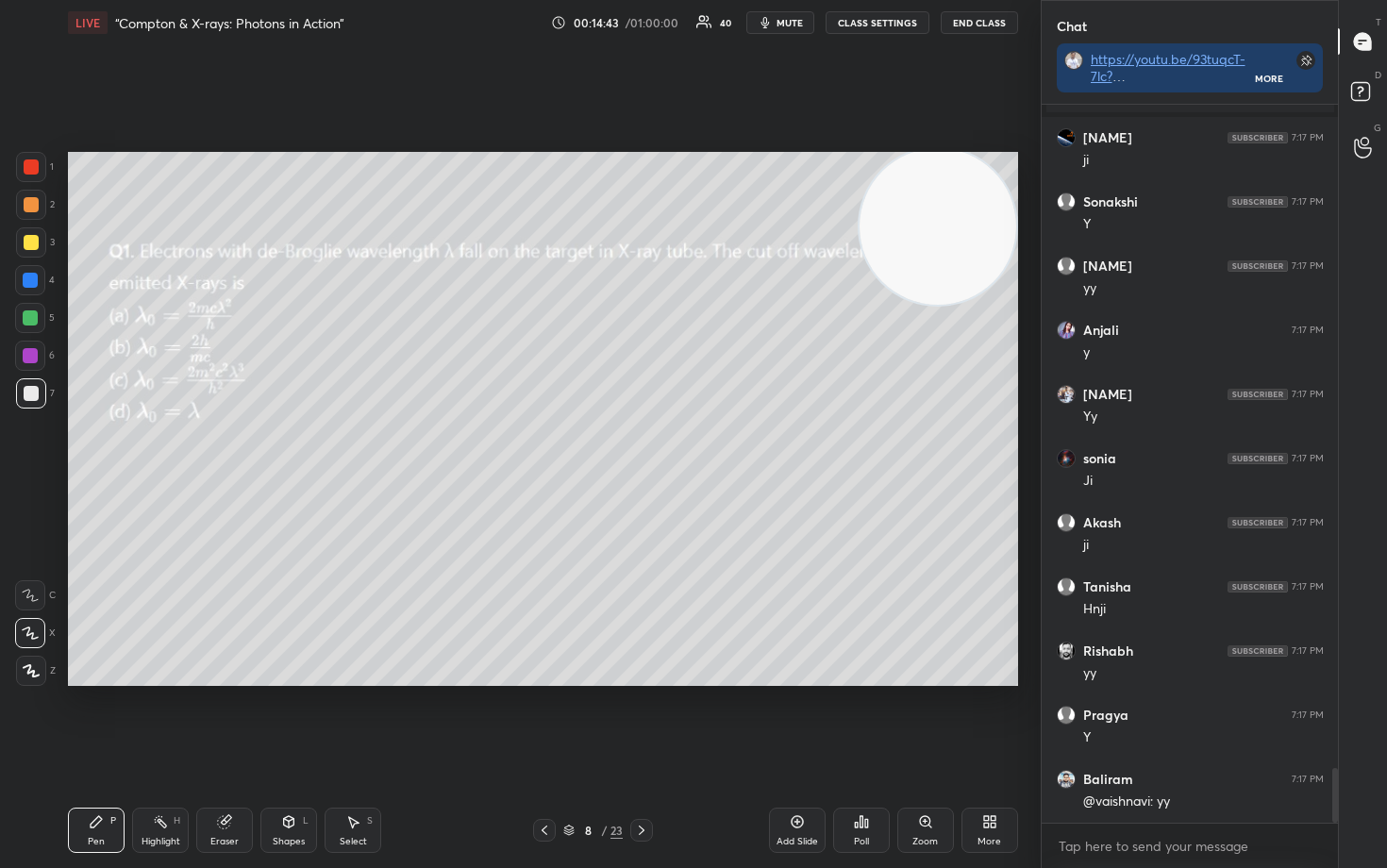 scroll, scrollTop: 8784, scrollLeft: 0, axis: vertical 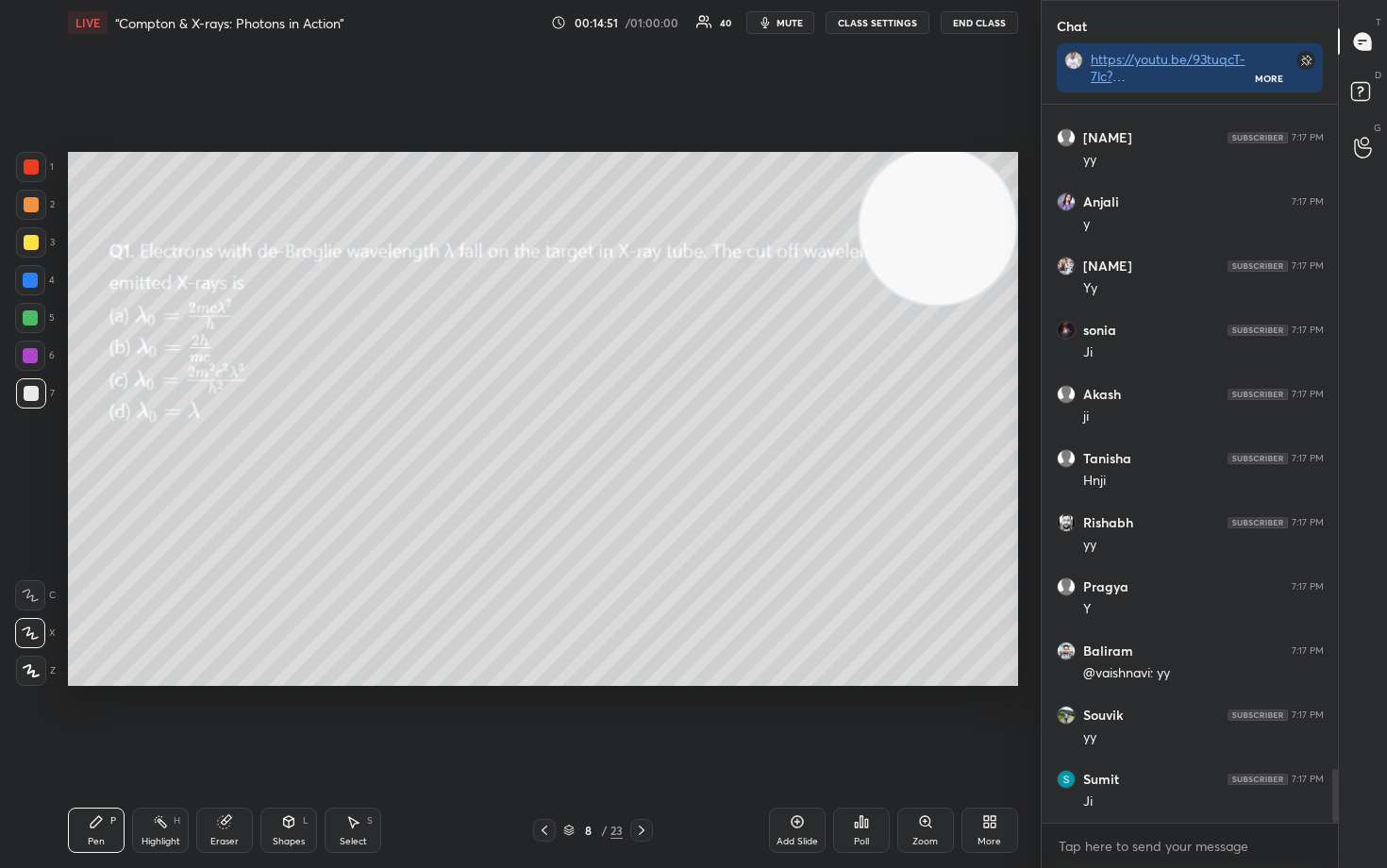 drag, startPoint x: 954, startPoint y: 233, endPoint x: 968, endPoint y: 406, distance: 173.56555 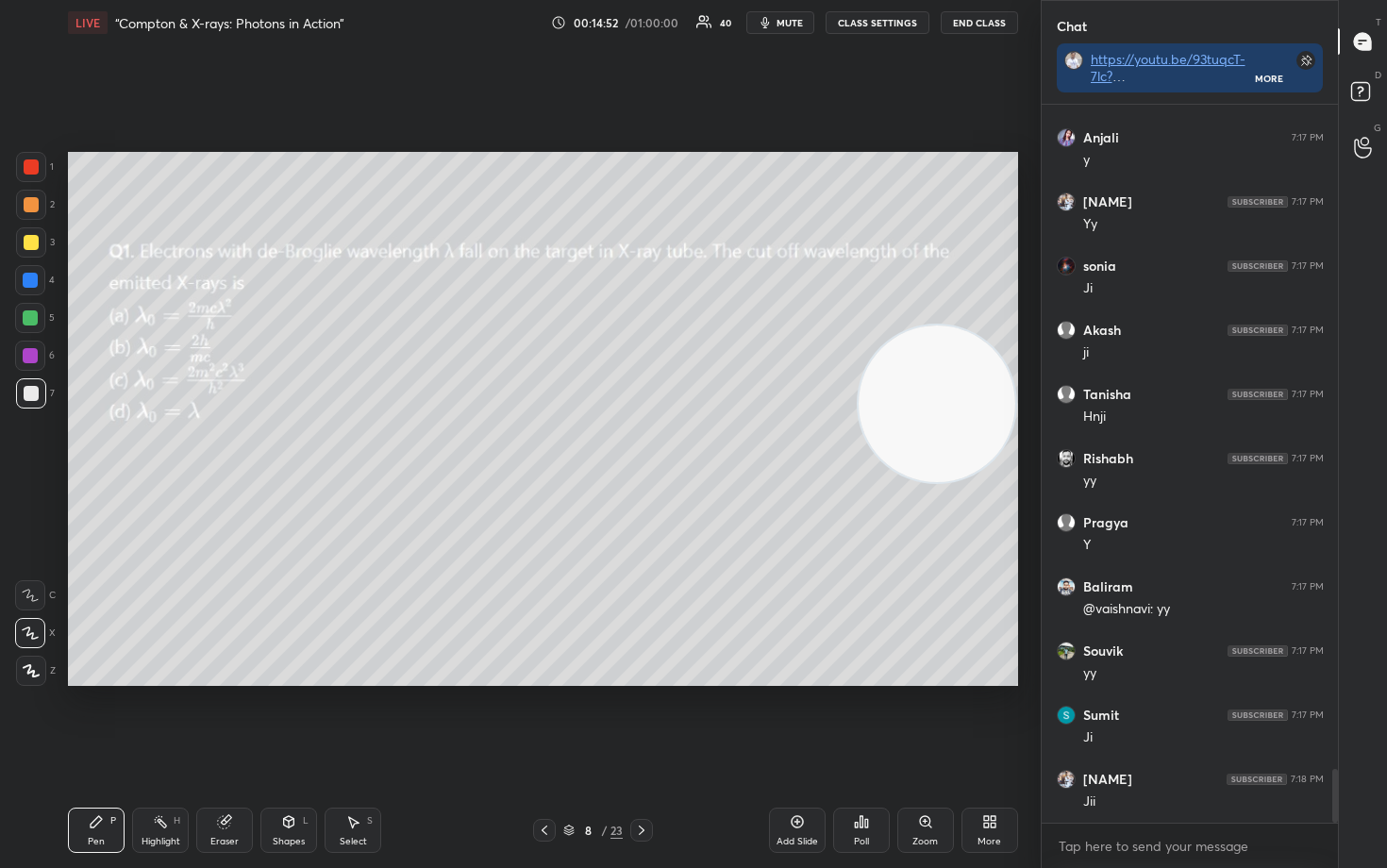 scroll, scrollTop: 8976, scrollLeft: 0, axis: vertical 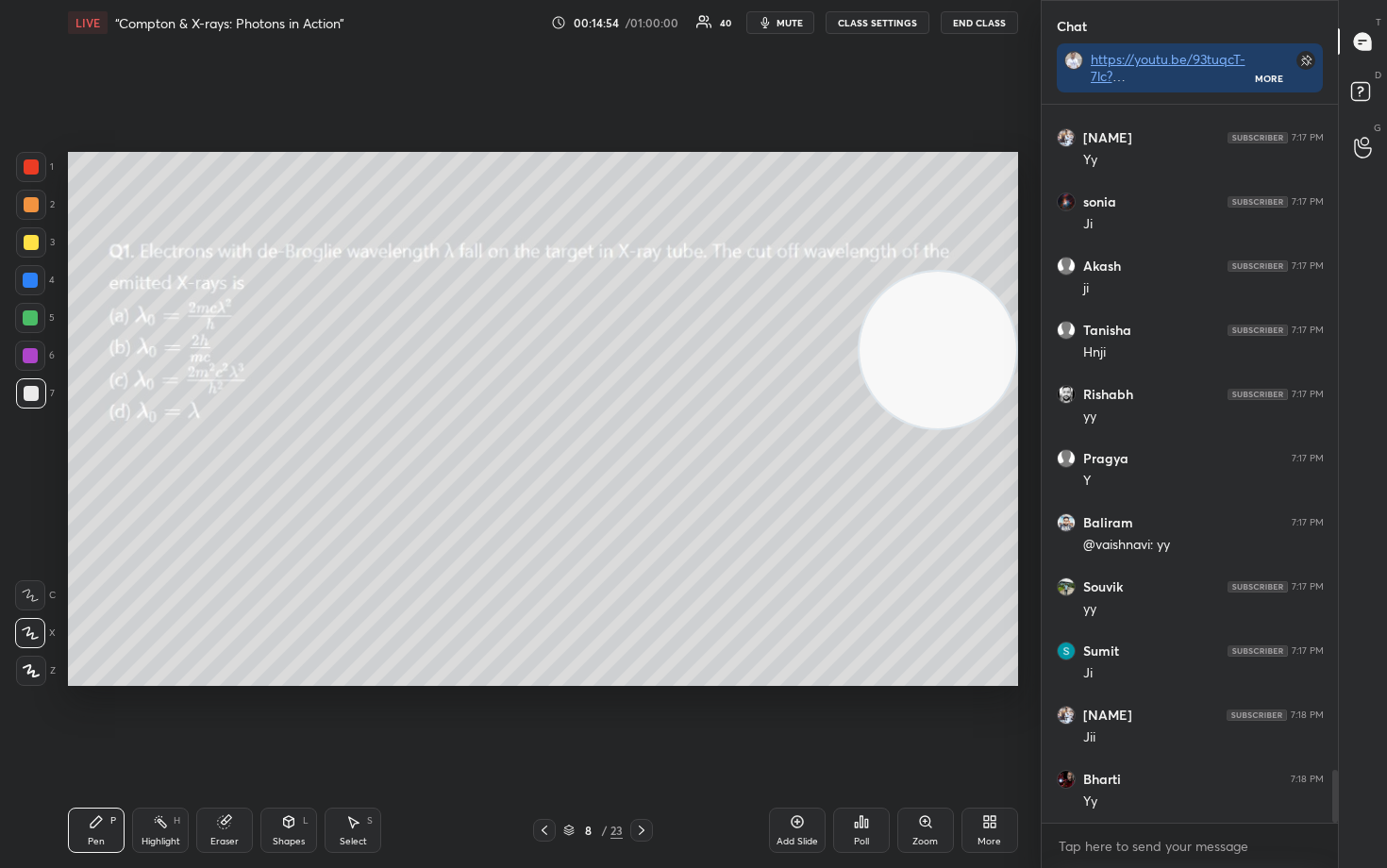 drag, startPoint x: 952, startPoint y: 428, endPoint x: 958, endPoint y: 181, distance: 247.0729 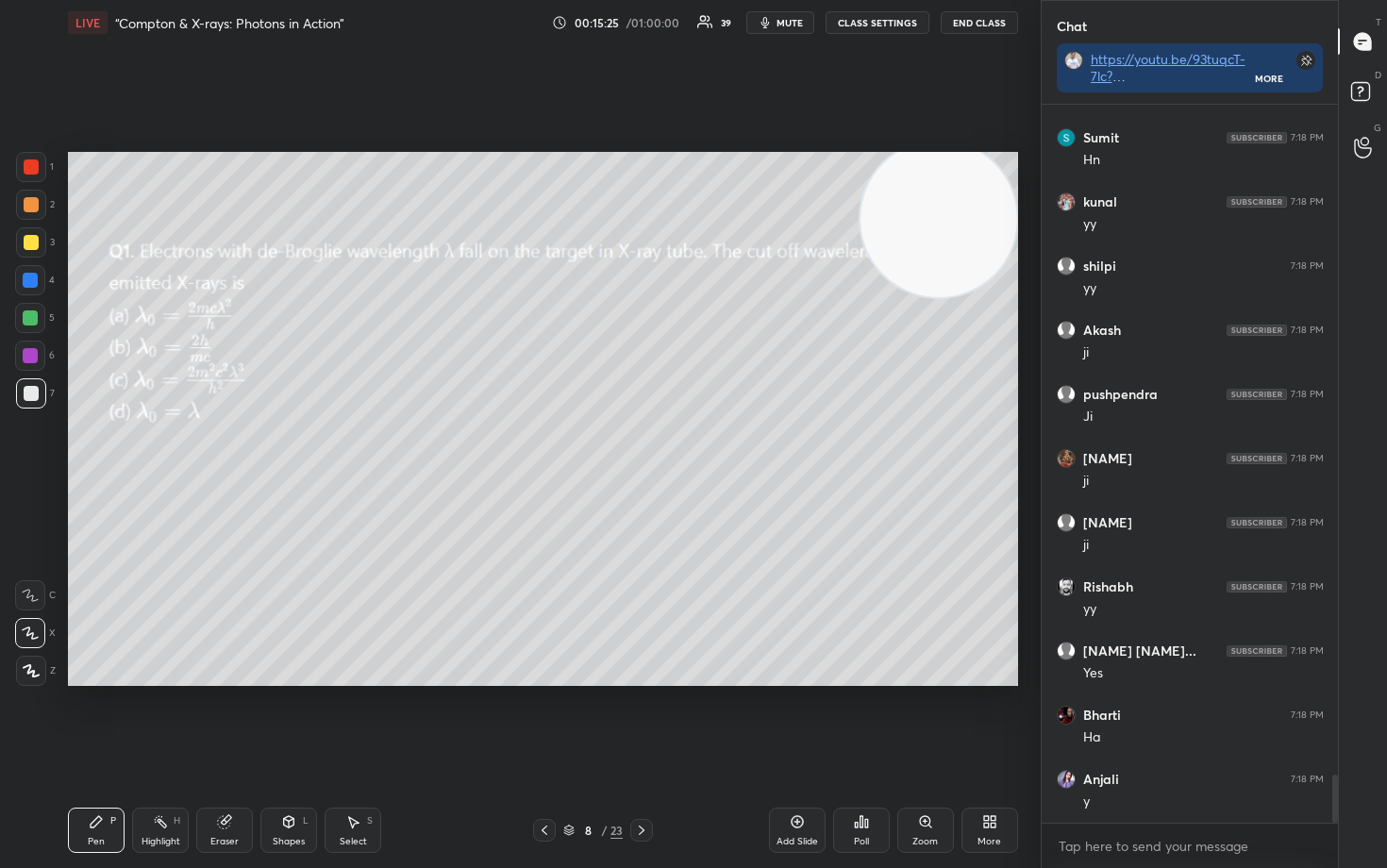 scroll, scrollTop: 10131, scrollLeft: 0, axis: vertical 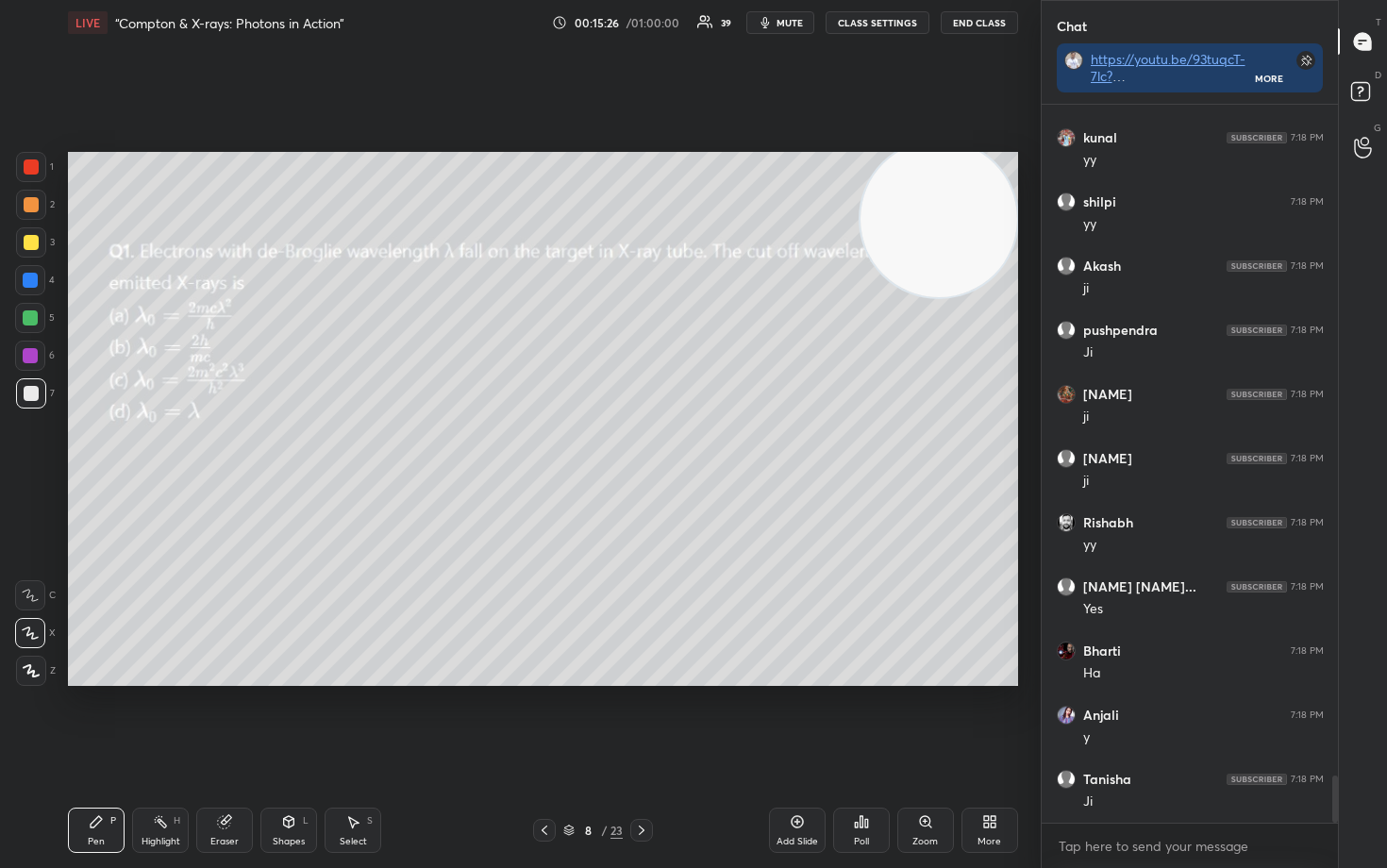 click on "Eraser" at bounding box center [225, 830] 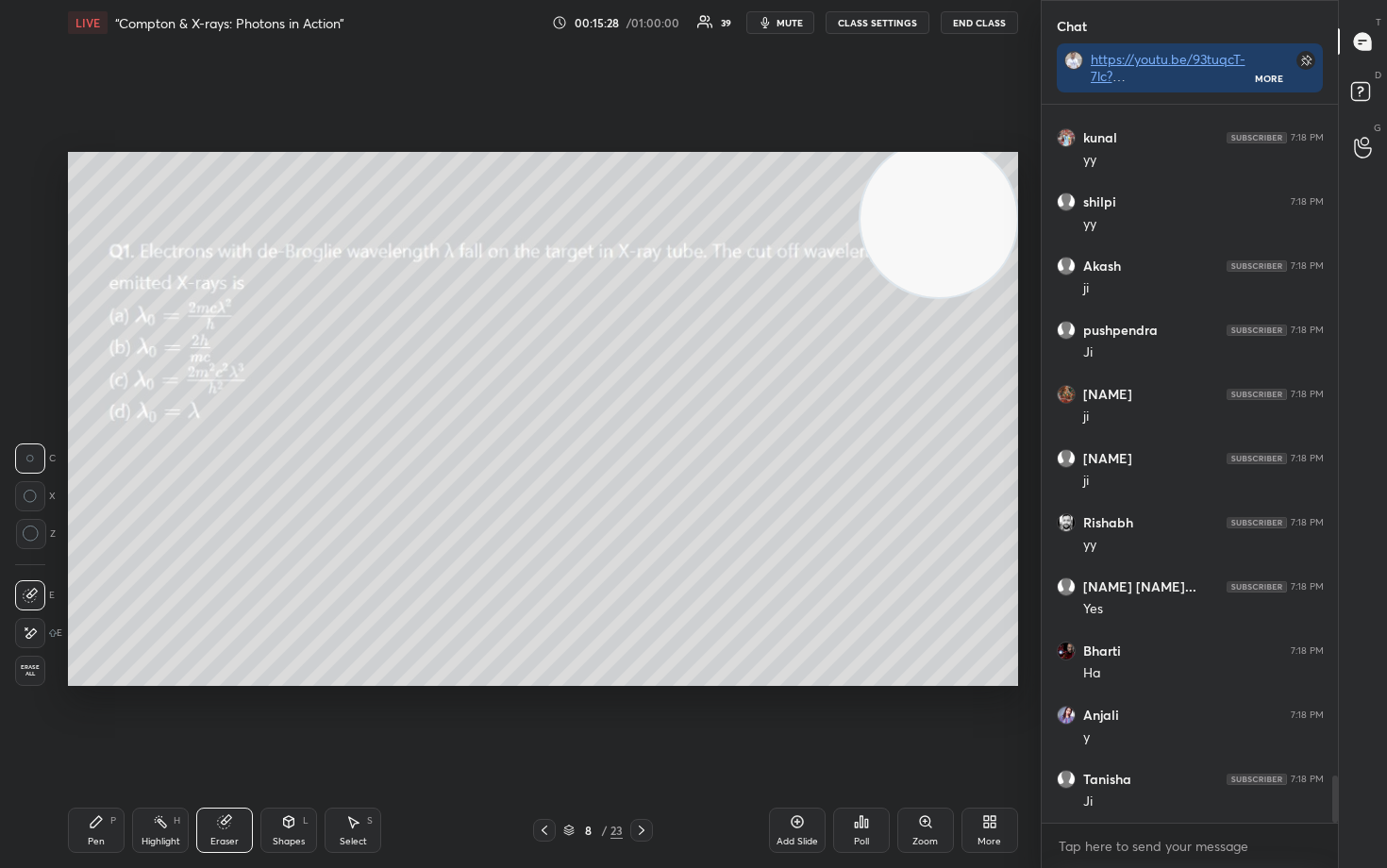 click 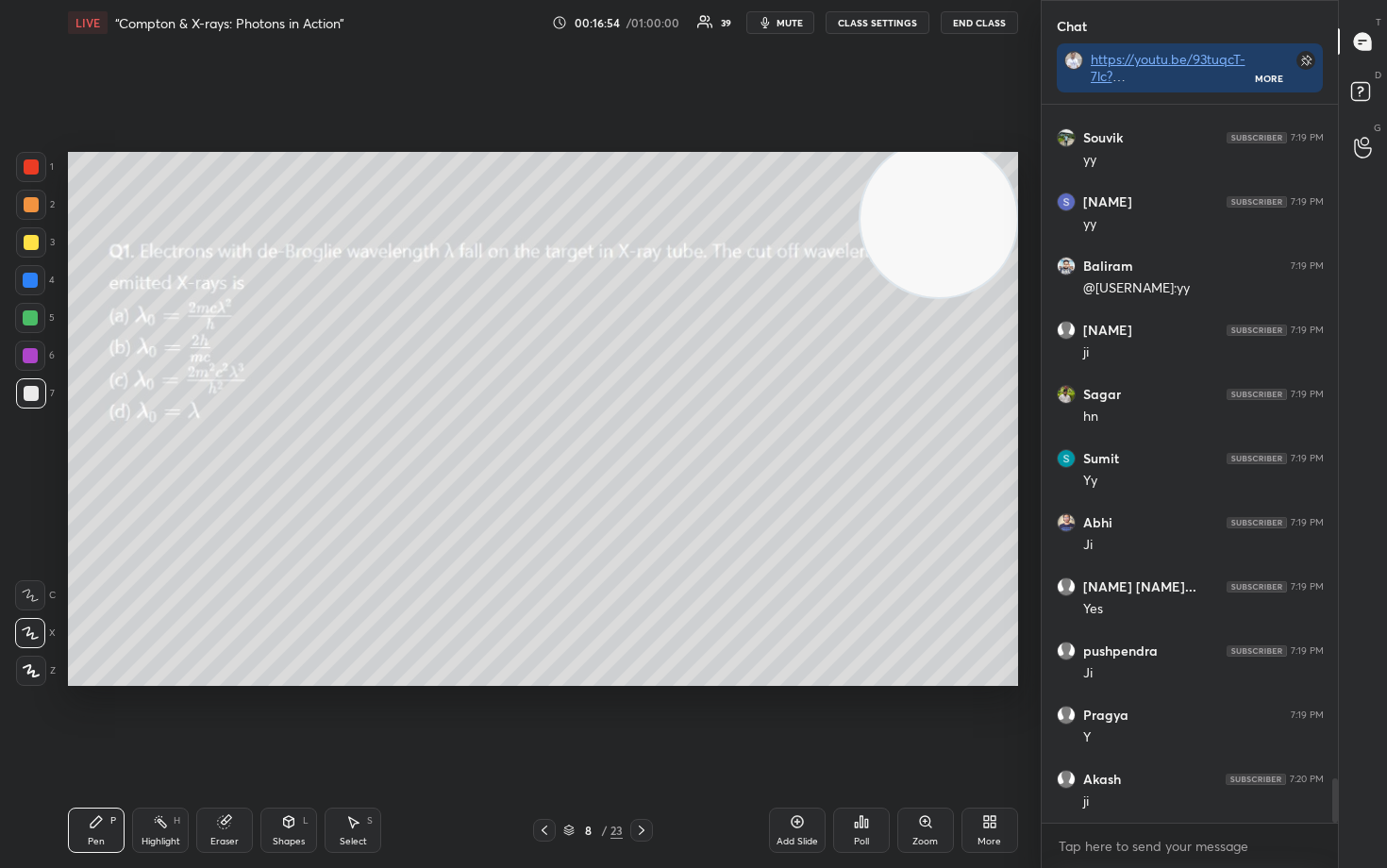 scroll, scrollTop: 10884, scrollLeft: 0, axis: vertical 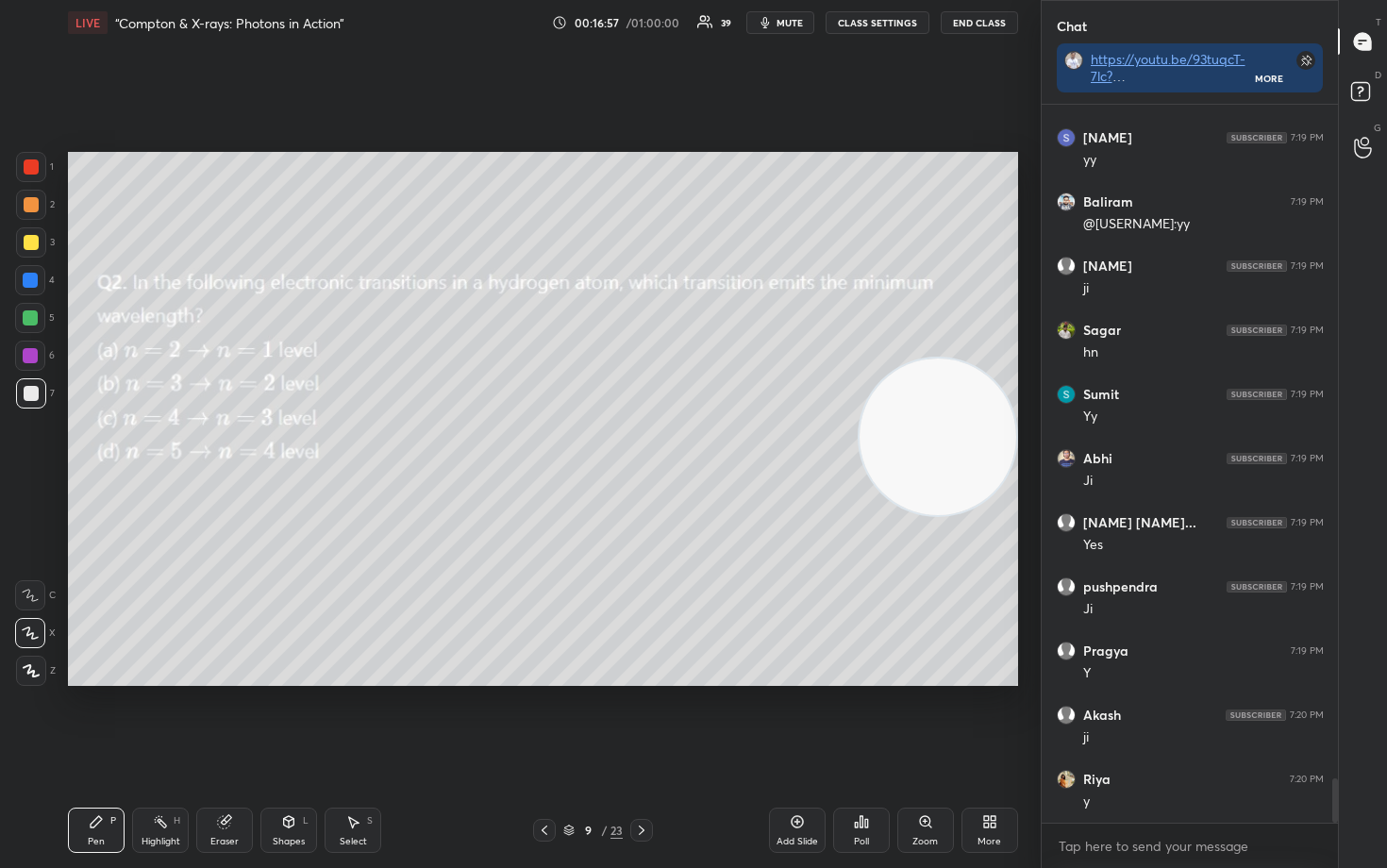 drag, startPoint x: 953, startPoint y: 208, endPoint x: 1013, endPoint y: 427, distance: 227.07047 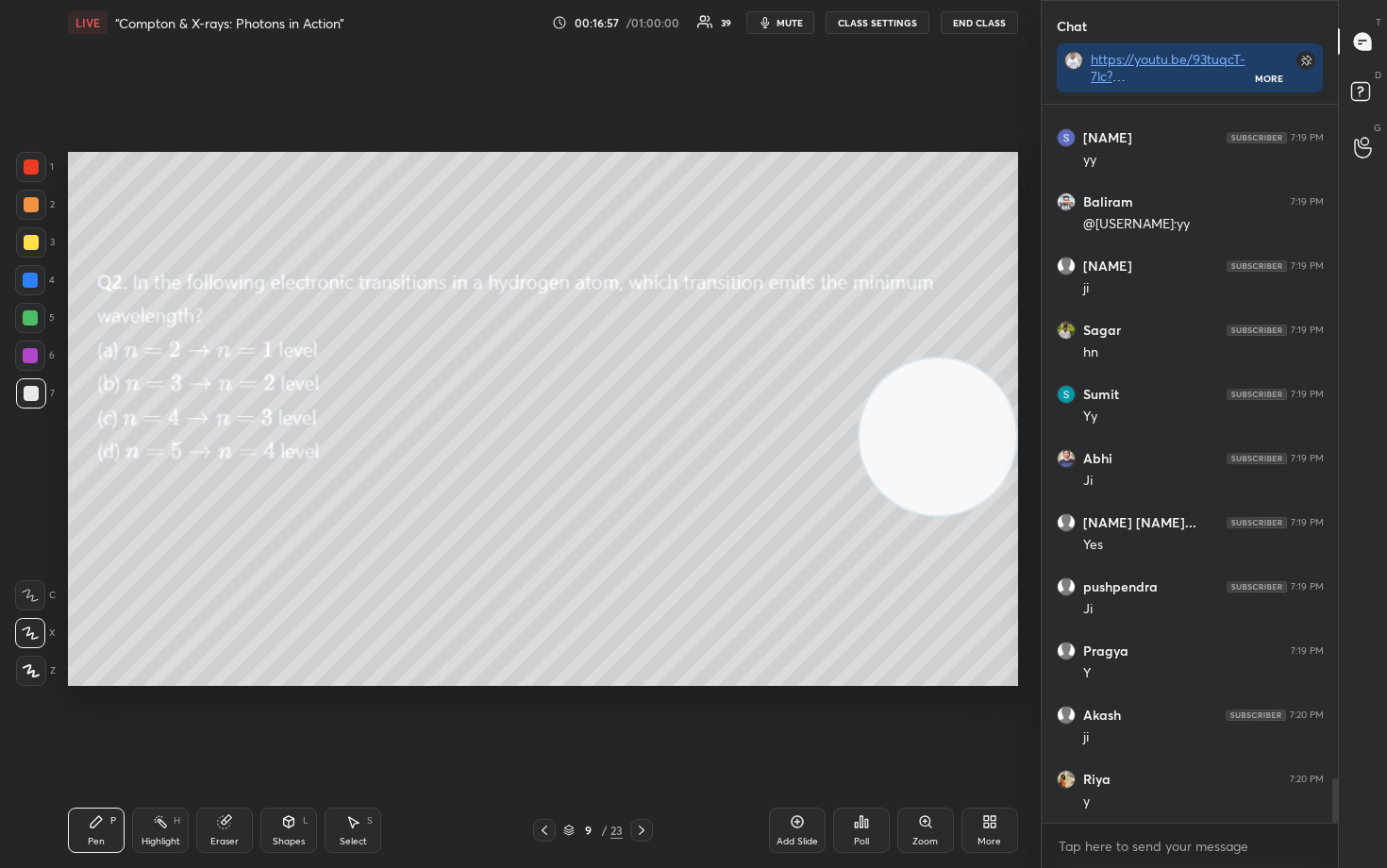 click at bounding box center (938, 437) 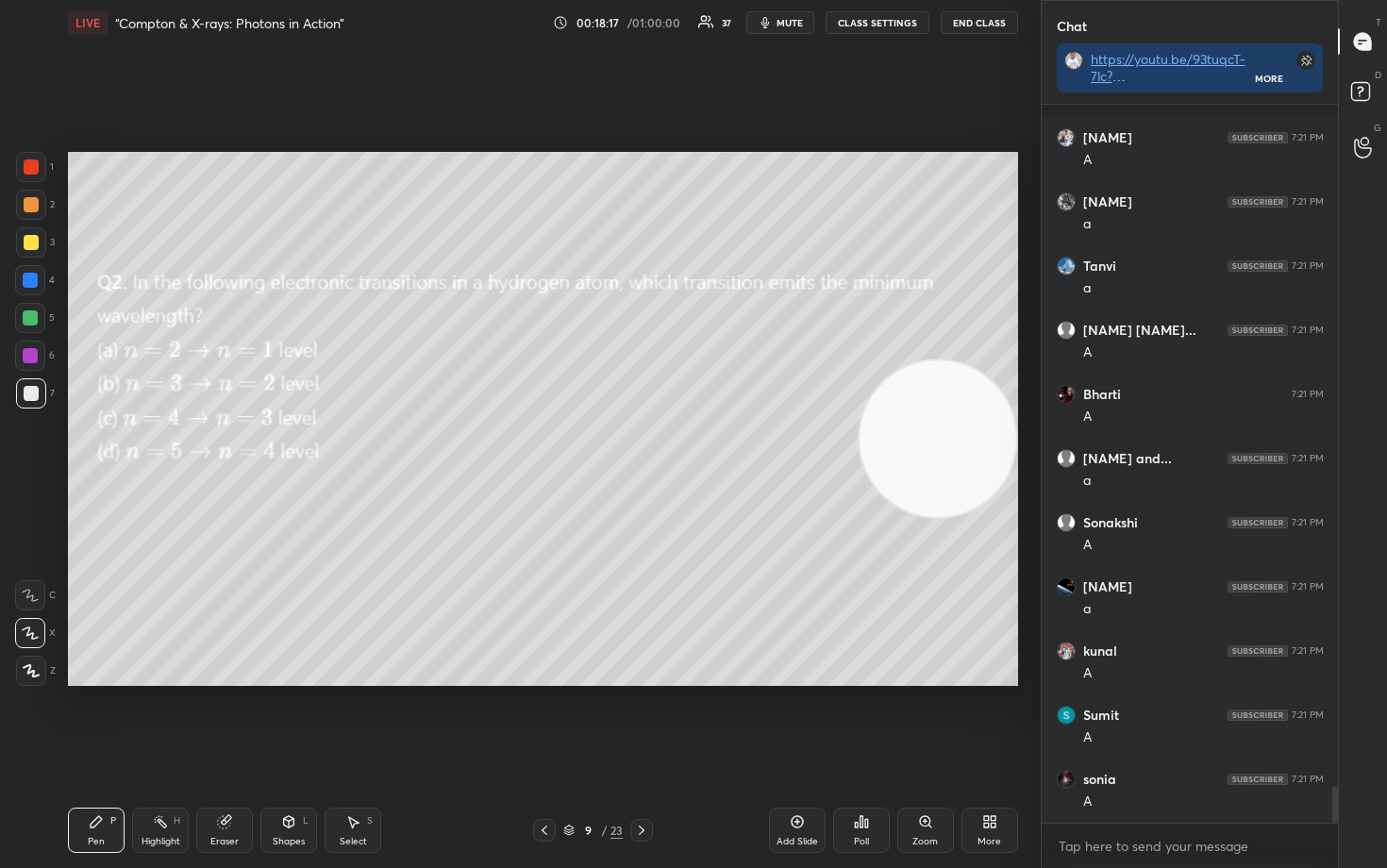 scroll, scrollTop: 13531, scrollLeft: 0, axis: vertical 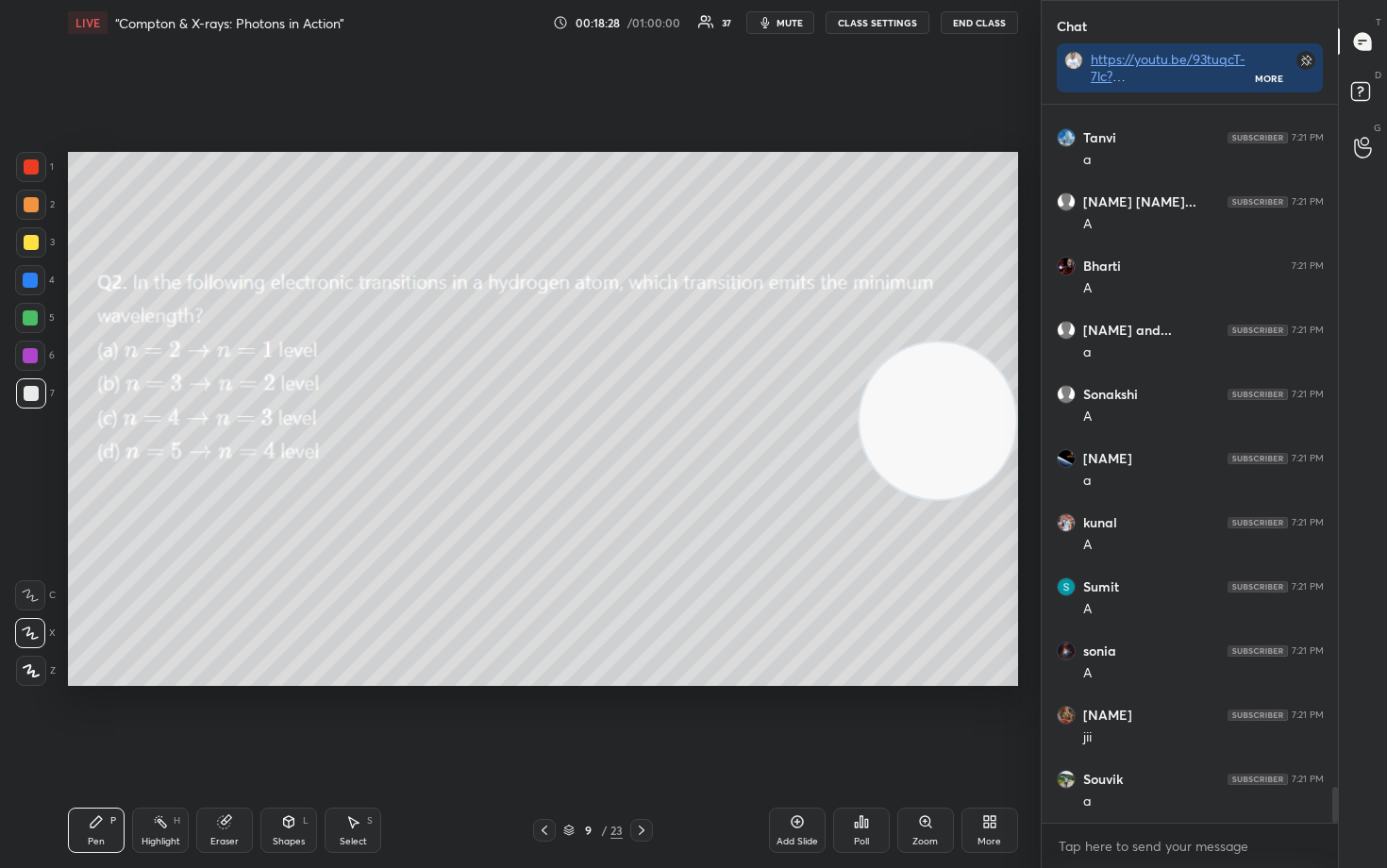 drag, startPoint x: 932, startPoint y: 481, endPoint x: 888, endPoint y: 318, distance: 168.83424 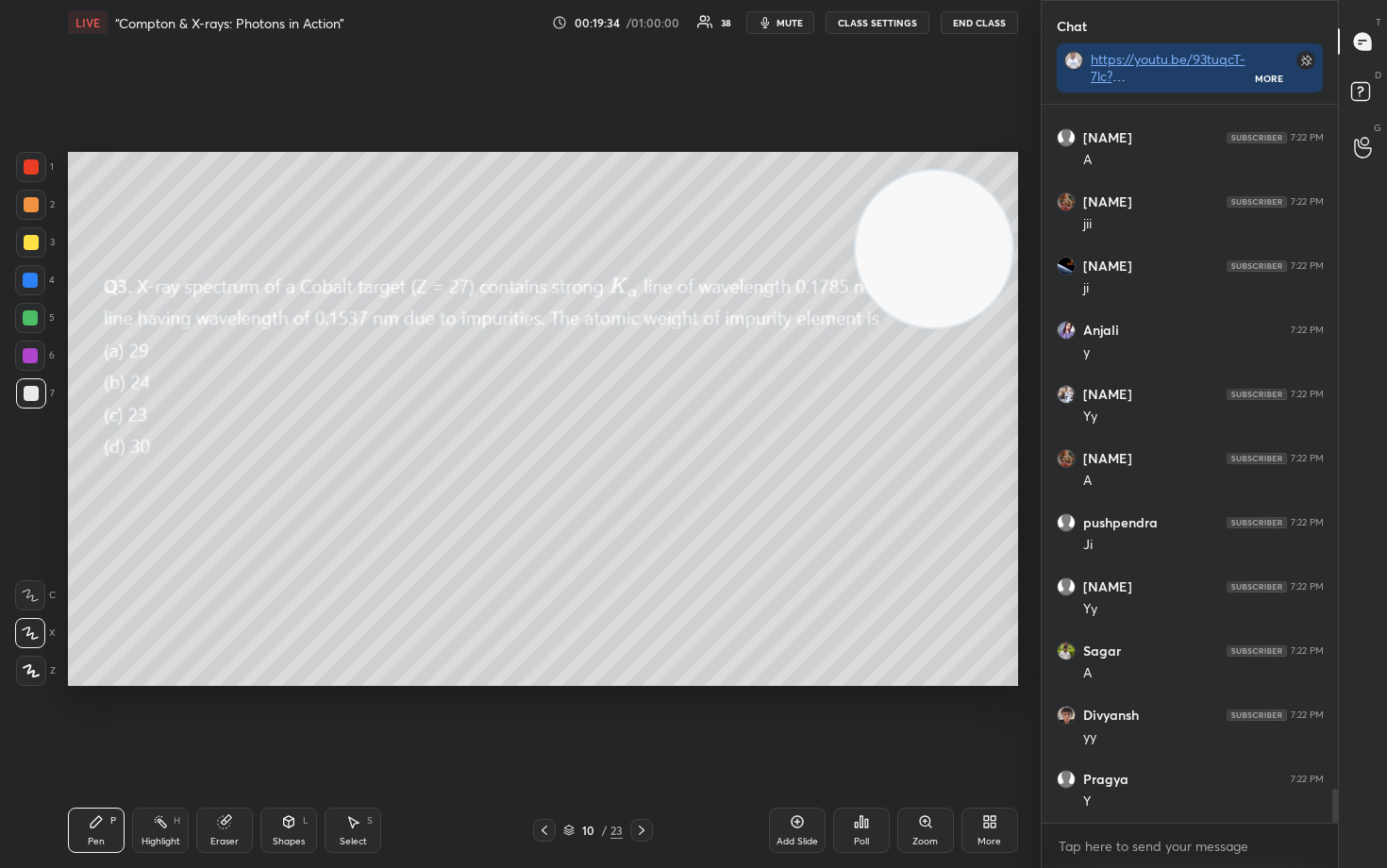 scroll, scrollTop: 14316, scrollLeft: 0, axis: vertical 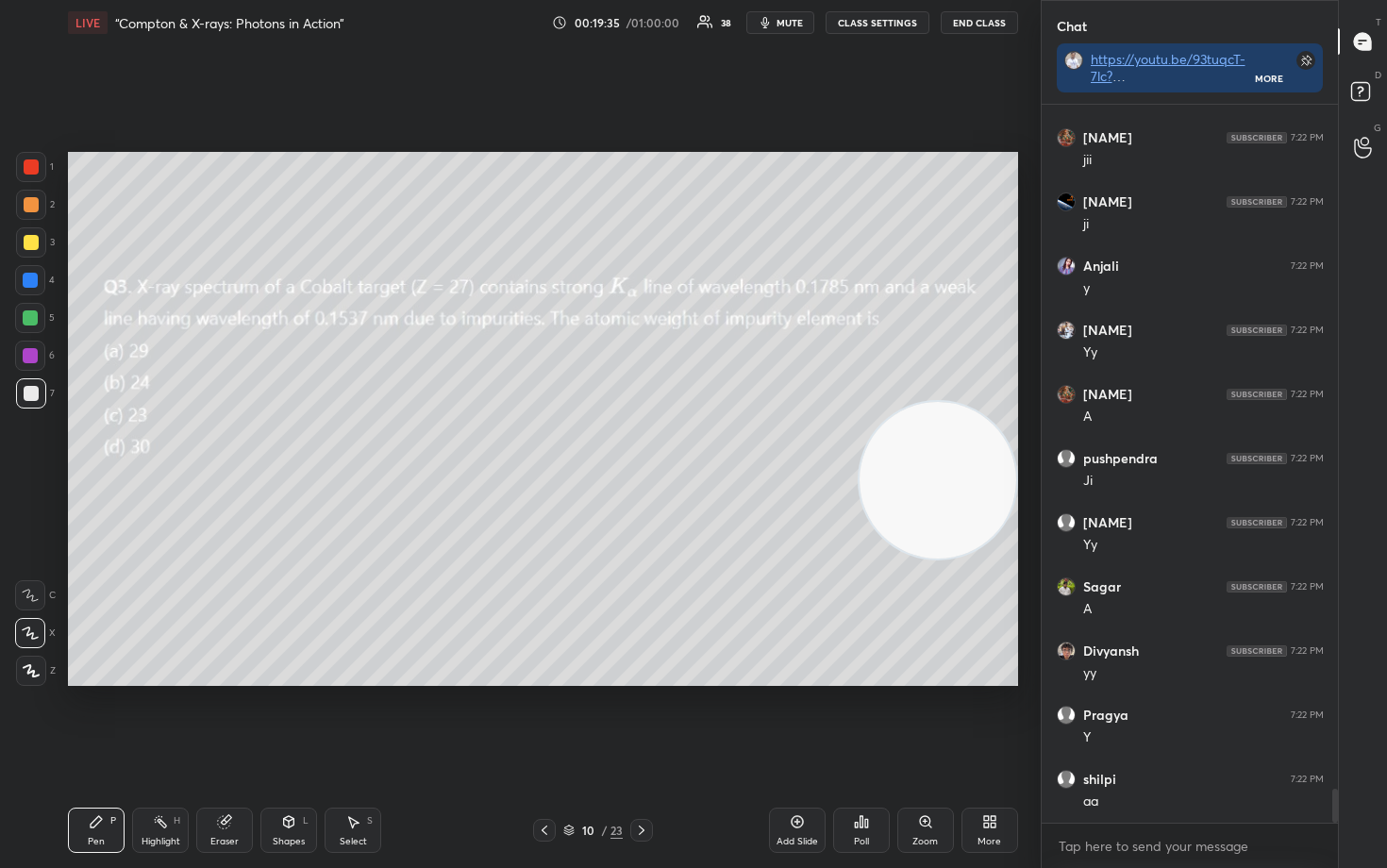drag, startPoint x: 923, startPoint y: 253, endPoint x: 964, endPoint y: 484, distance: 234.61032 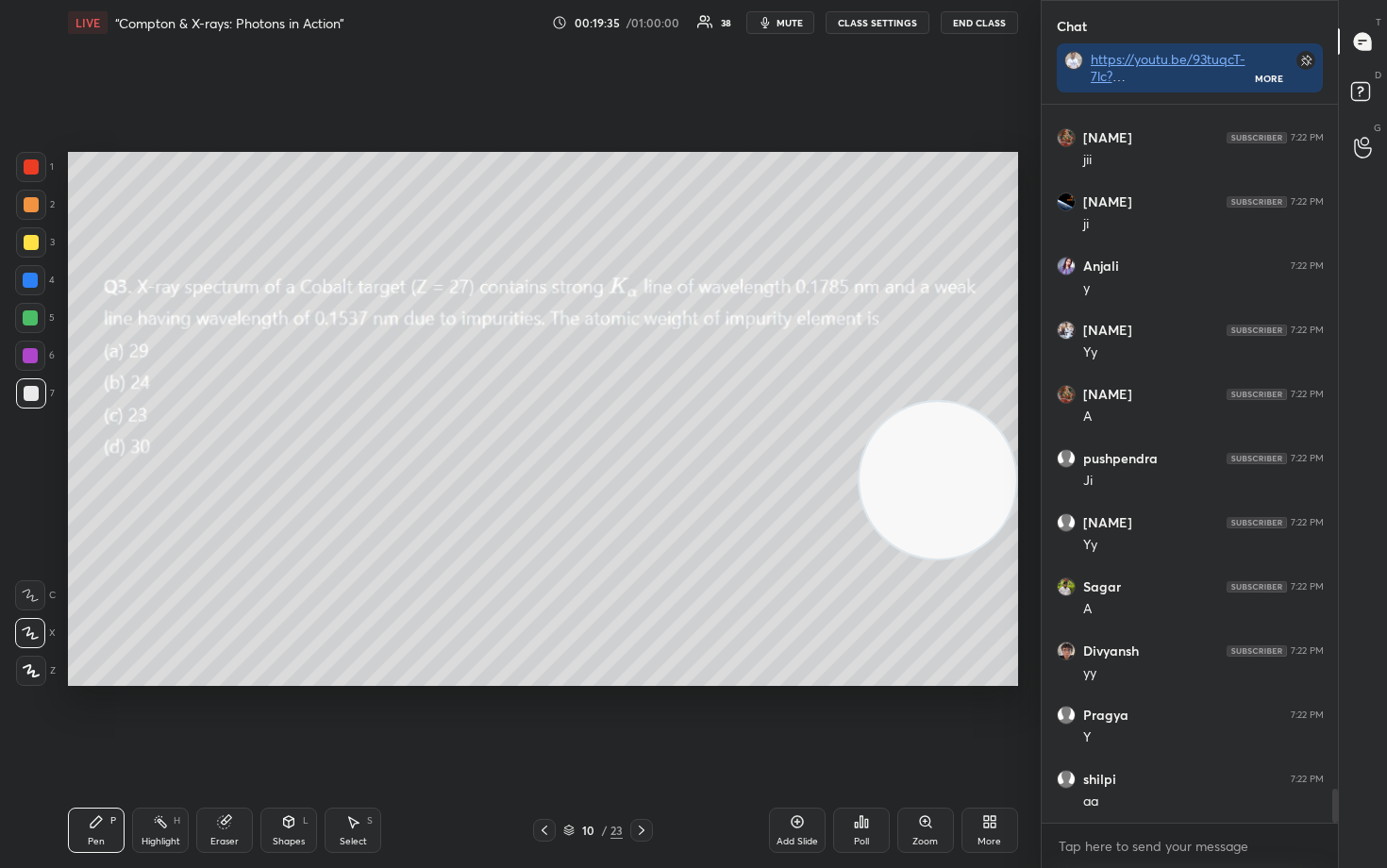click at bounding box center [938, 480] 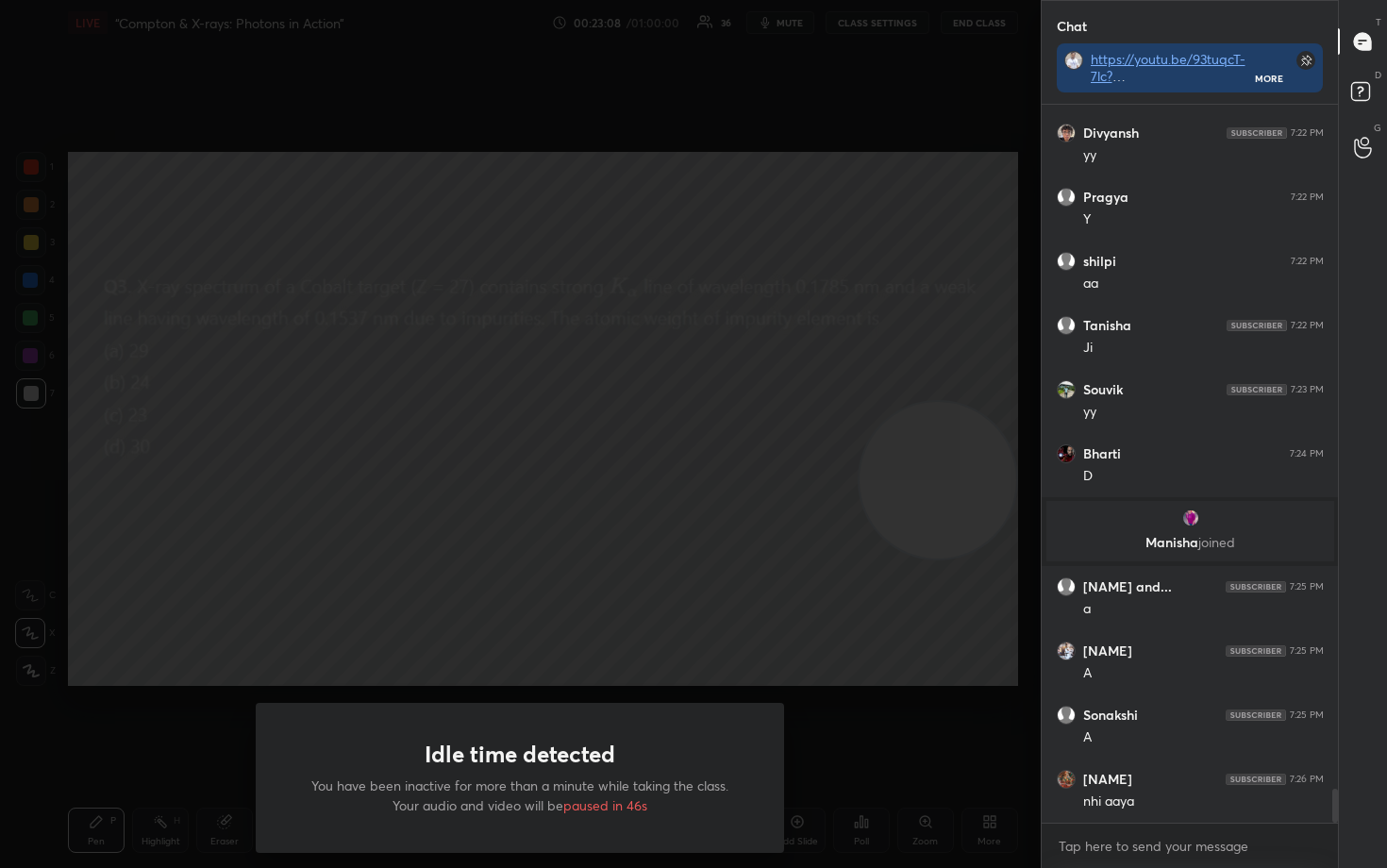 scroll, scrollTop: 14627, scrollLeft: 0, axis: vertical 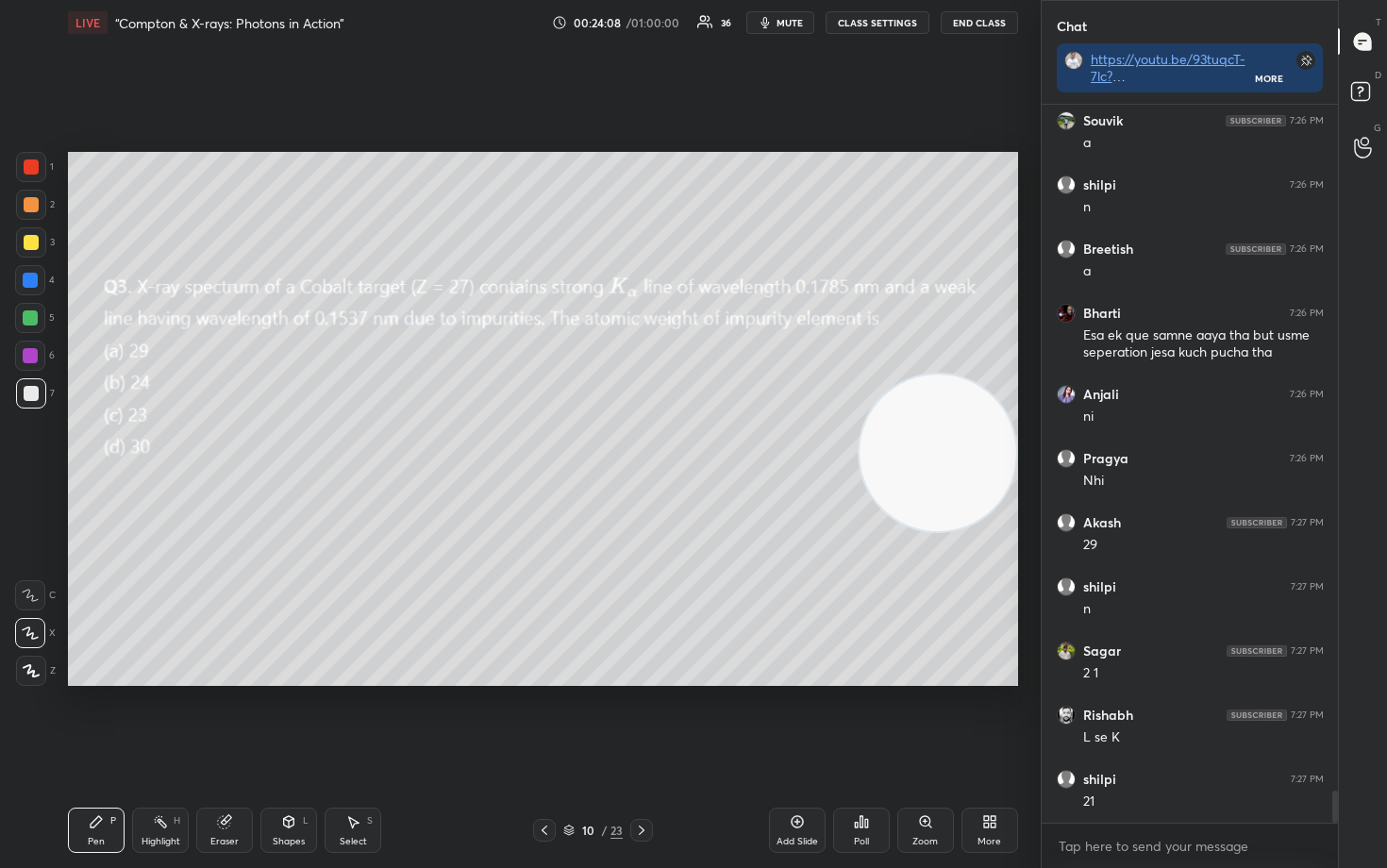 drag, startPoint x: 960, startPoint y: 527, endPoint x: 933, endPoint y: 239, distance: 289.26286 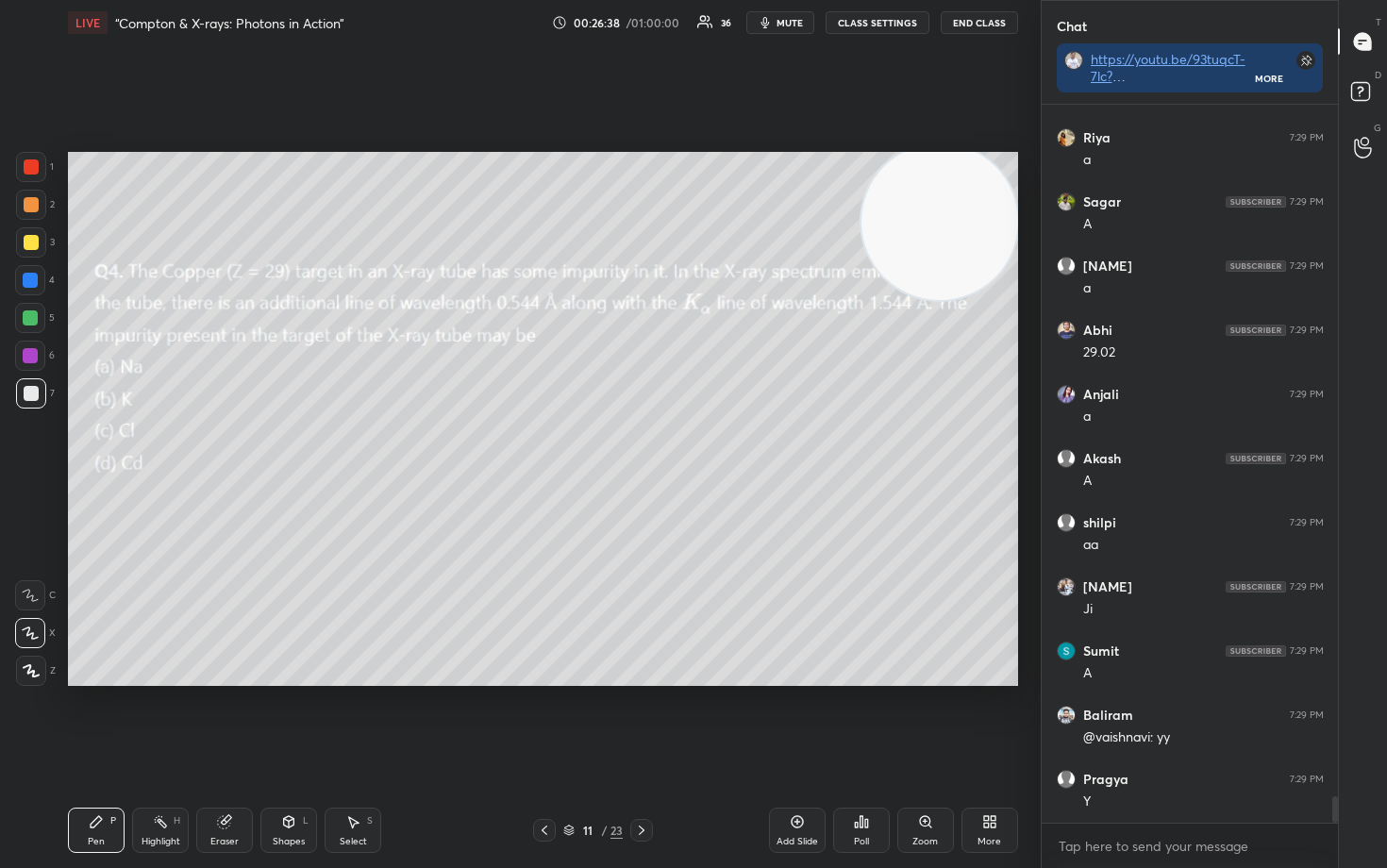 scroll, scrollTop: 18878, scrollLeft: 0, axis: vertical 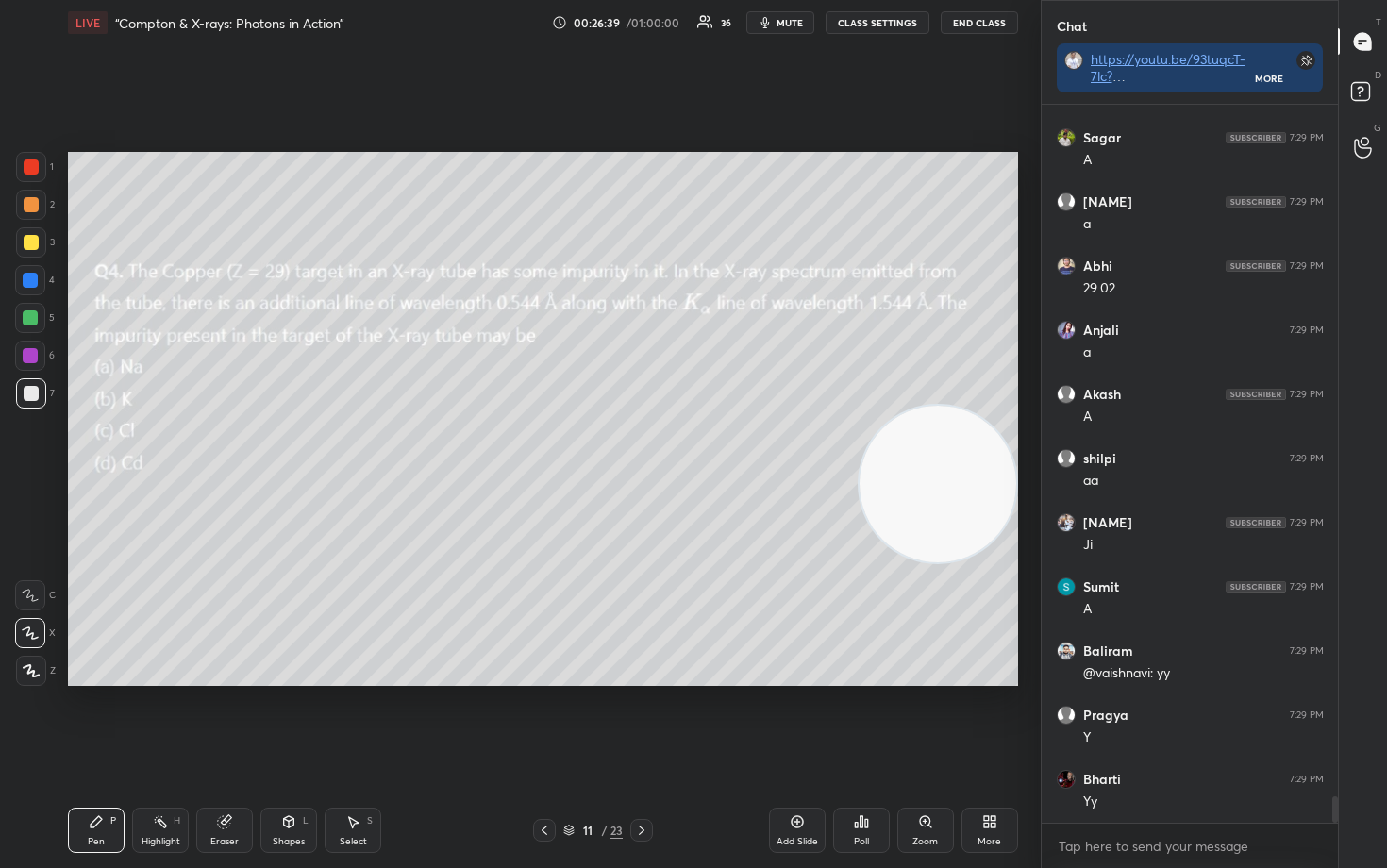 drag, startPoint x: 944, startPoint y: 244, endPoint x: 961, endPoint y: 508, distance: 264.54678 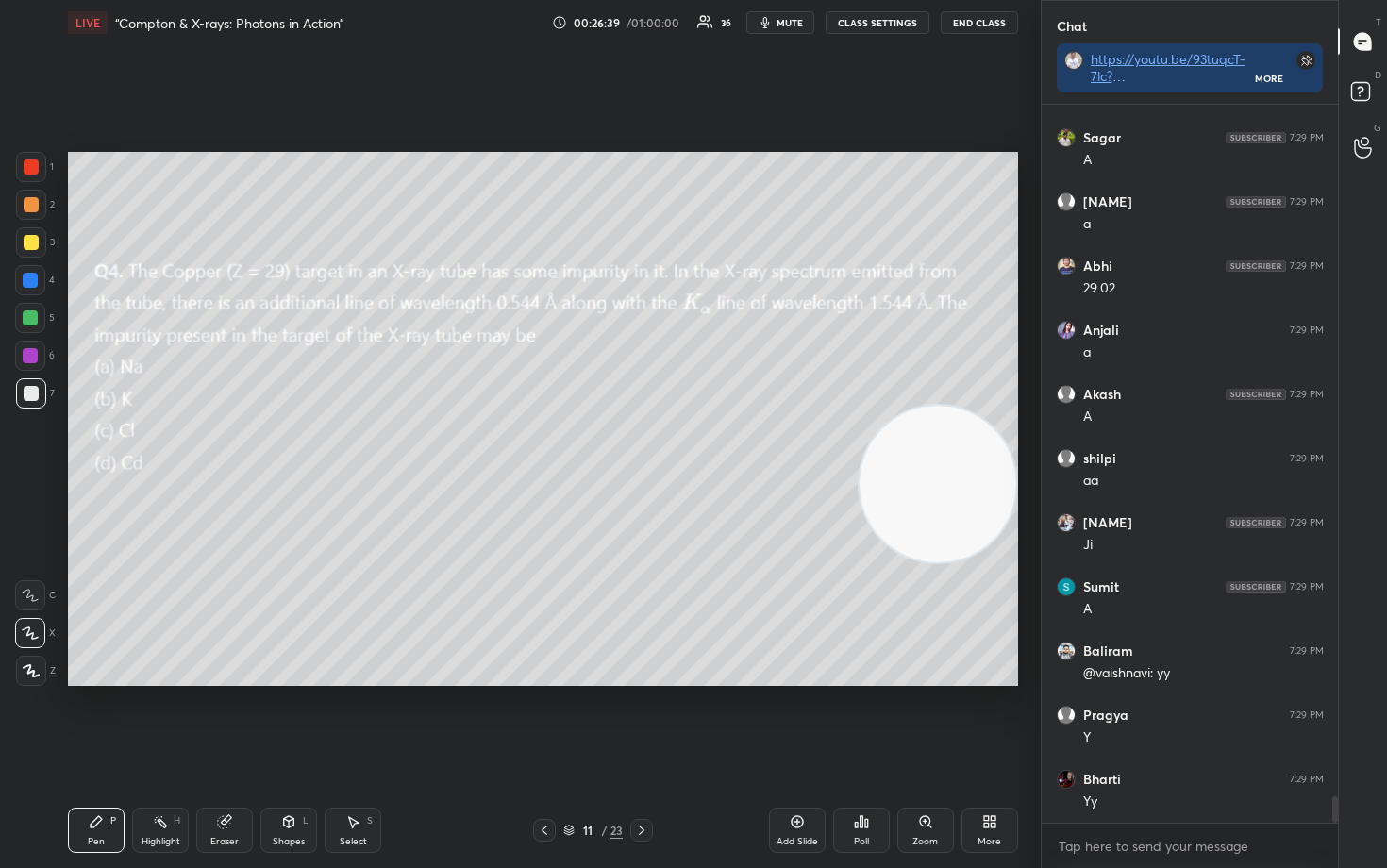 click at bounding box center [938, 484] 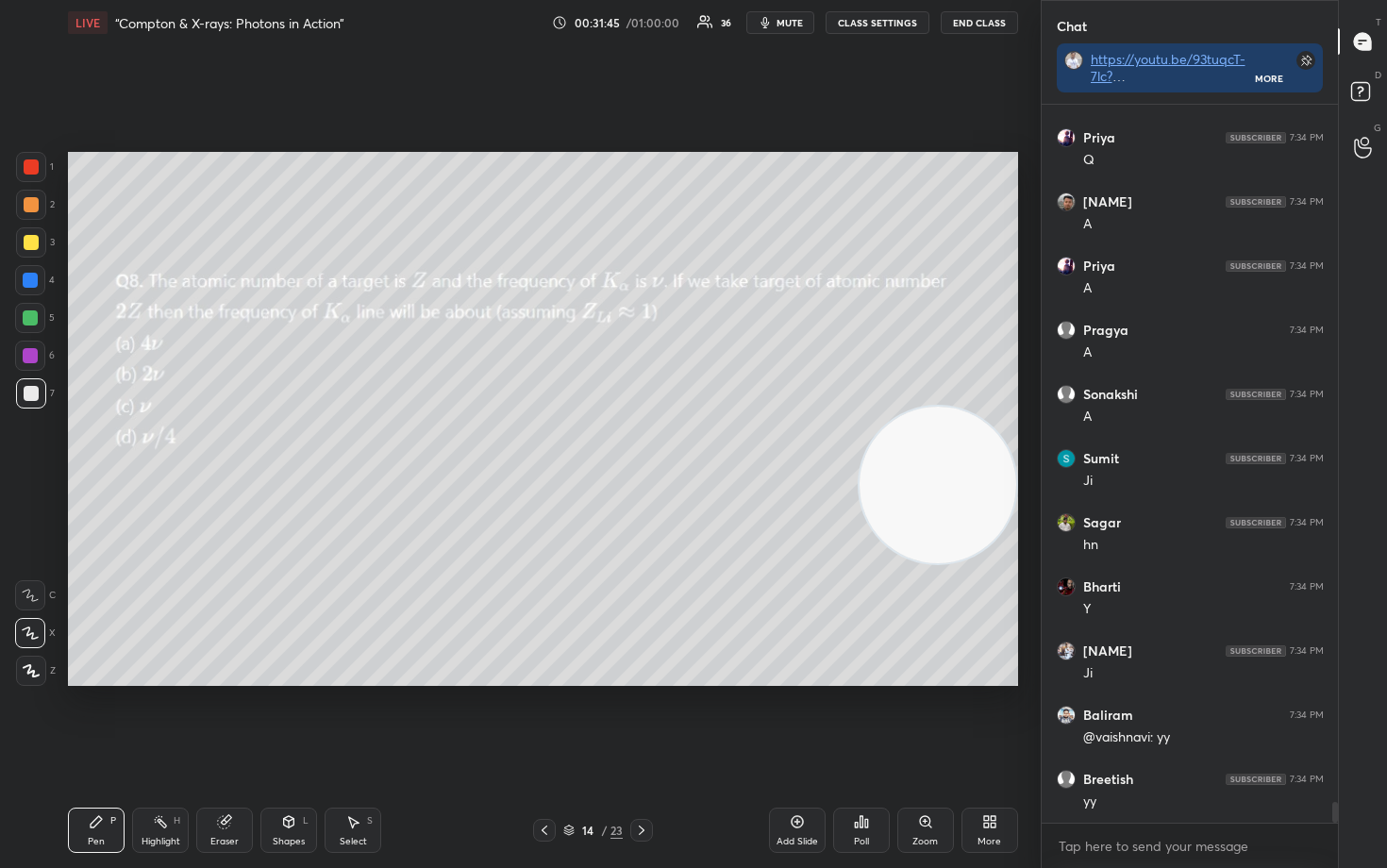 scroll, scrollTop: 24477, scrollLeft: 0, axis: vertical 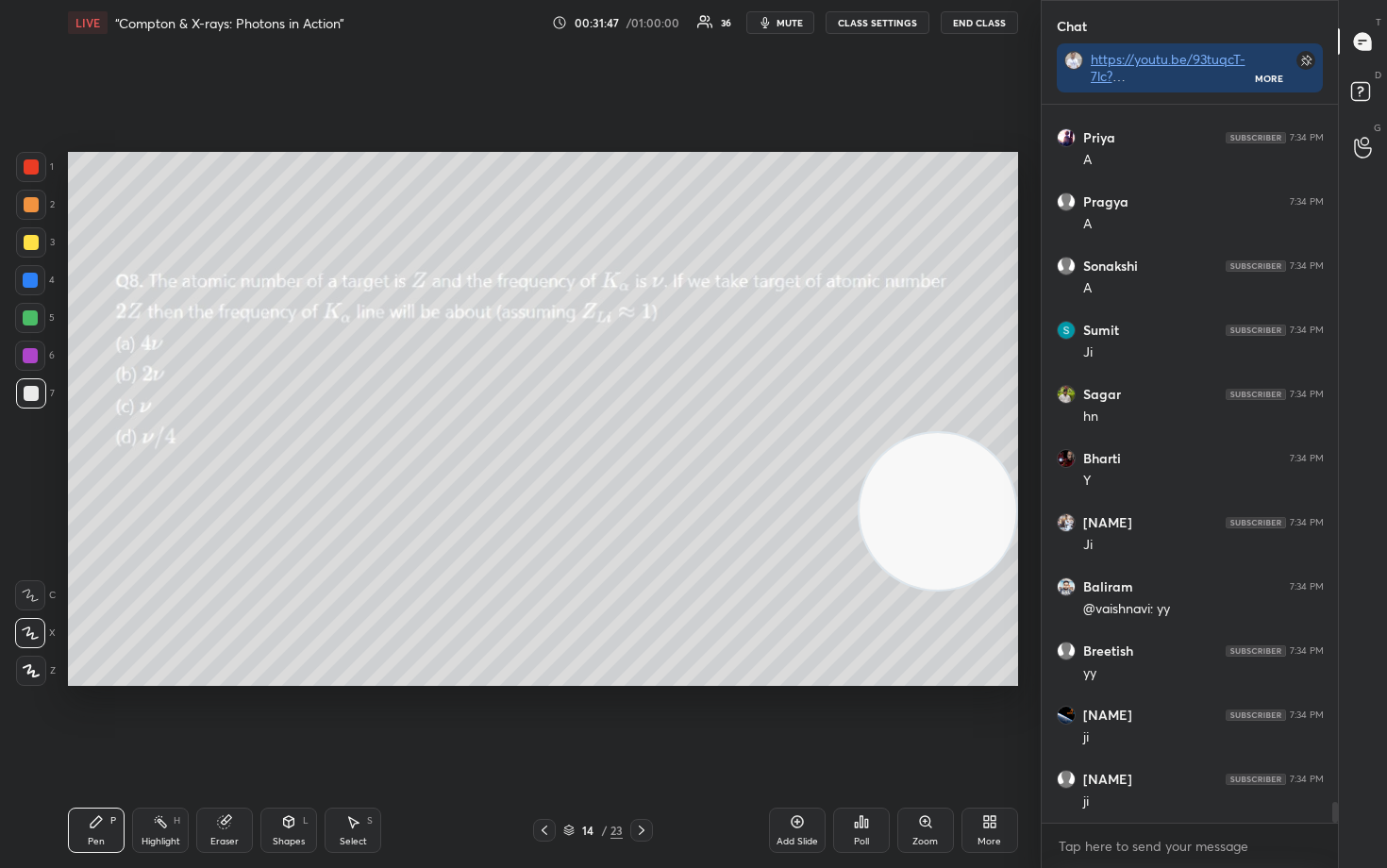 drag, startPoint x: 946, startPoint y: 469, endPoint x: 947, endPoint y: 495, distance: 26.01922 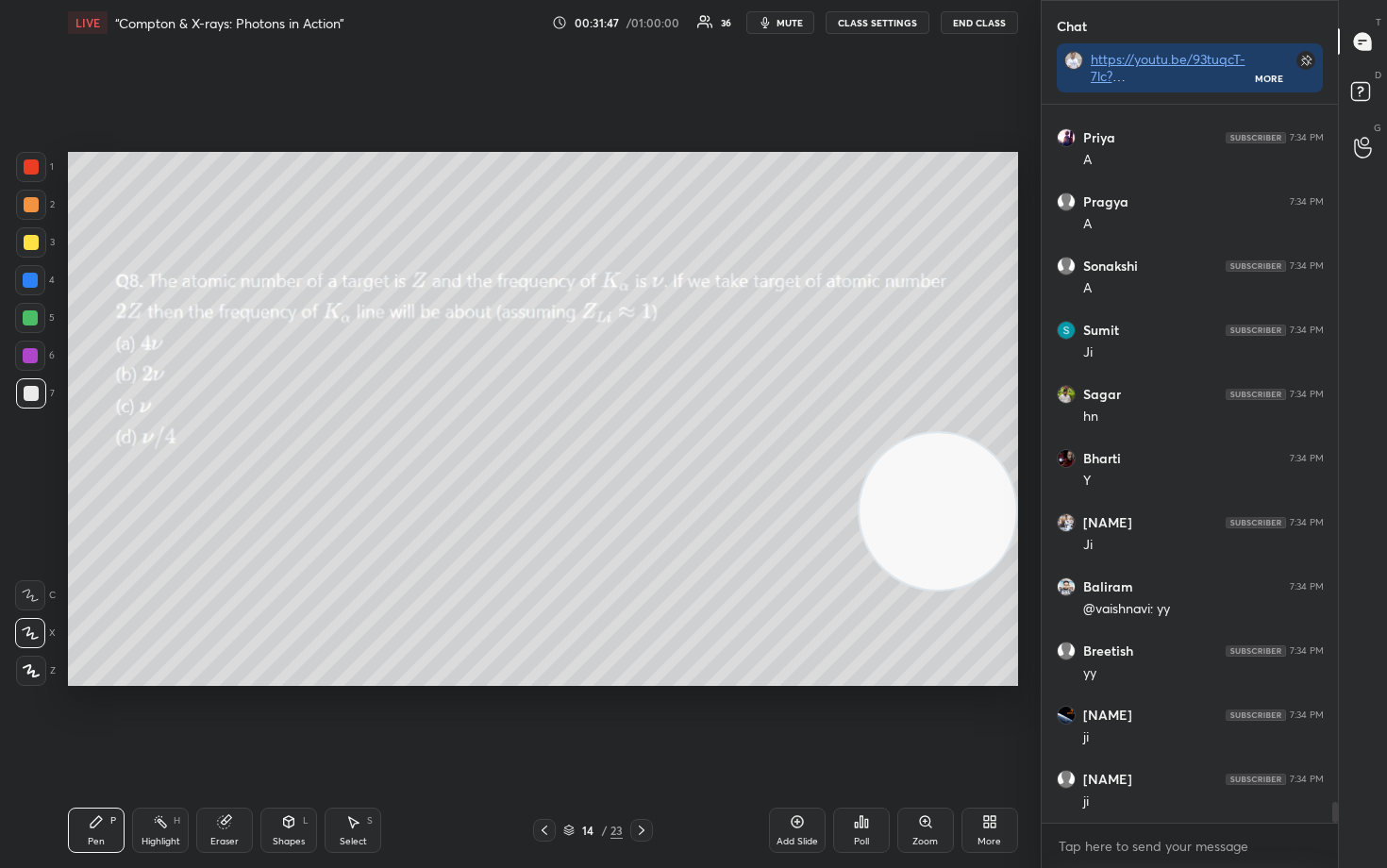 click at bounding box center [938, 511] 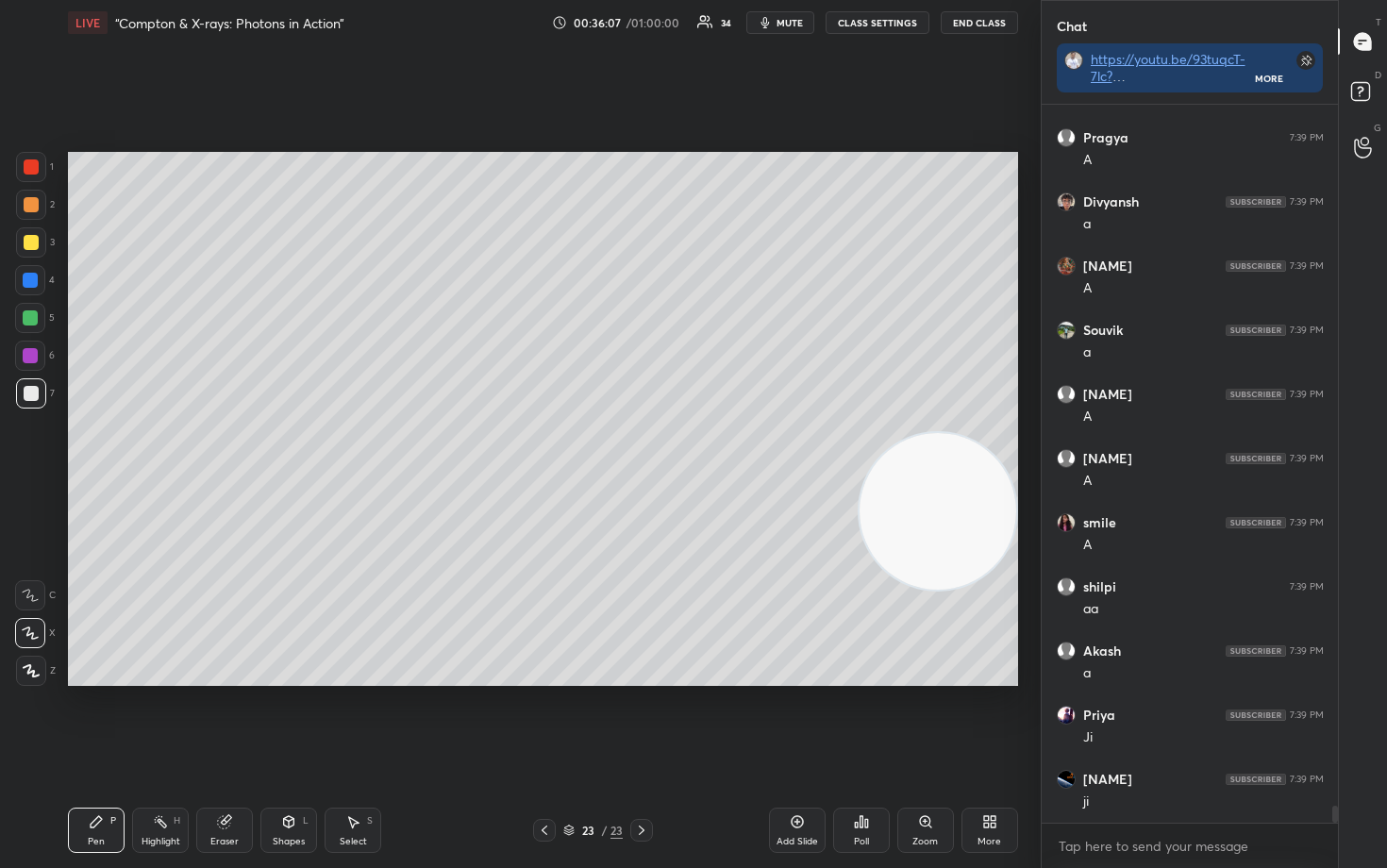 scroll, scrollTop: 29583, scrollLeft: 0, axis: vertical 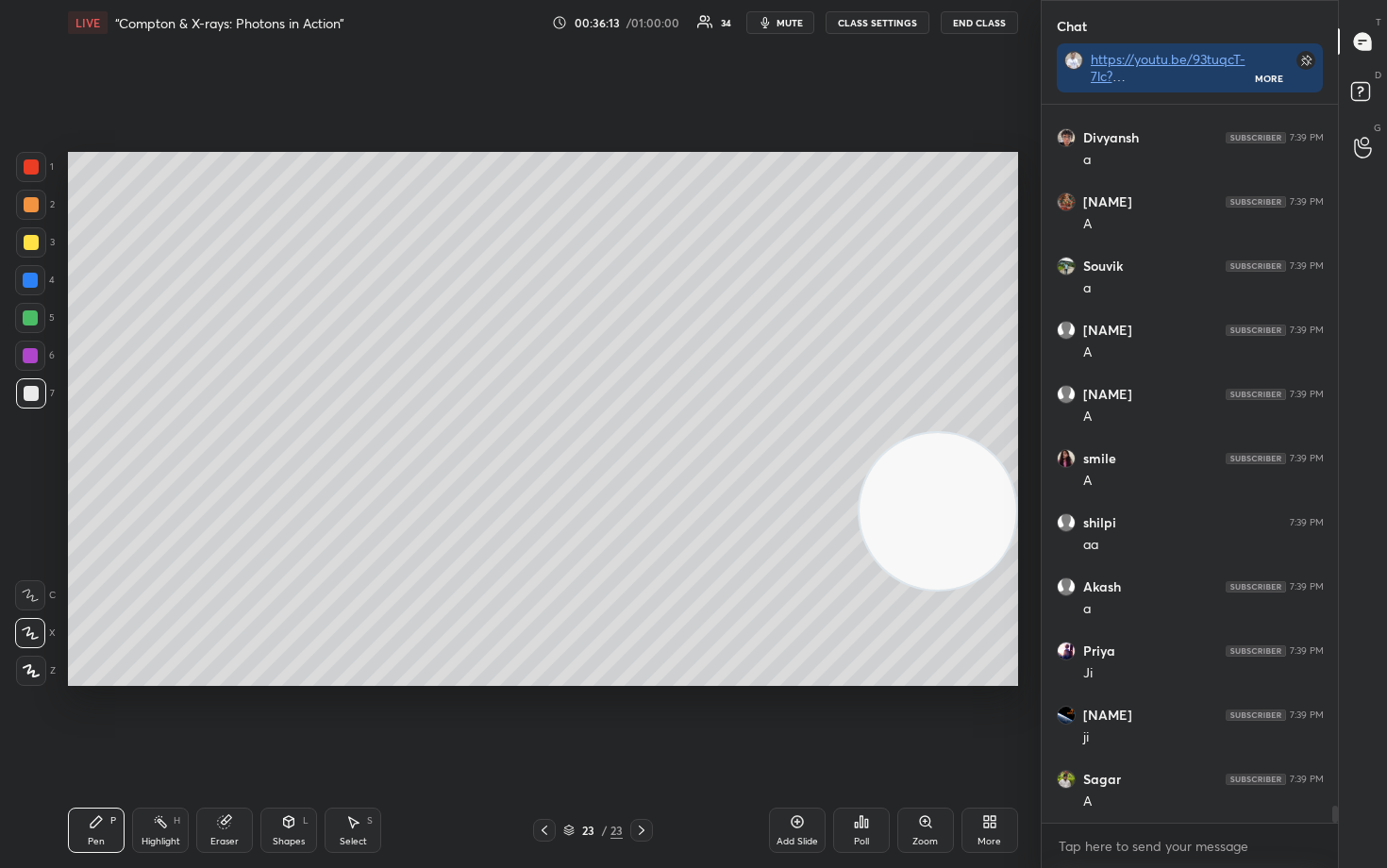click at bounding box center [31, 242] 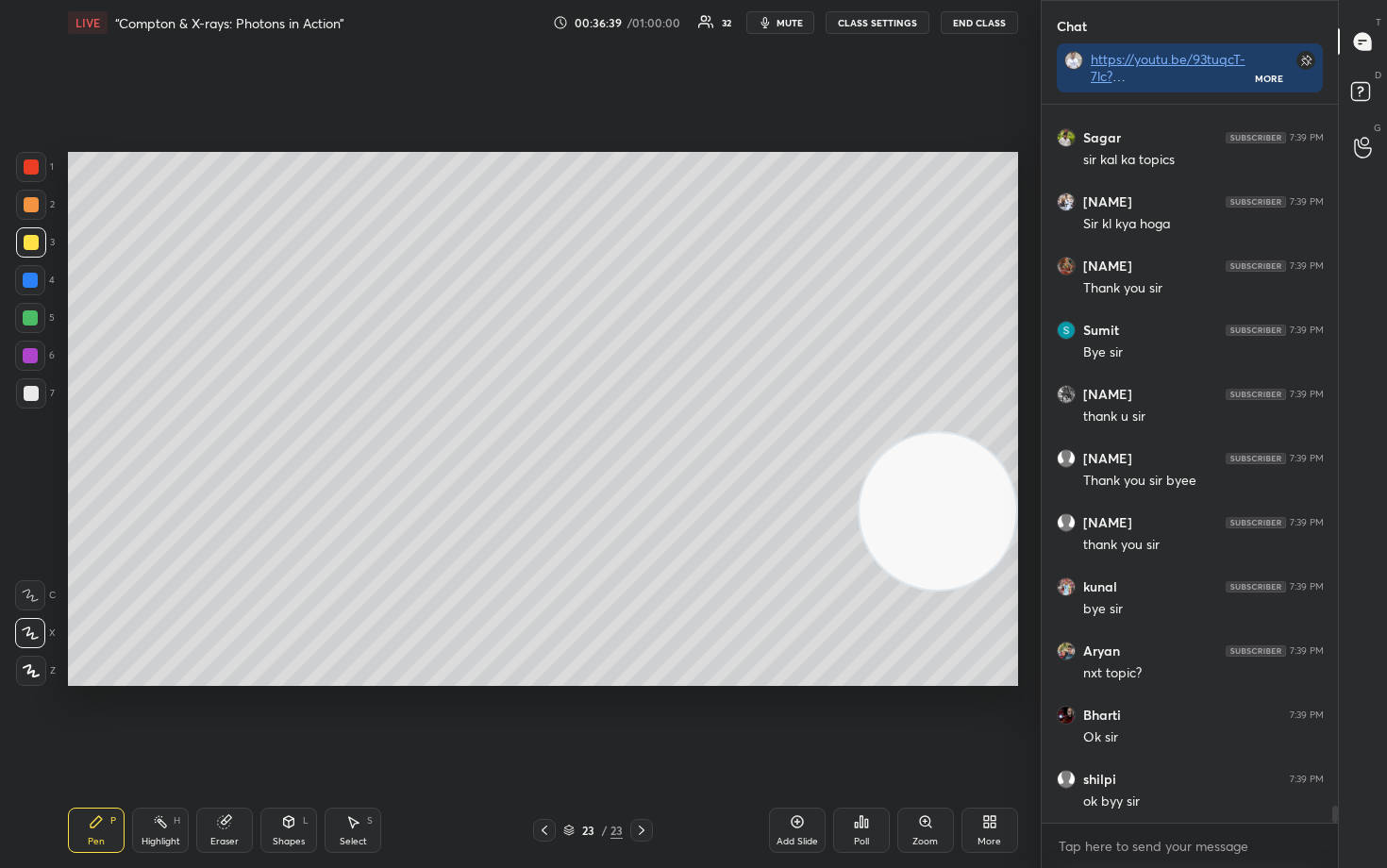scroll, scrollTop: 30434, scrollLeft: 0, axis: vertical 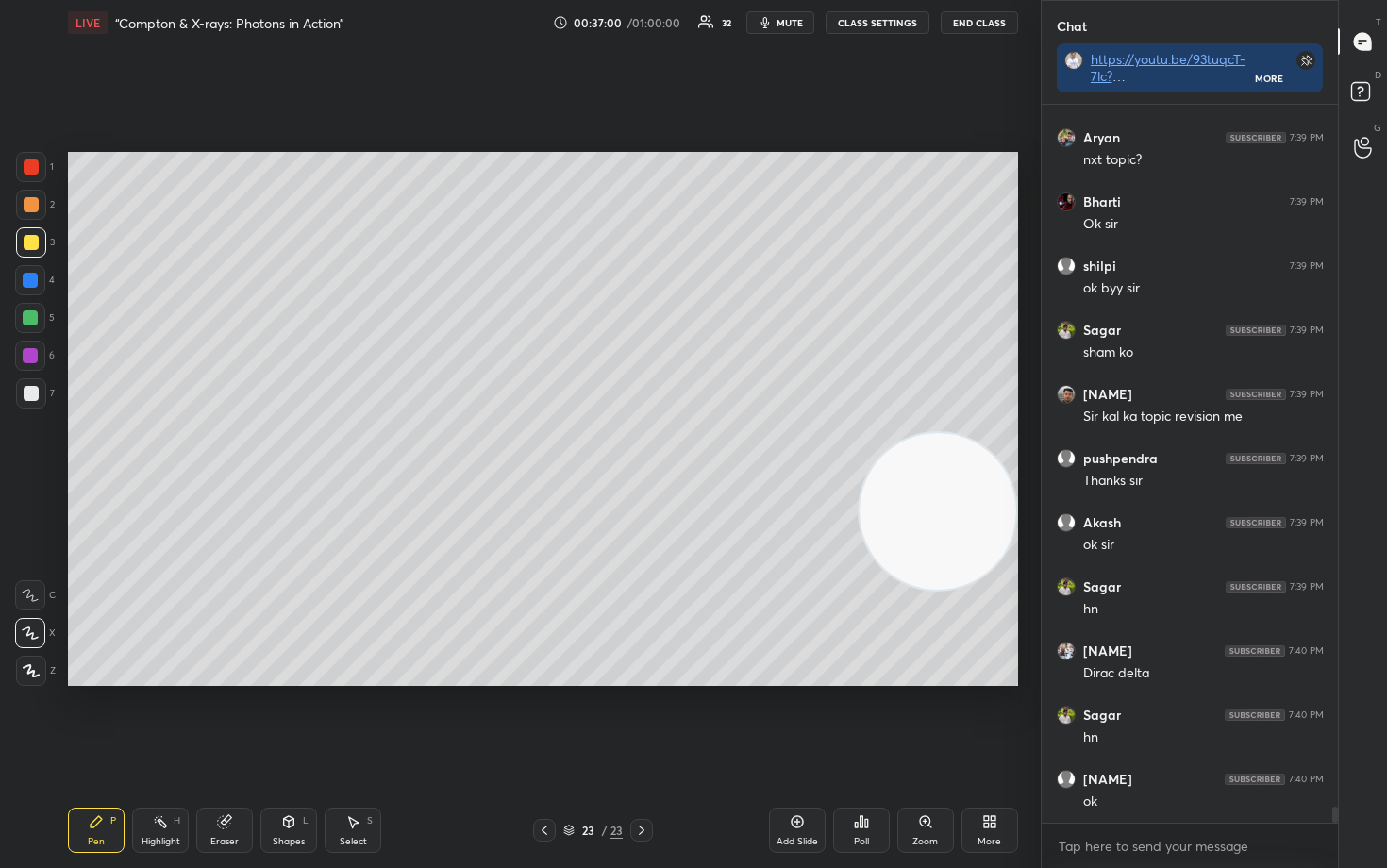 click on "End Class" at bounding box center (979, 23) 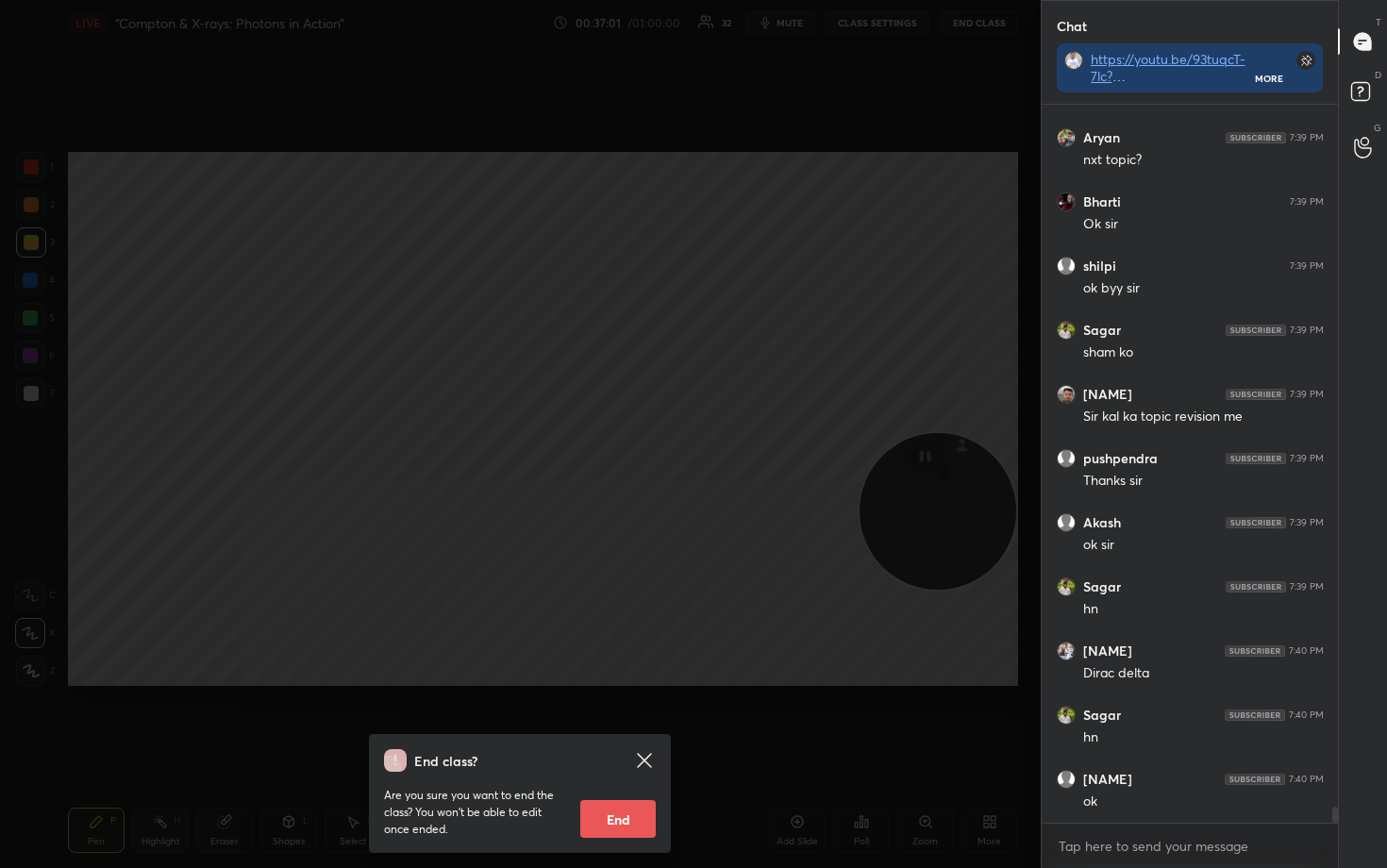 scroll, scrollTop: 30947, scrollLeft: 0, axis: vertical 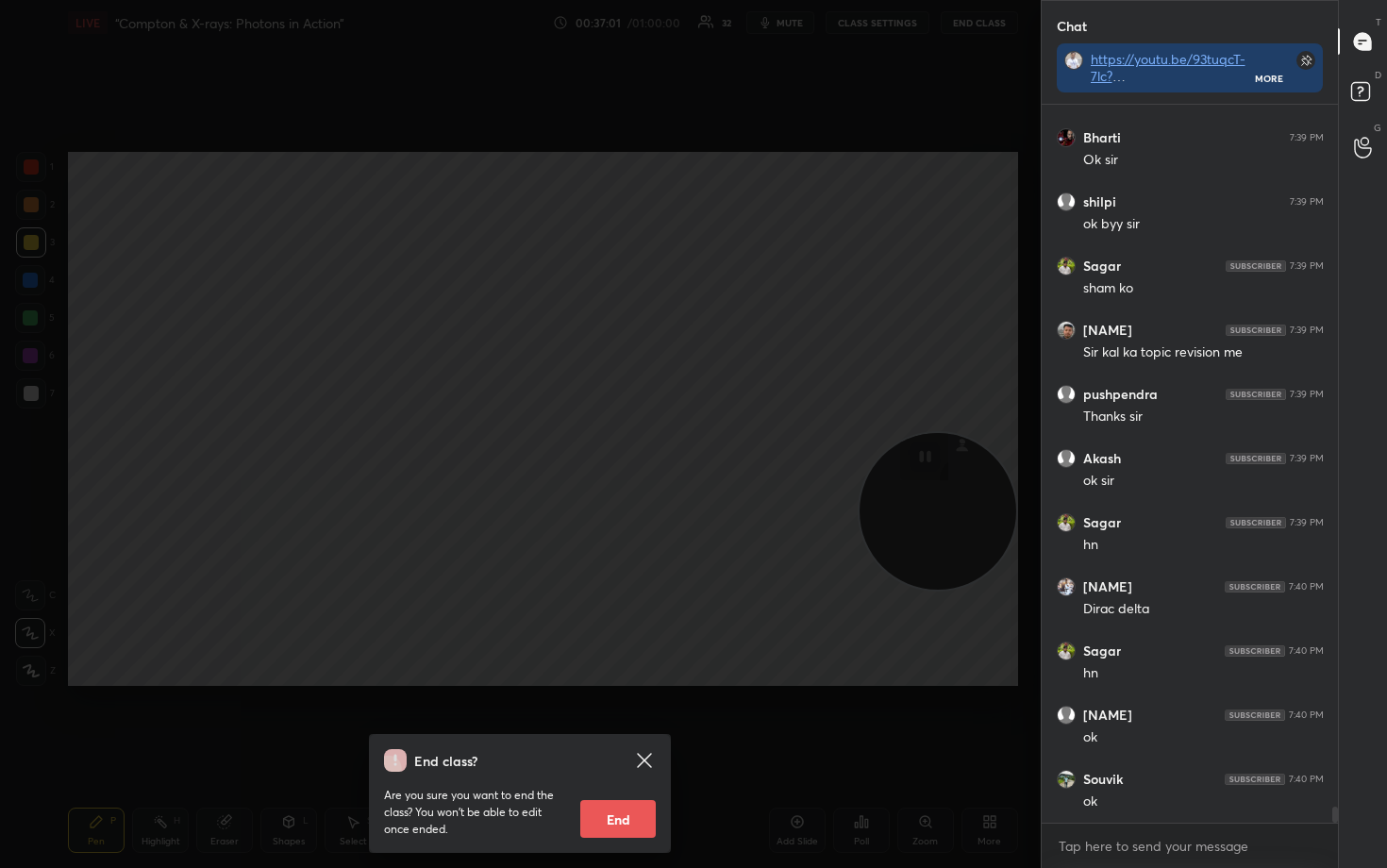 click on "End" at bounding box center [618, 819] 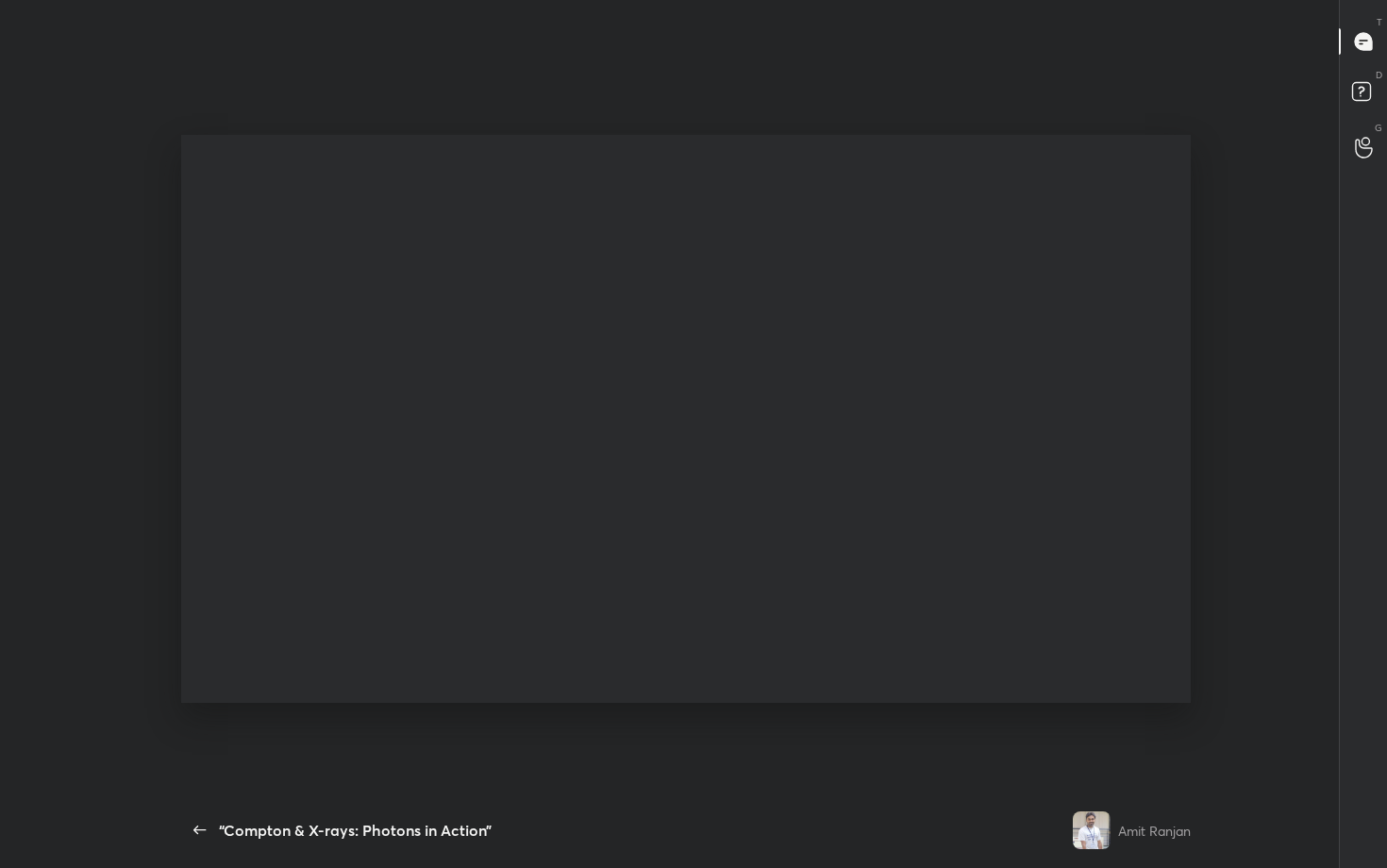scroll, scrollTop: 93601, scrollLeft: 93097, axis: both 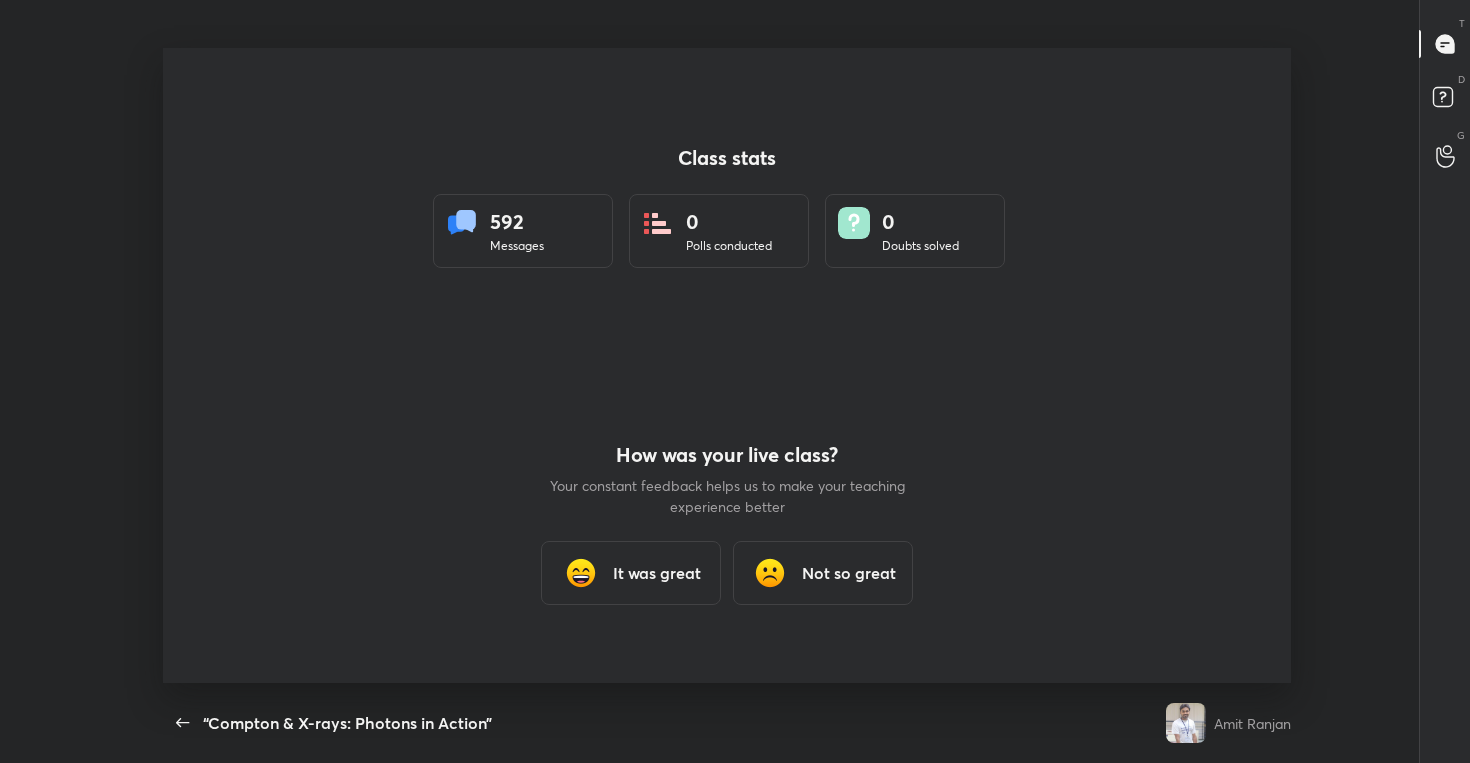 type on "x" 